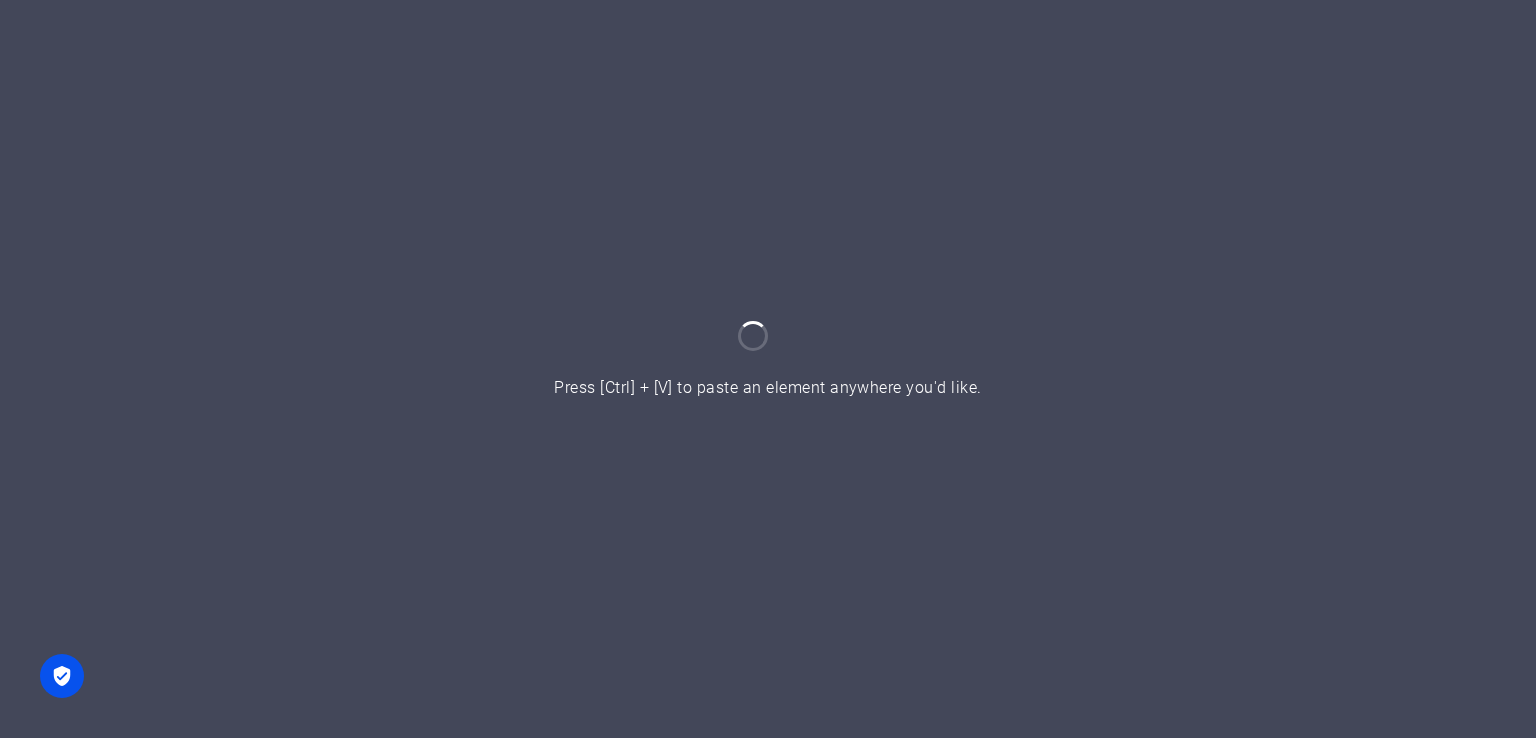 scroll, scrollTop: 0, scrollLeft: 0, axis: both 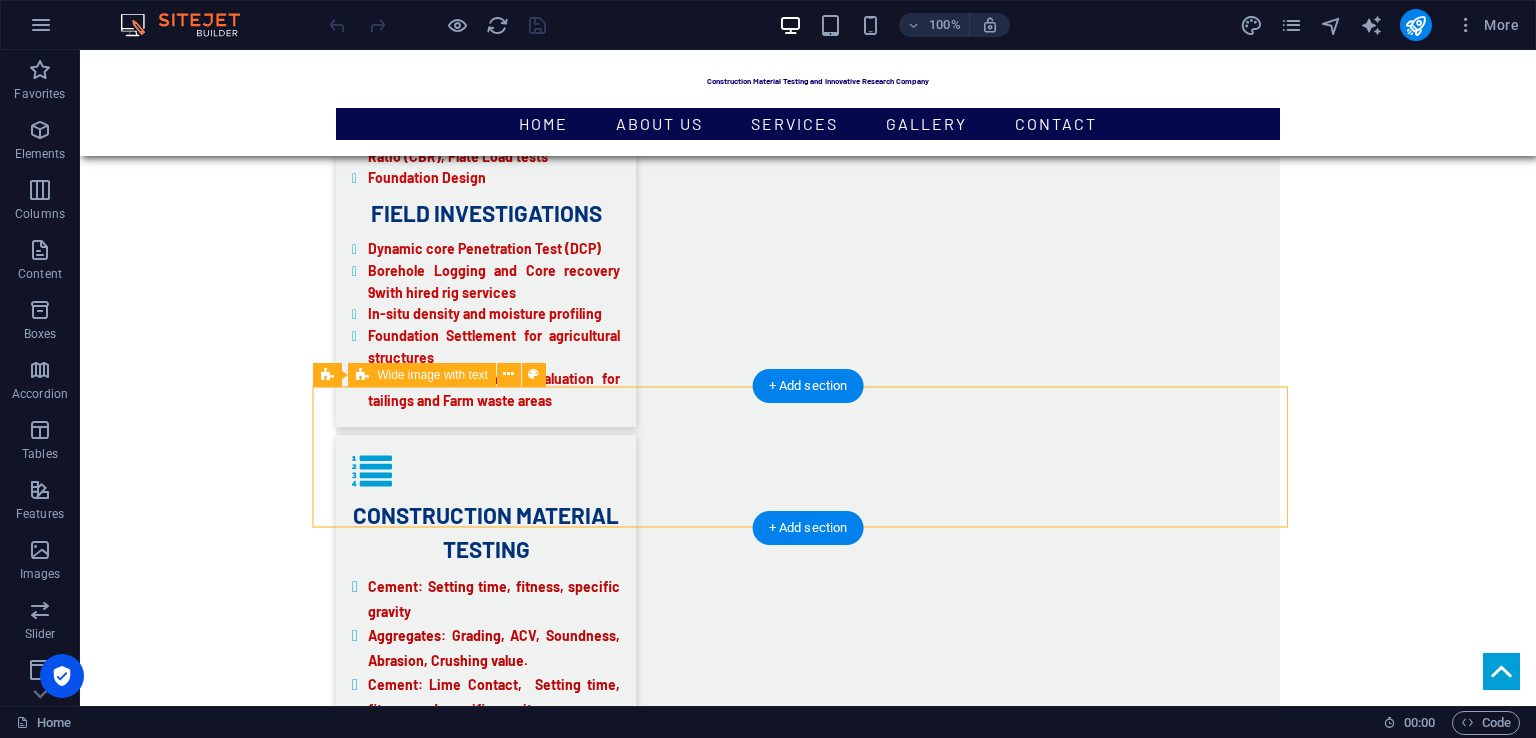 click on "Drop content here or  Add elements  Paste clipboard" at bounding box center [808, 5877] 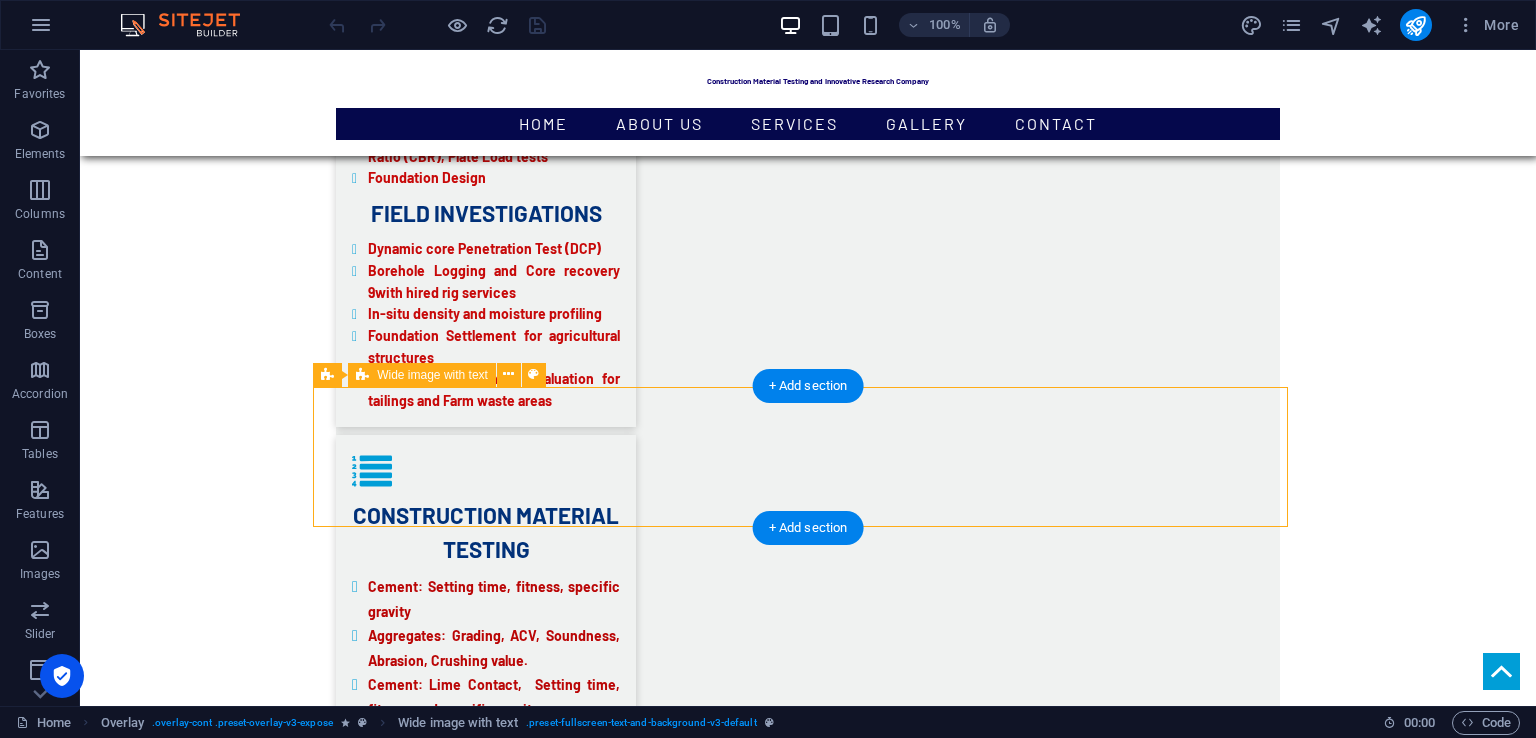 click on "Drop content here or  Add elements  Paste clipboard" at bounding box center [808, 5877] 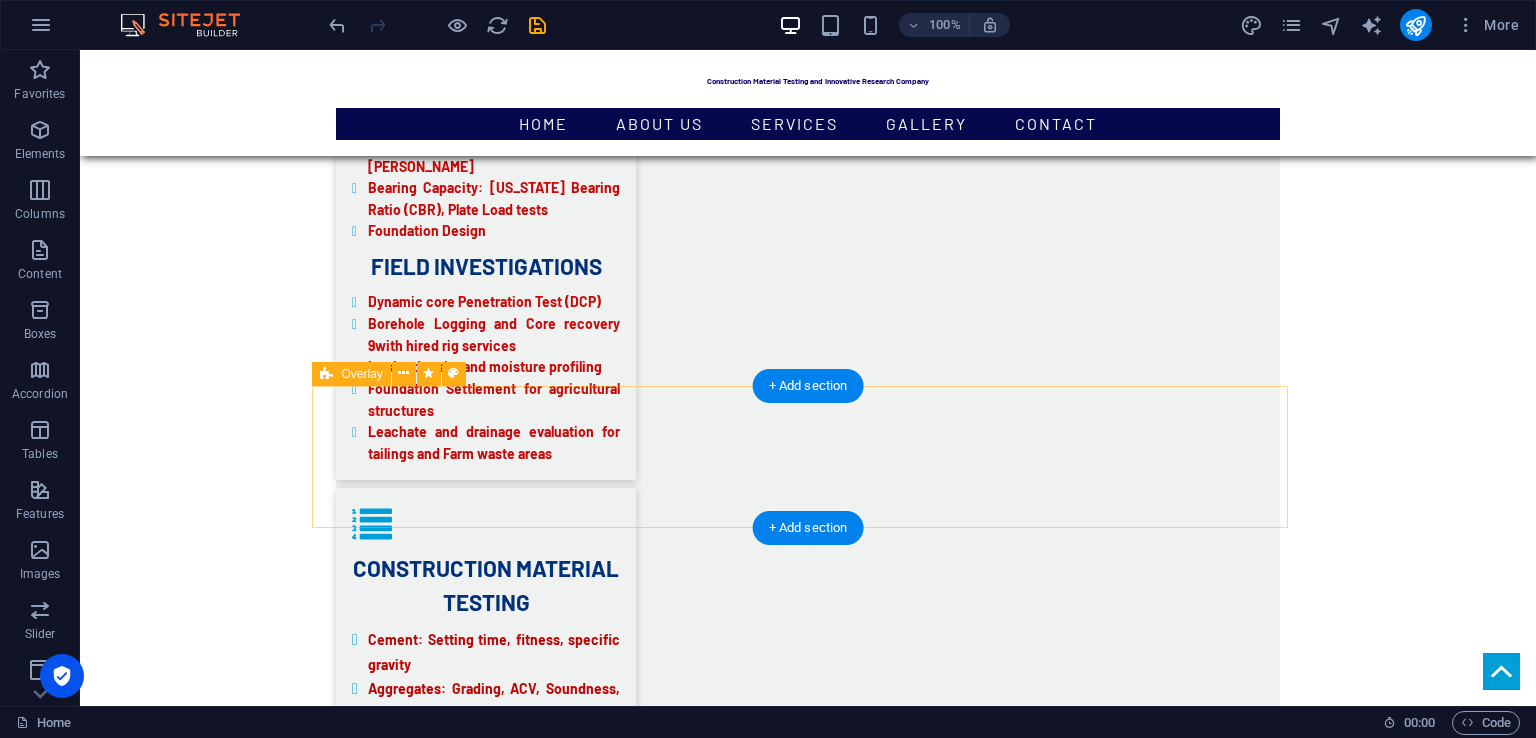 click on "Drop content here or  Add elements  Paste clipboard" at bounding box center (808, 5930) 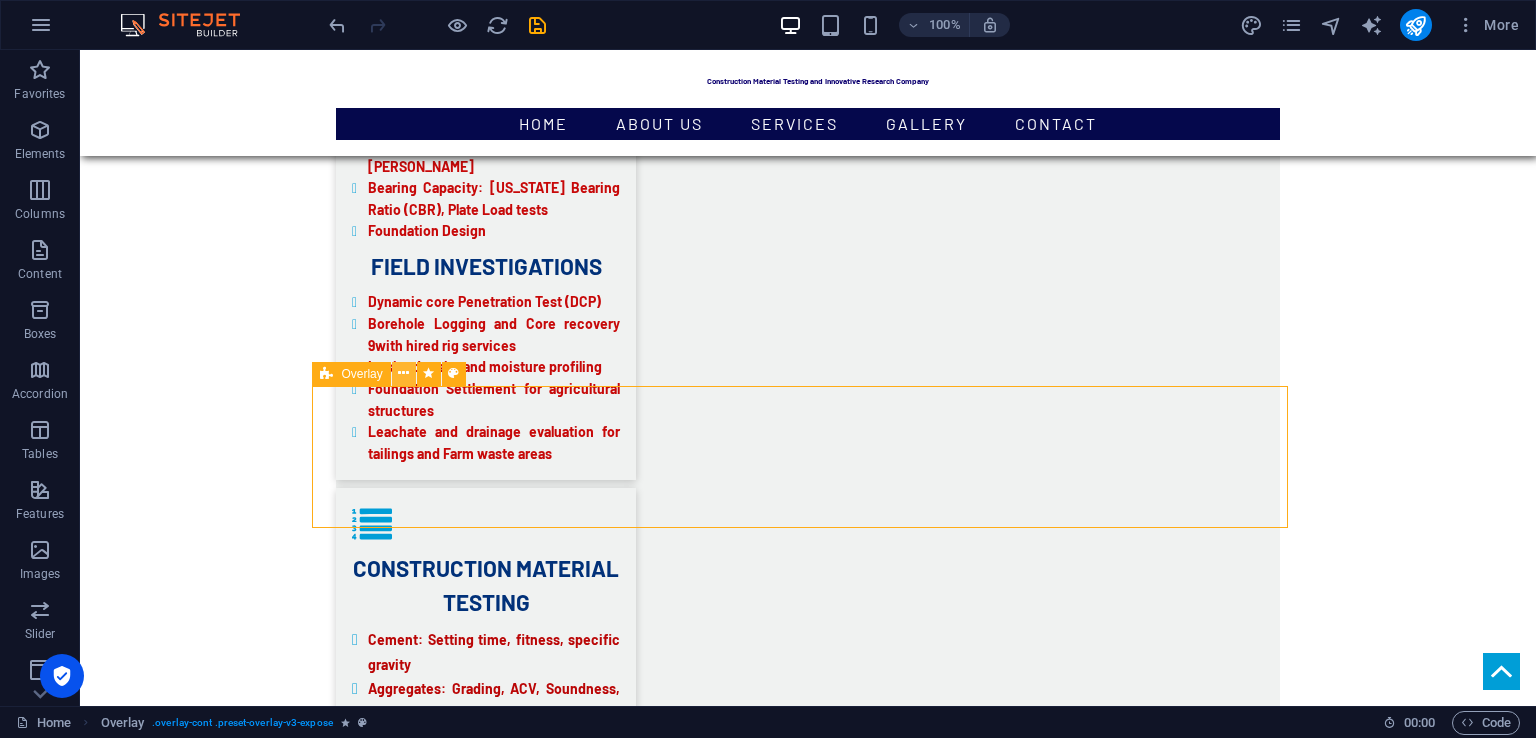 click at bounding box center [403, 373] 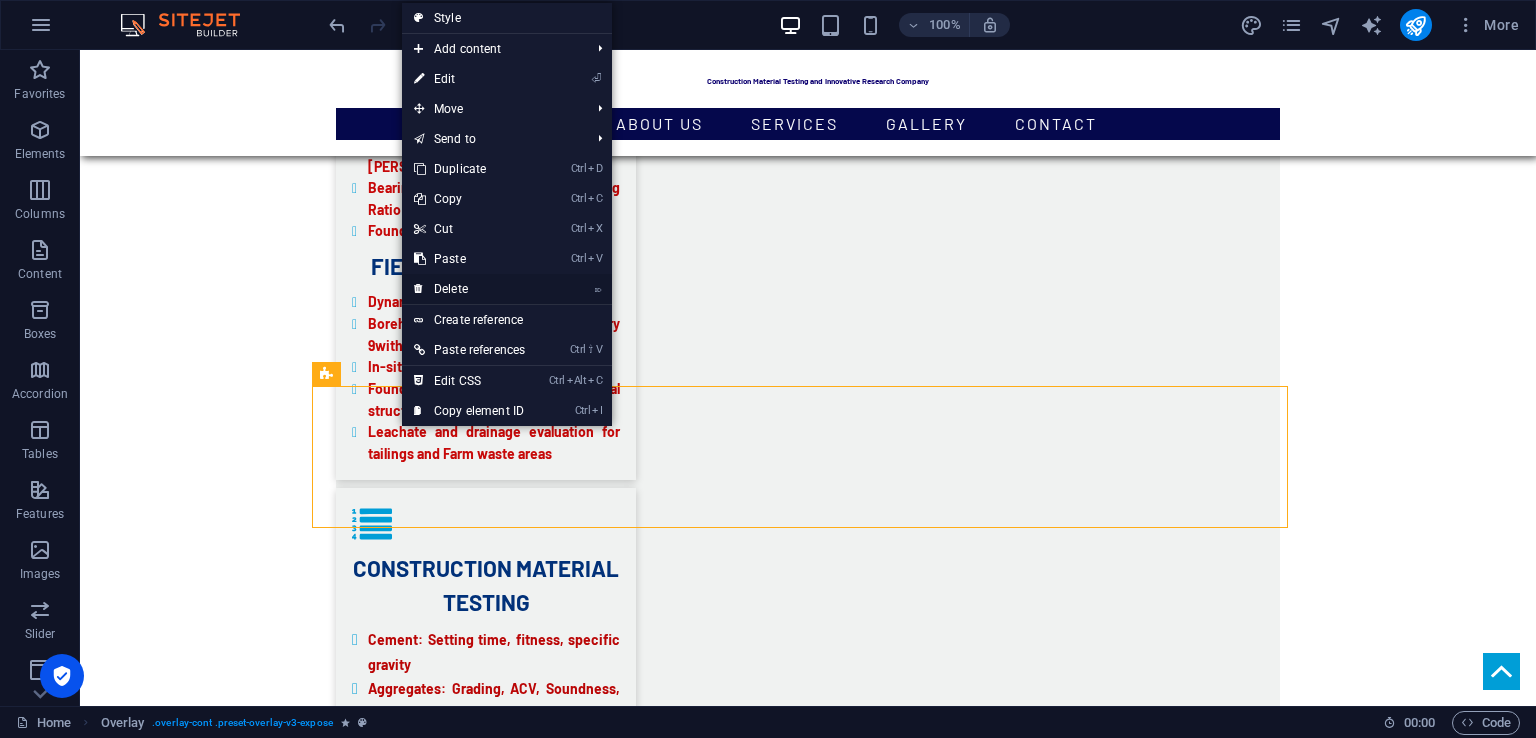 click on "⌦  Delete" at bounding box center [469, 289] 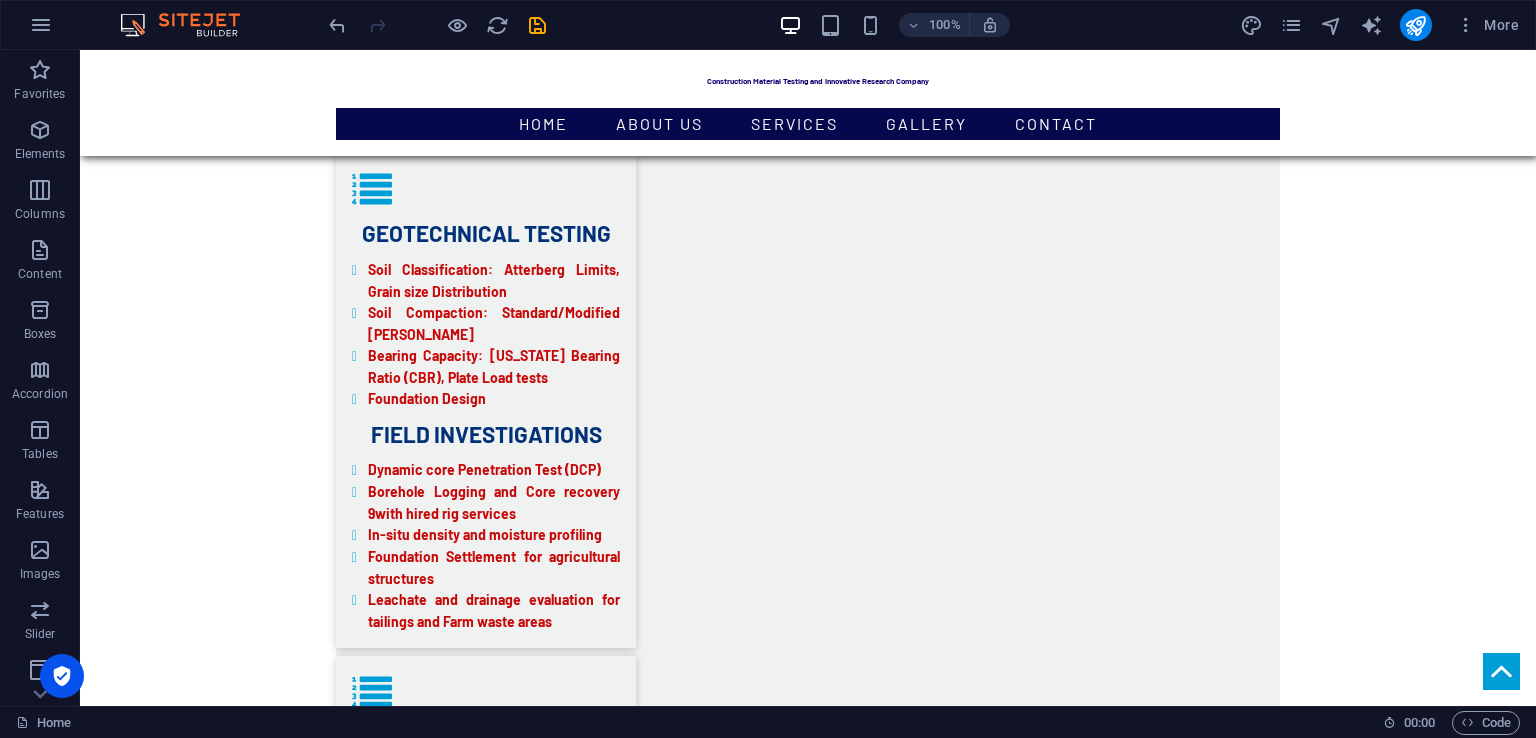 scroll, scrollTop: 3568, scrollLeft: 0, axis: vertical 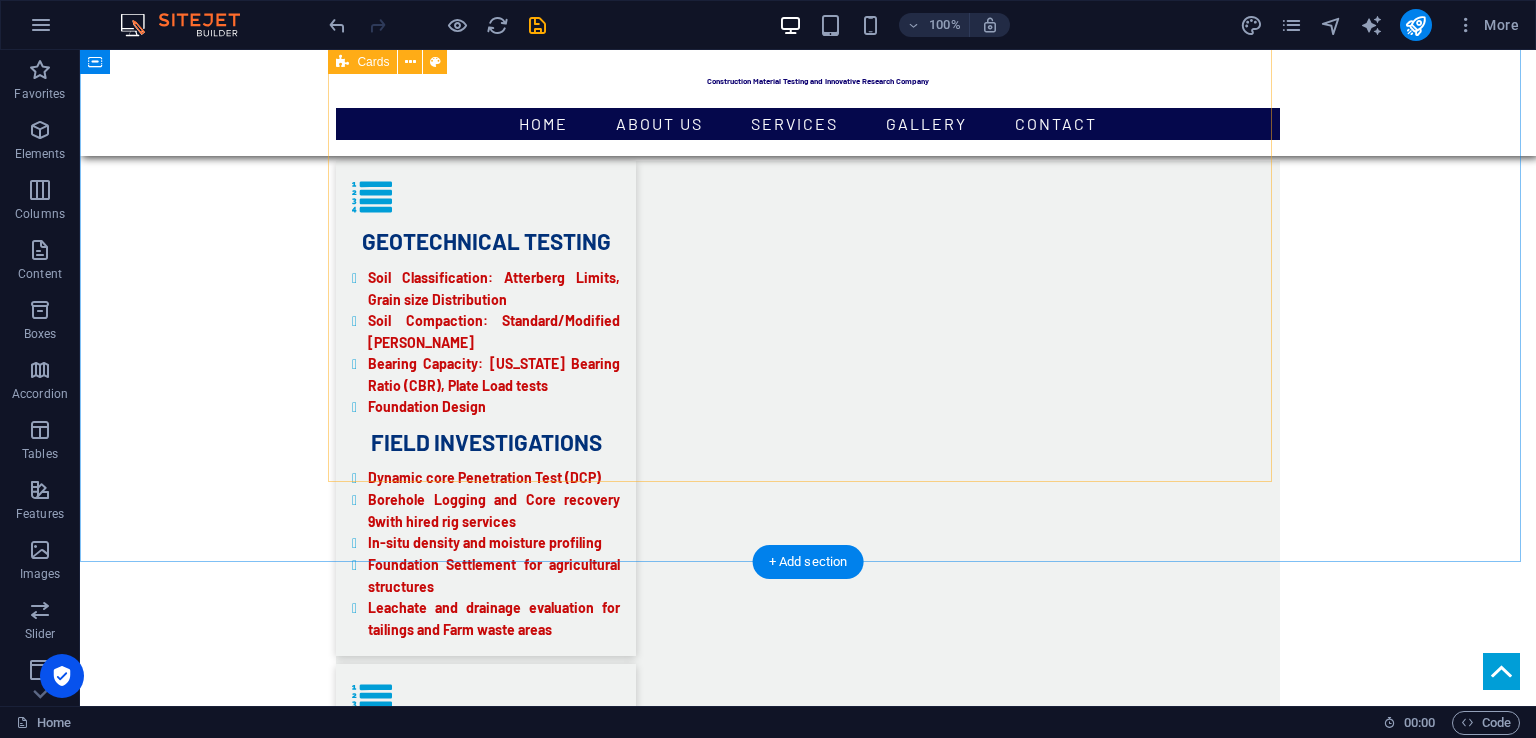 click on "TEAM" at bounding box center [482, 5273] 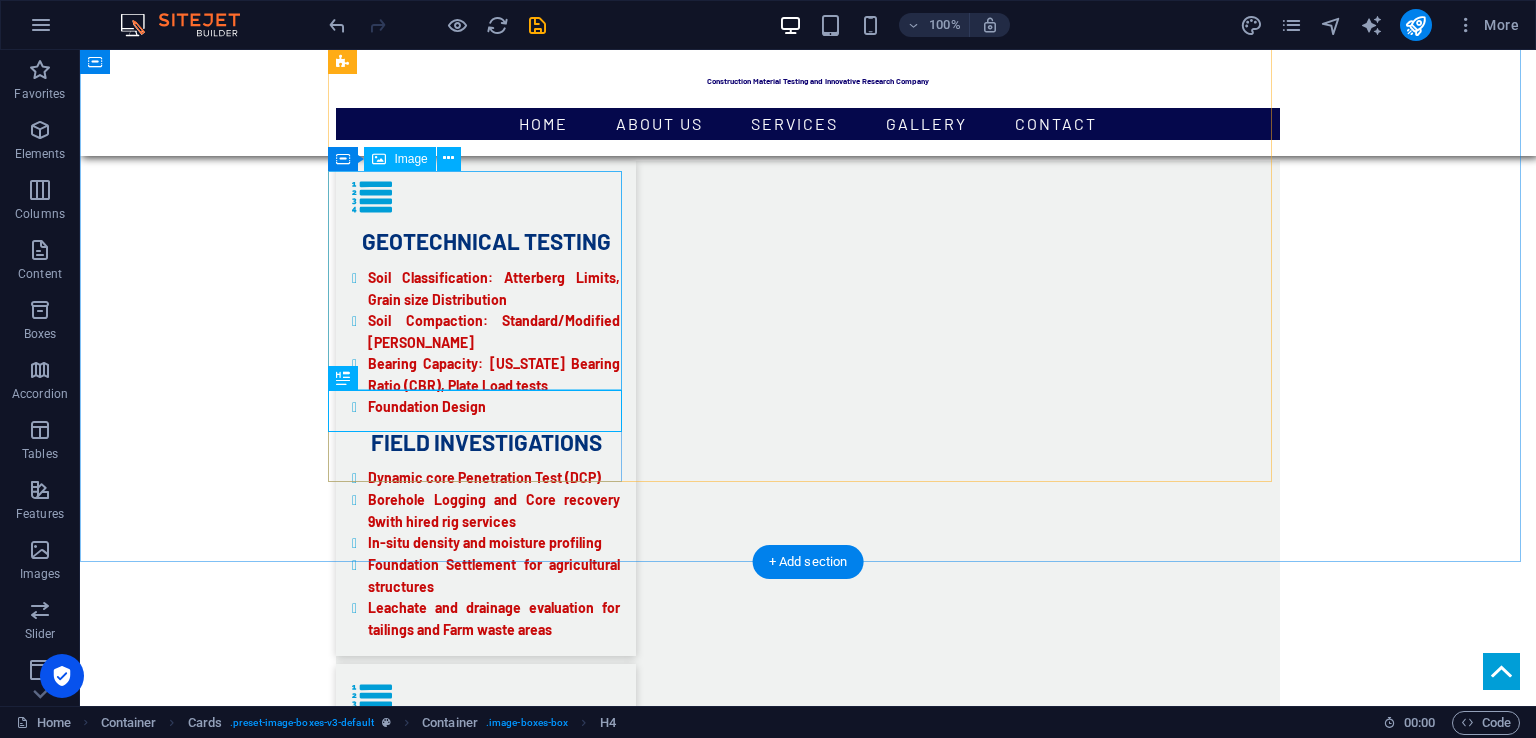 click at bounding box center (482, 5142) 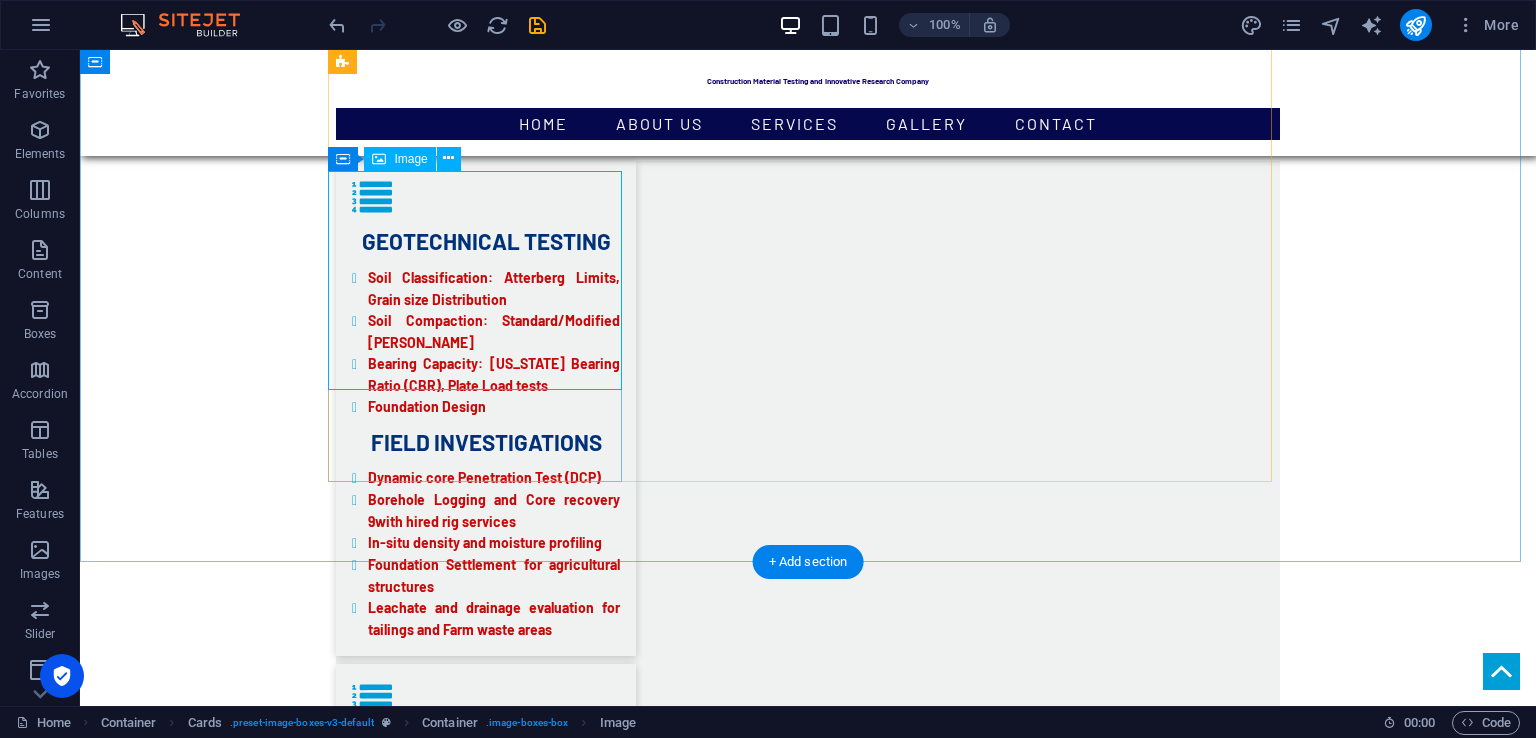 click at bounding box center [482, 5142] 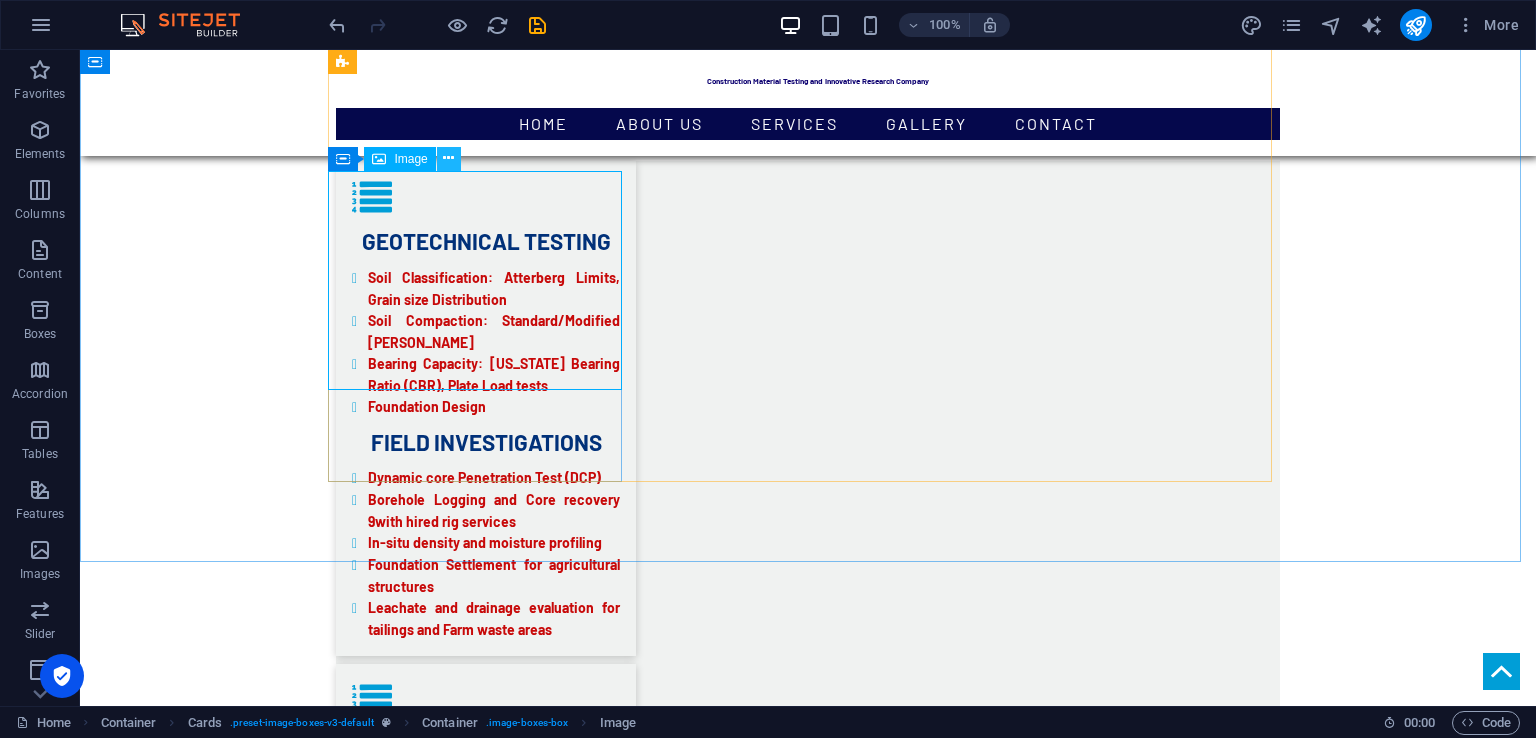 click at bounding box center [448, 158] 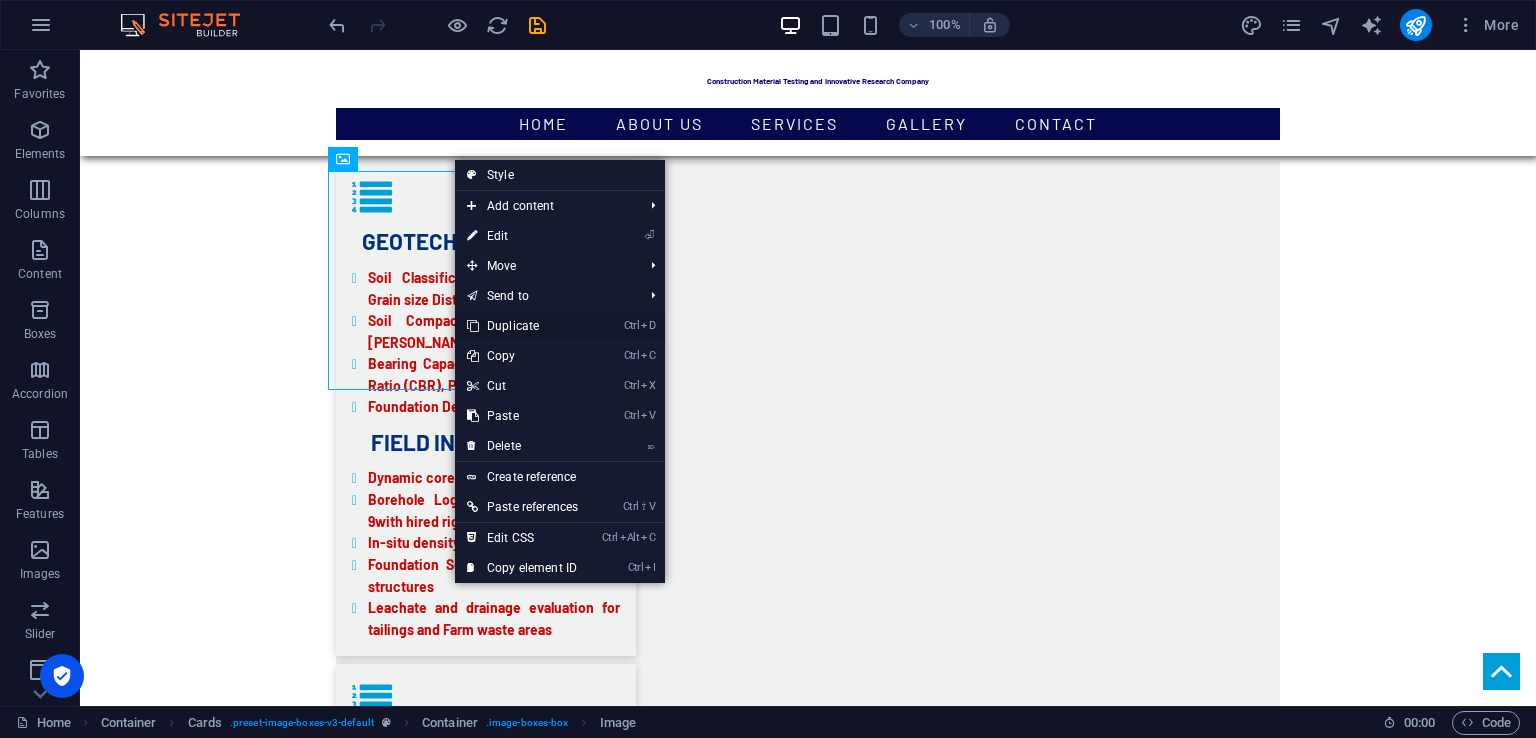 click on "Ctrl D  Duplicate" at bounding box center [522, 326] 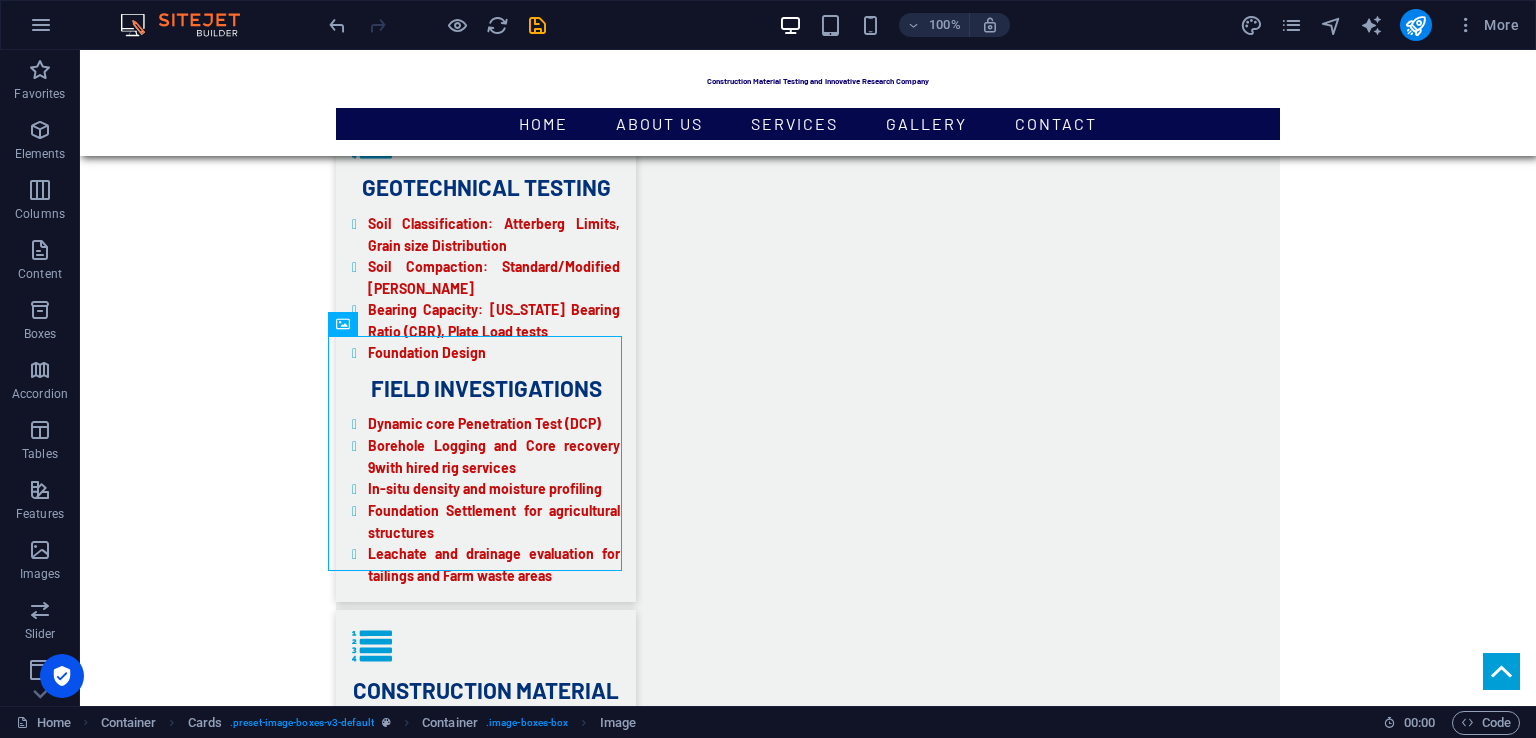 scroll, scrollTop: 3629, scrollLeft: 0, axis: vertical 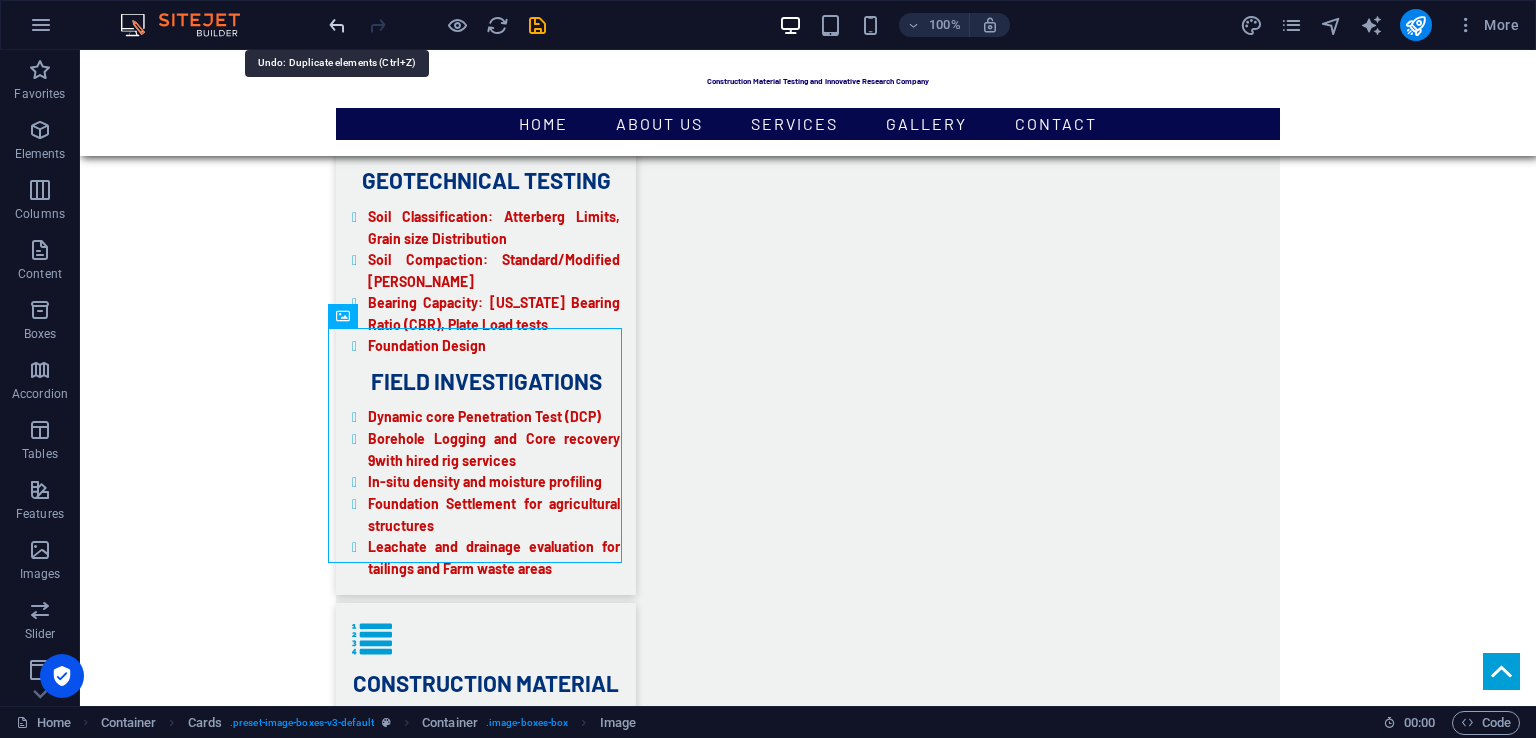 click at bounding box center (337, 25) 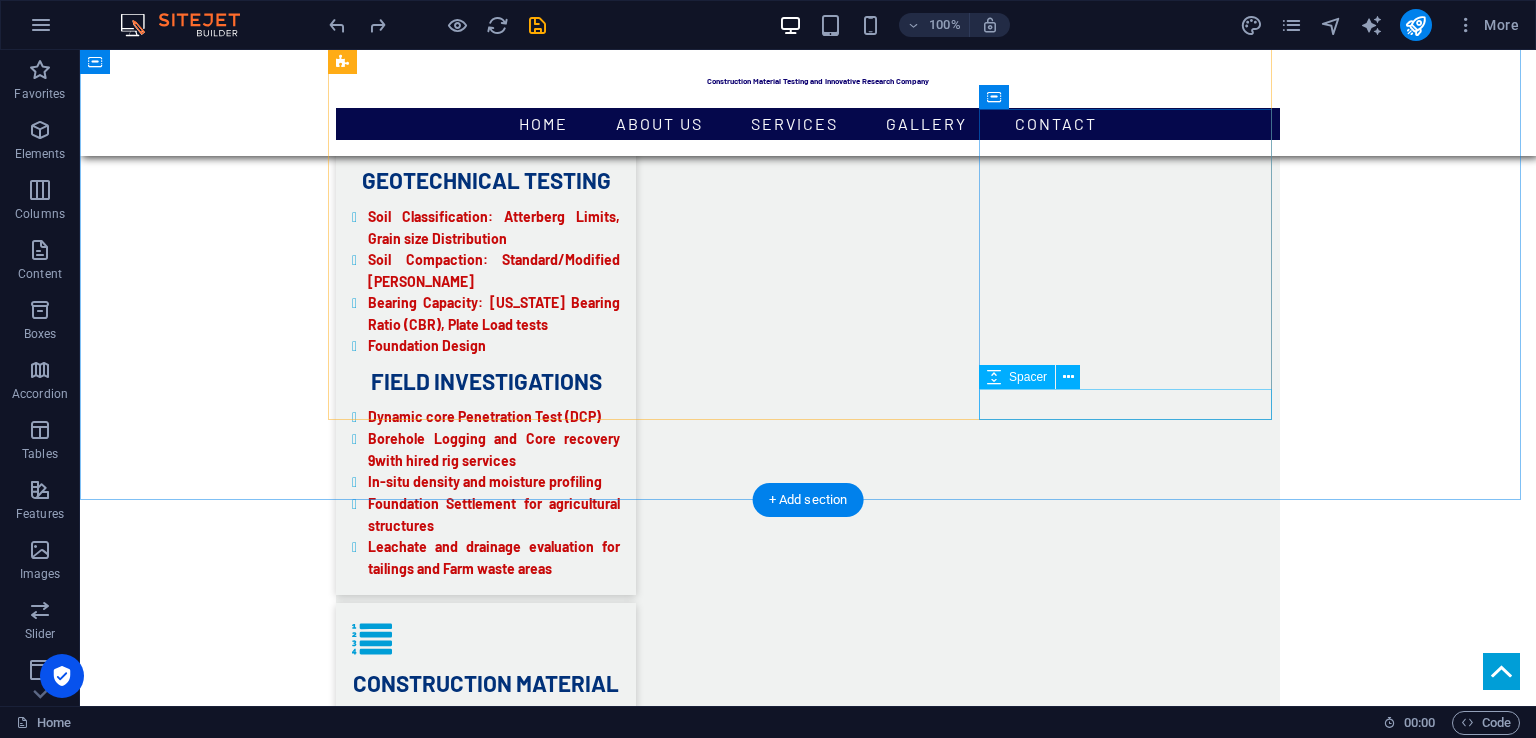 click at bounding box center (482, 5877) 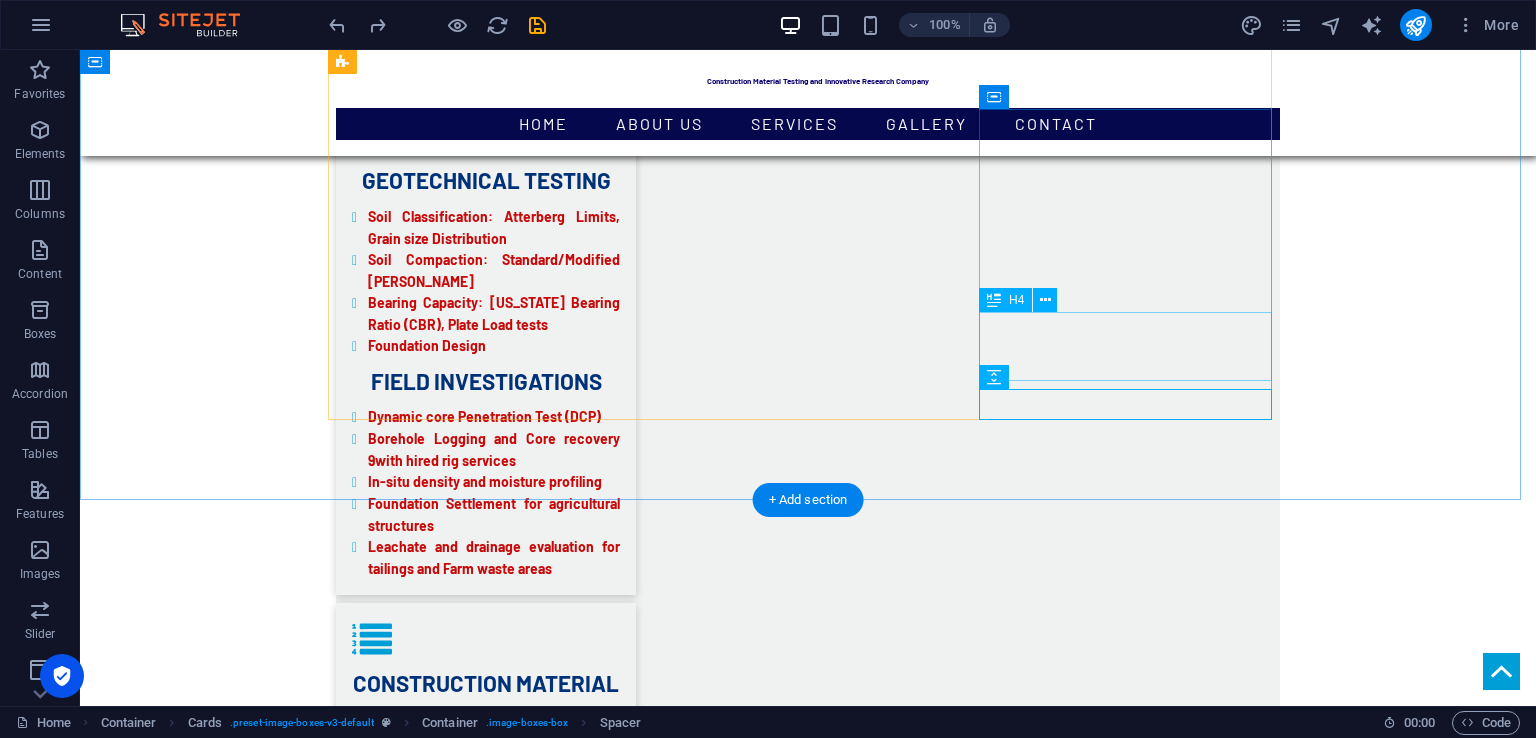 click on "ULTrasonic pulse velocity testing" at bounding box center (482, 5819) 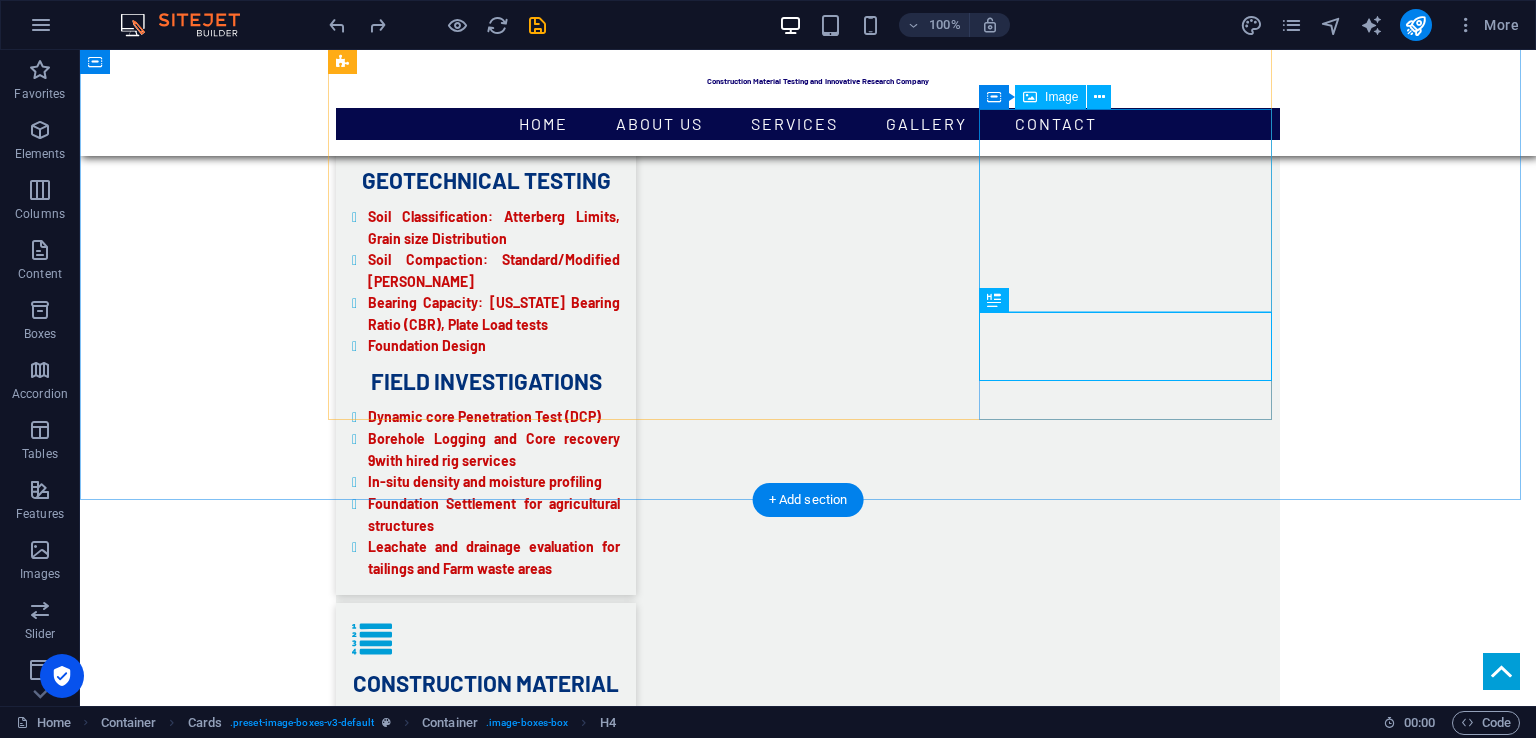 click at bounding box center (482, 5683) 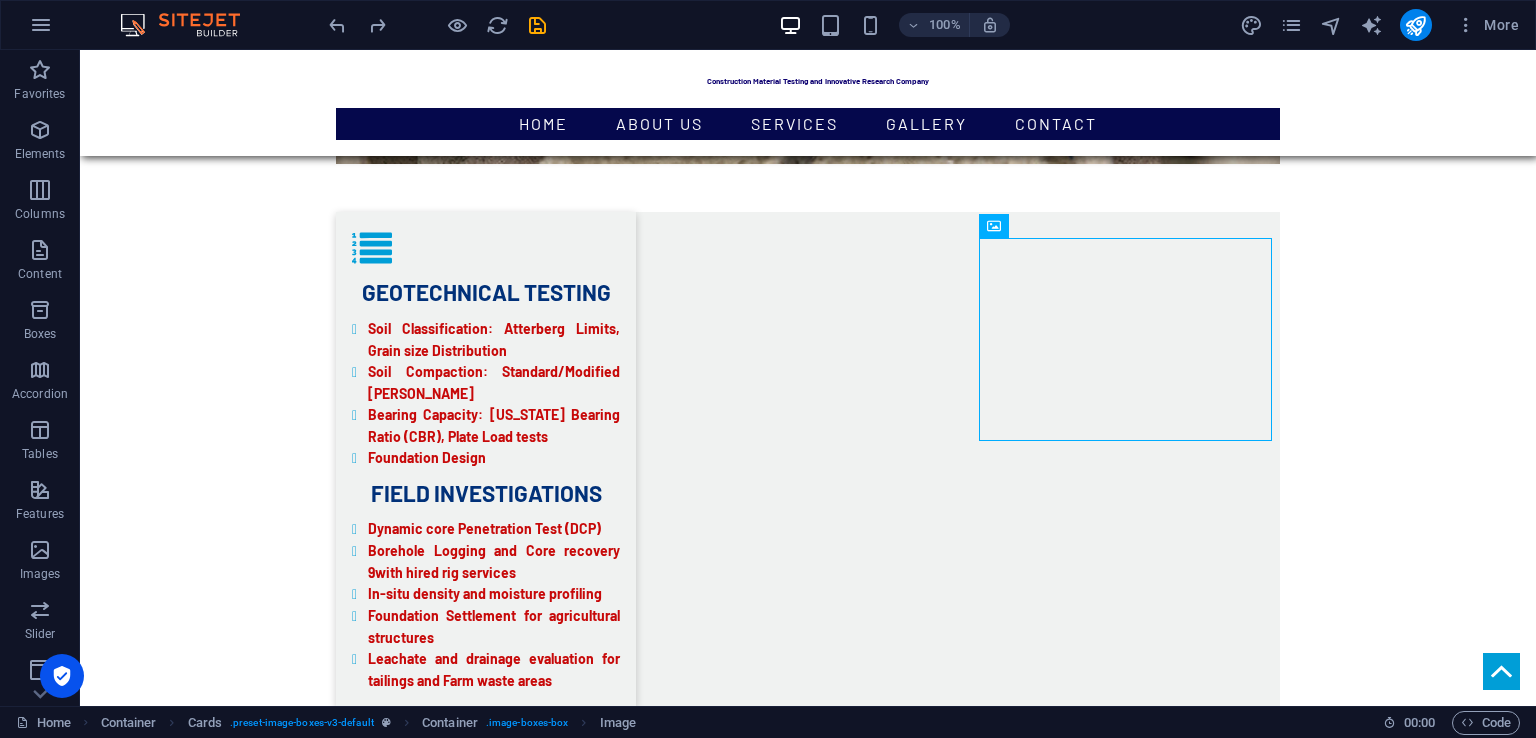 scroll, scrollTop: 3500, scrollLeft: 0, axis: vertical 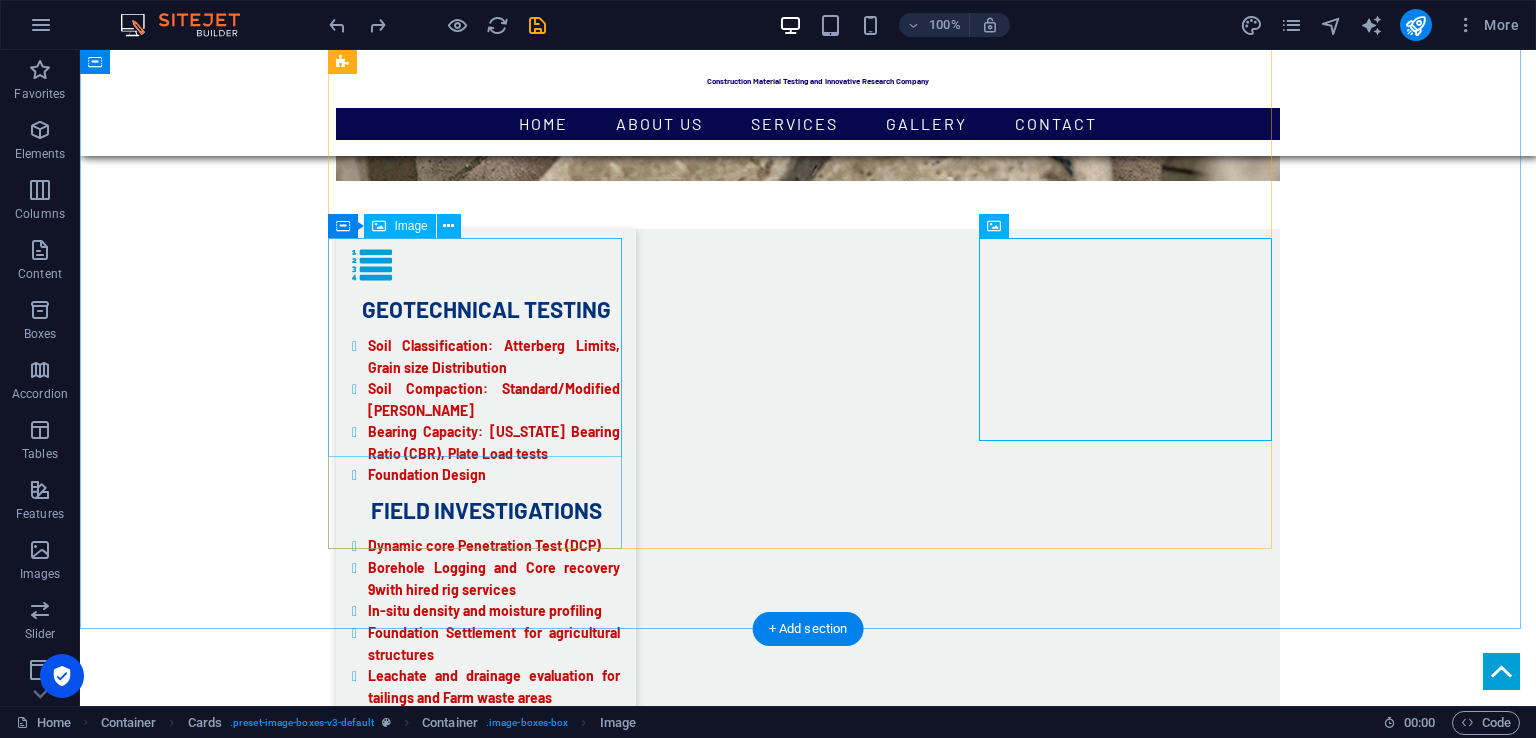 click at bounding box center [482, 5210] 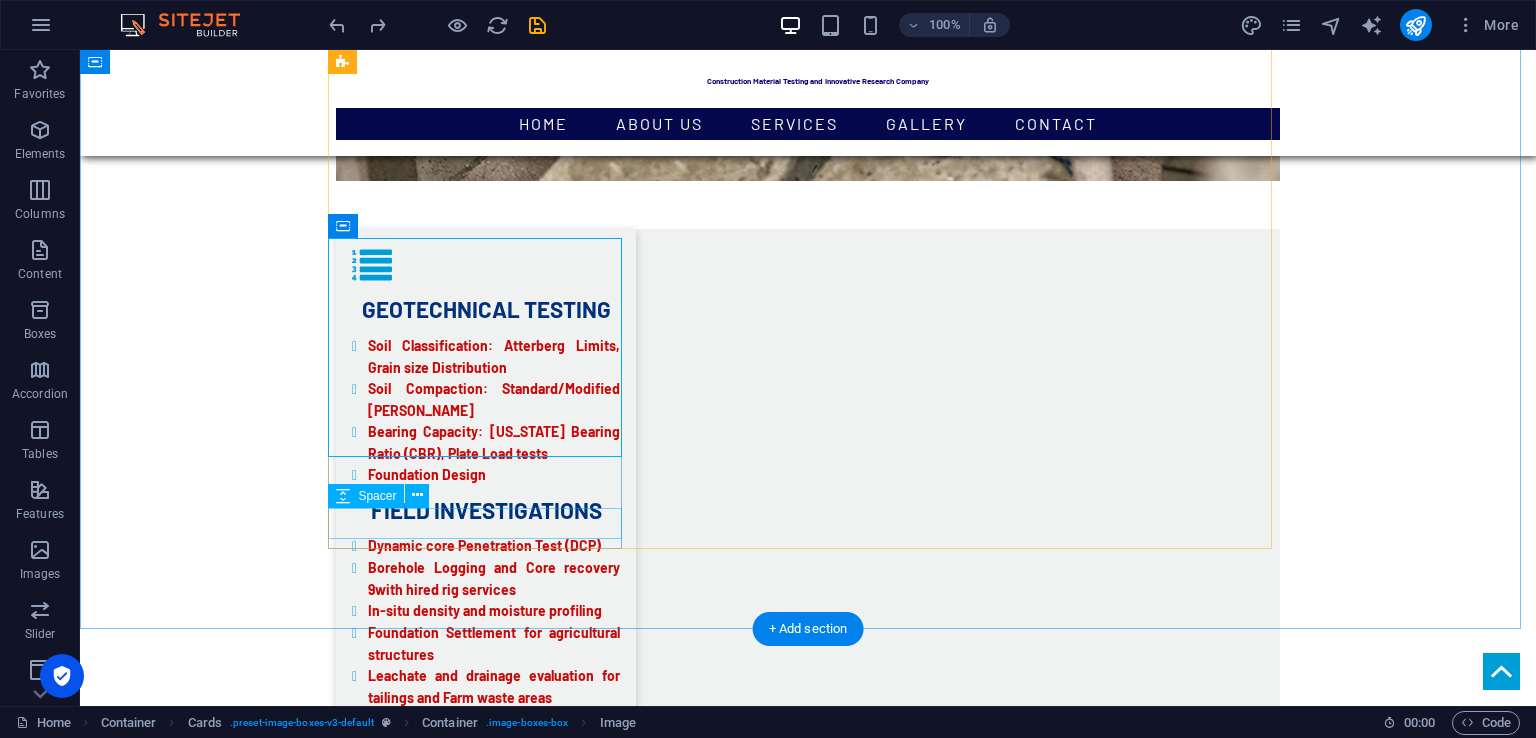 click at bounding box center (482, 5386) 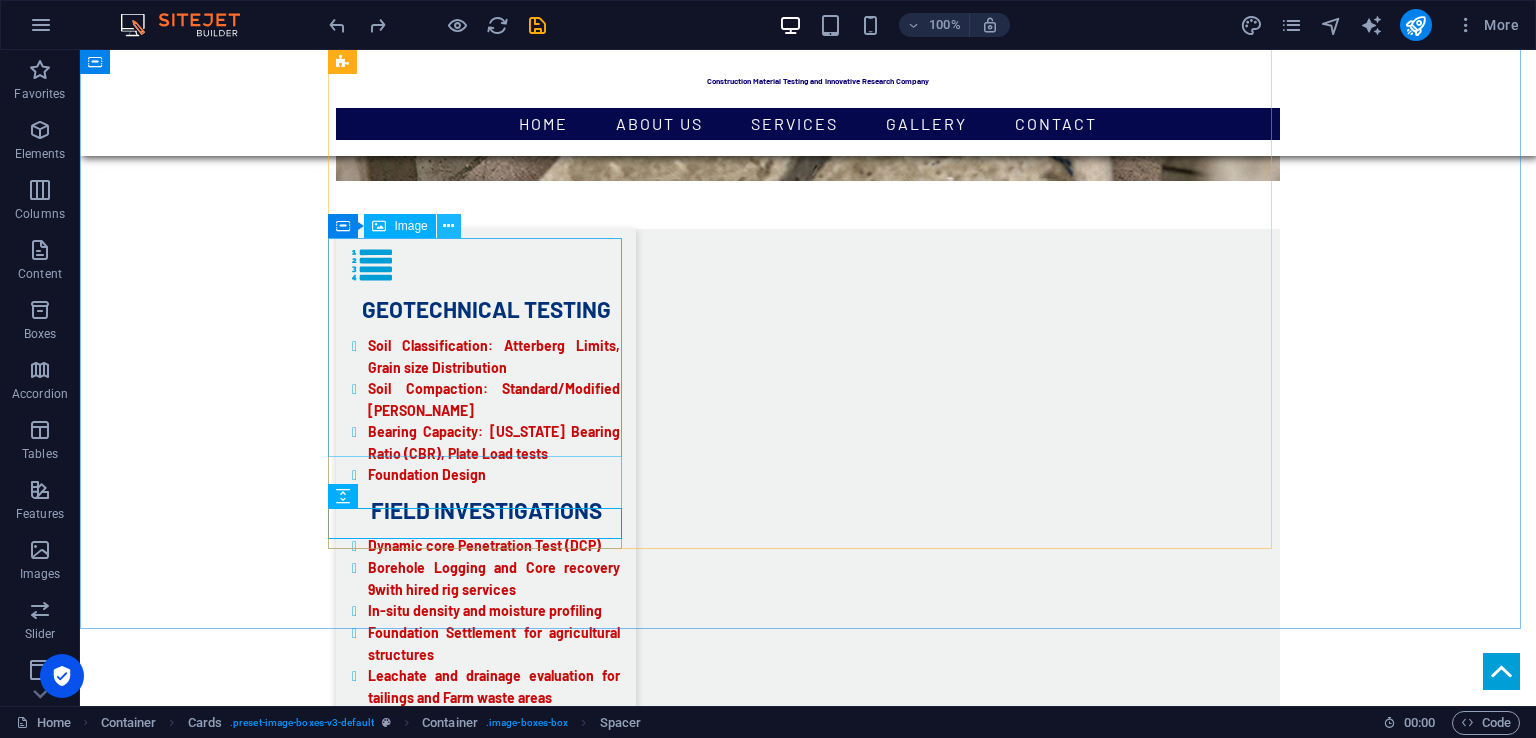 click at bounding box center [448, 226] 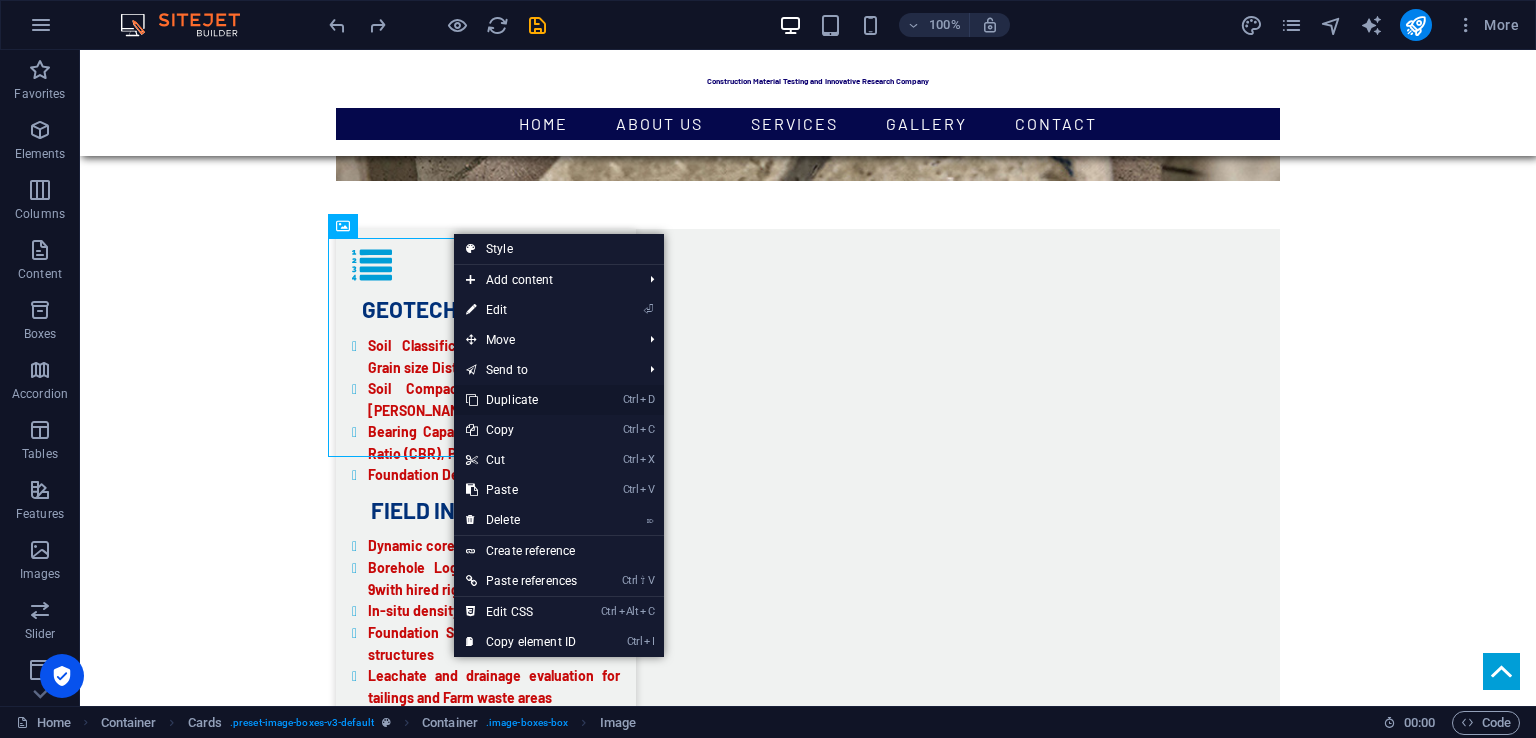 drag, startPoint x: 486, startPoint y: 398, endPoint x: 406, endPoint y: 348, distance: 94.33981 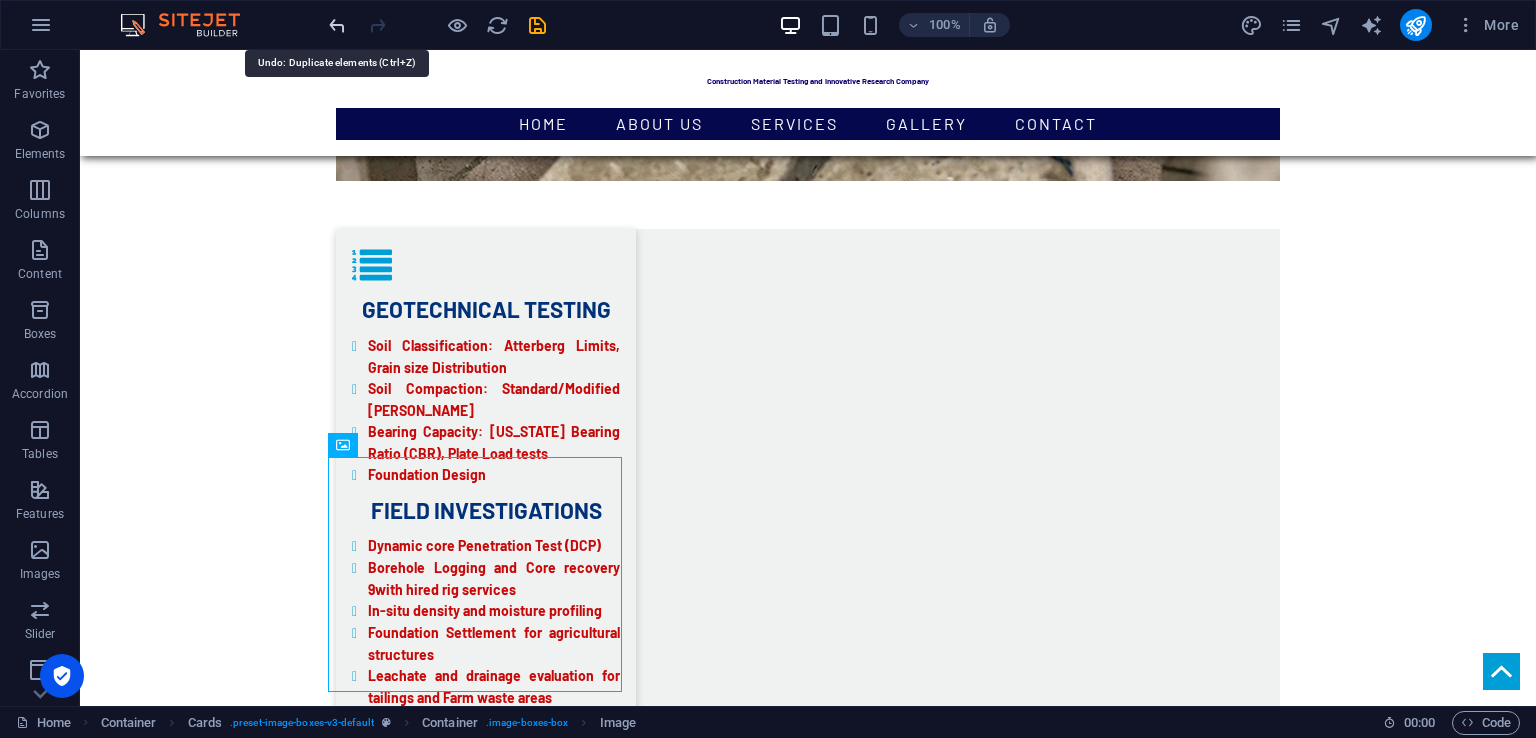 click at bounding box center [337, 25] 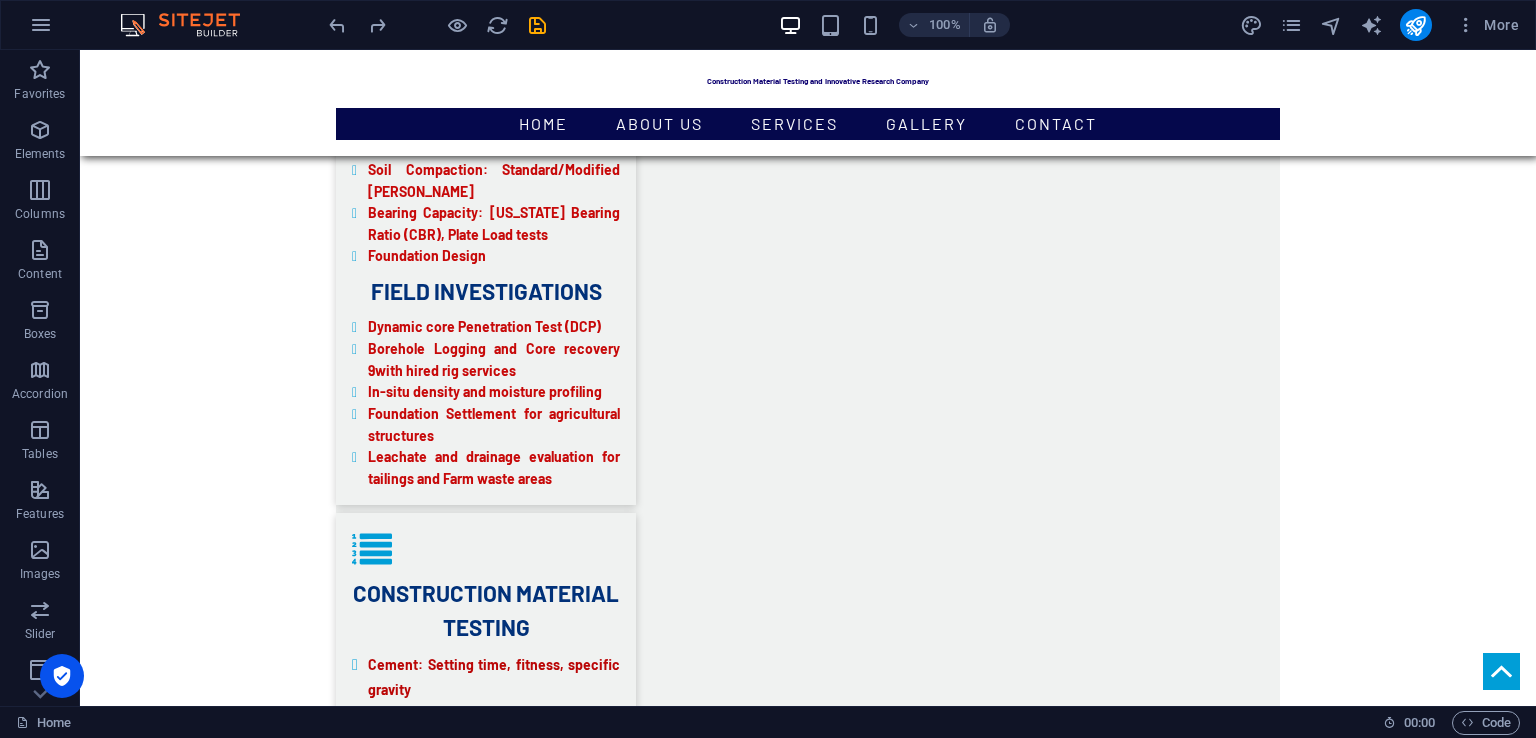 scroll, scrollTop: 3806, scrollLeft: 0, axis: vertical 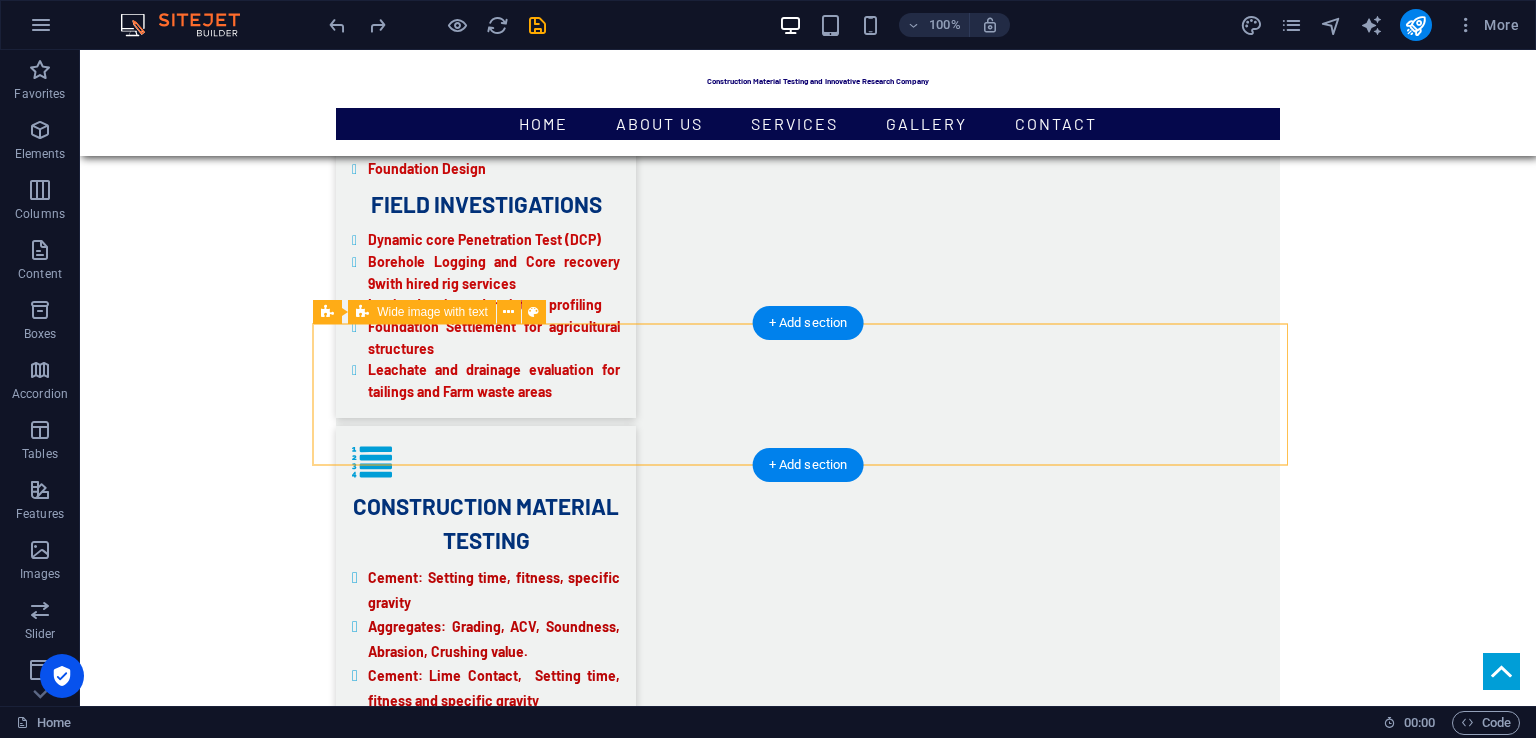 click on "Drop content here or  Add elements  Paste clipboard" at bounding box center (808, 5868) 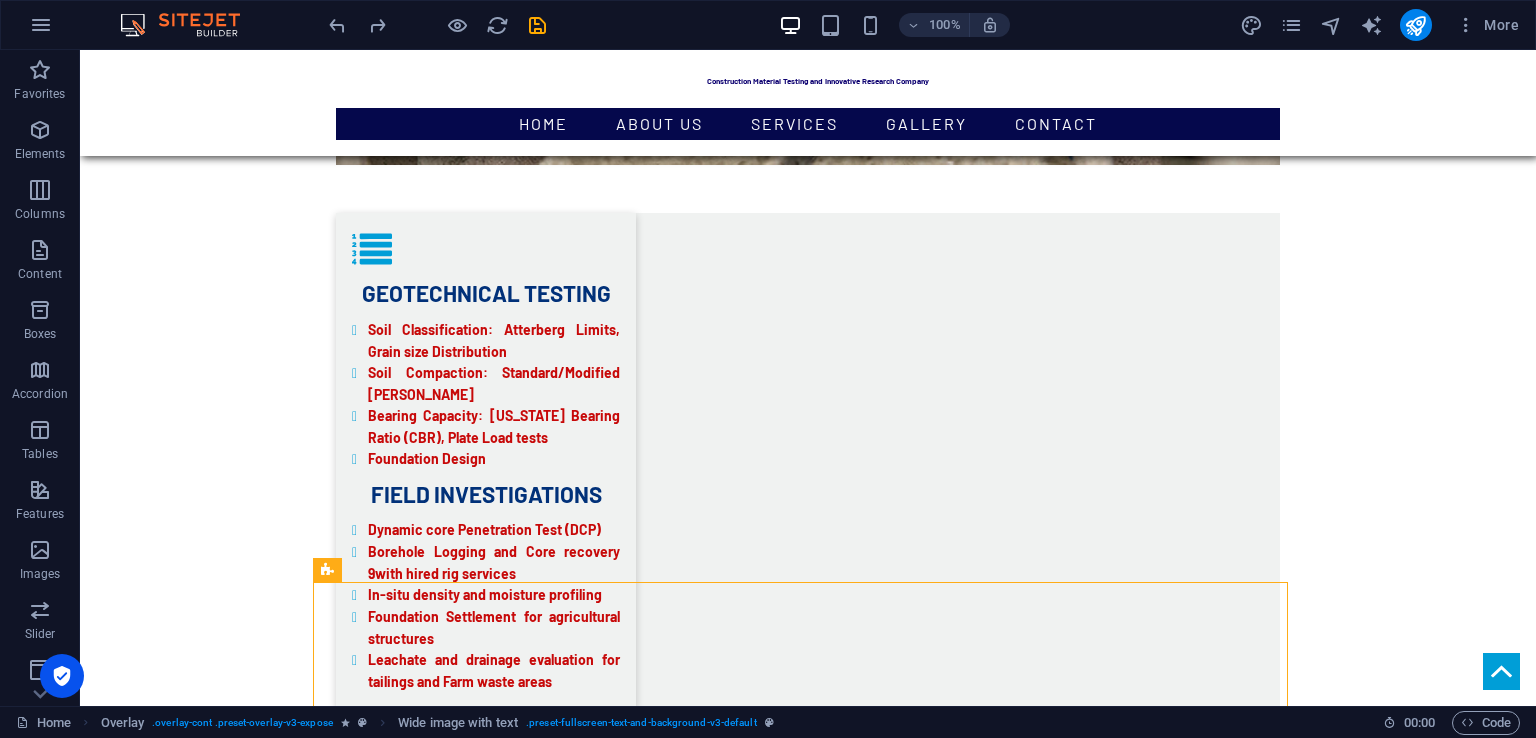 scroll, scrollTop: 3477, scrollLeft: 0, axis: vertical 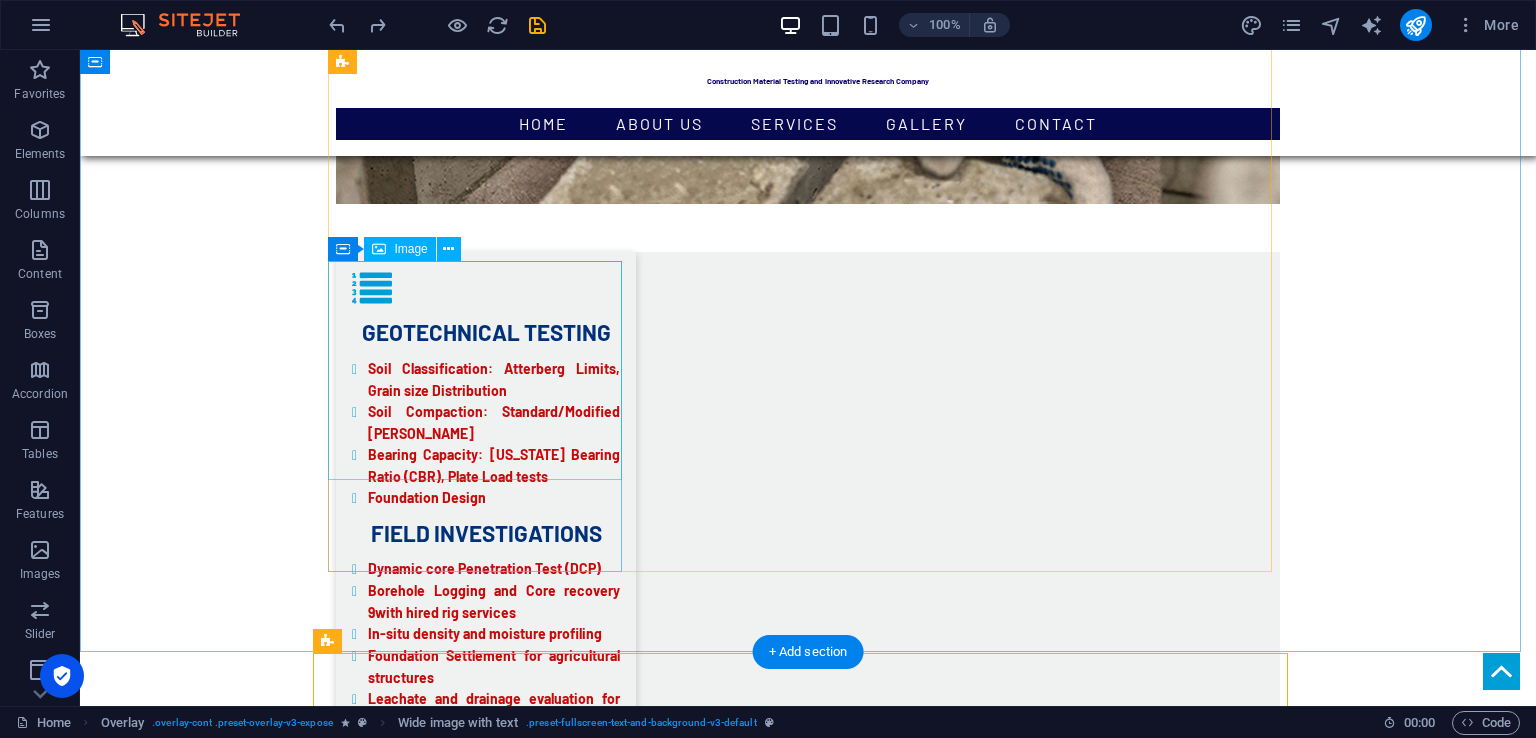 click at bounding box center (482, 5233) 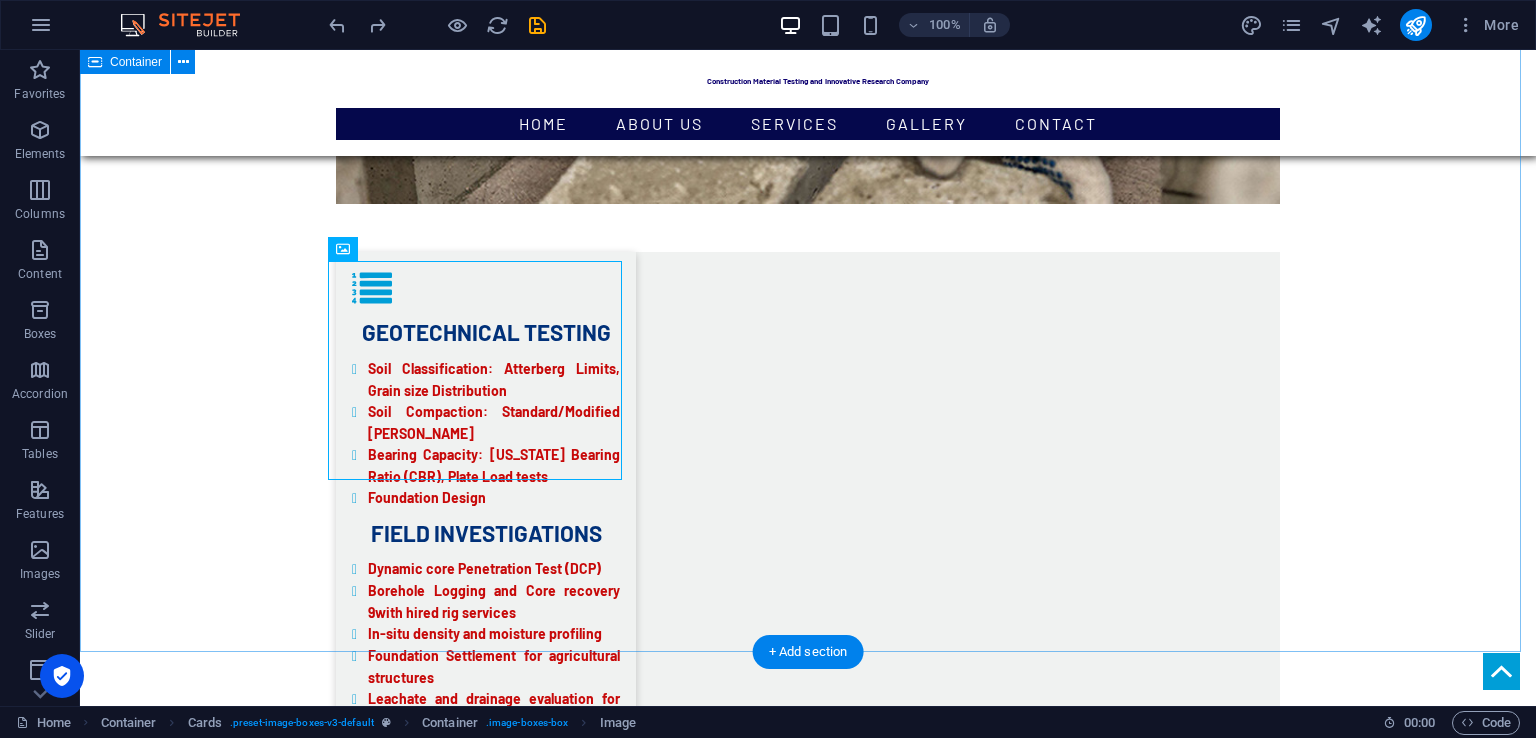 click on "GALLERY OUR GALLERY Asphalt coring construction material design ADVANCED SPECIALIZED TESTING TEAM SOIL TESTING ULTrasonic pulse velocity testing" at bounding box center [808, 5108] 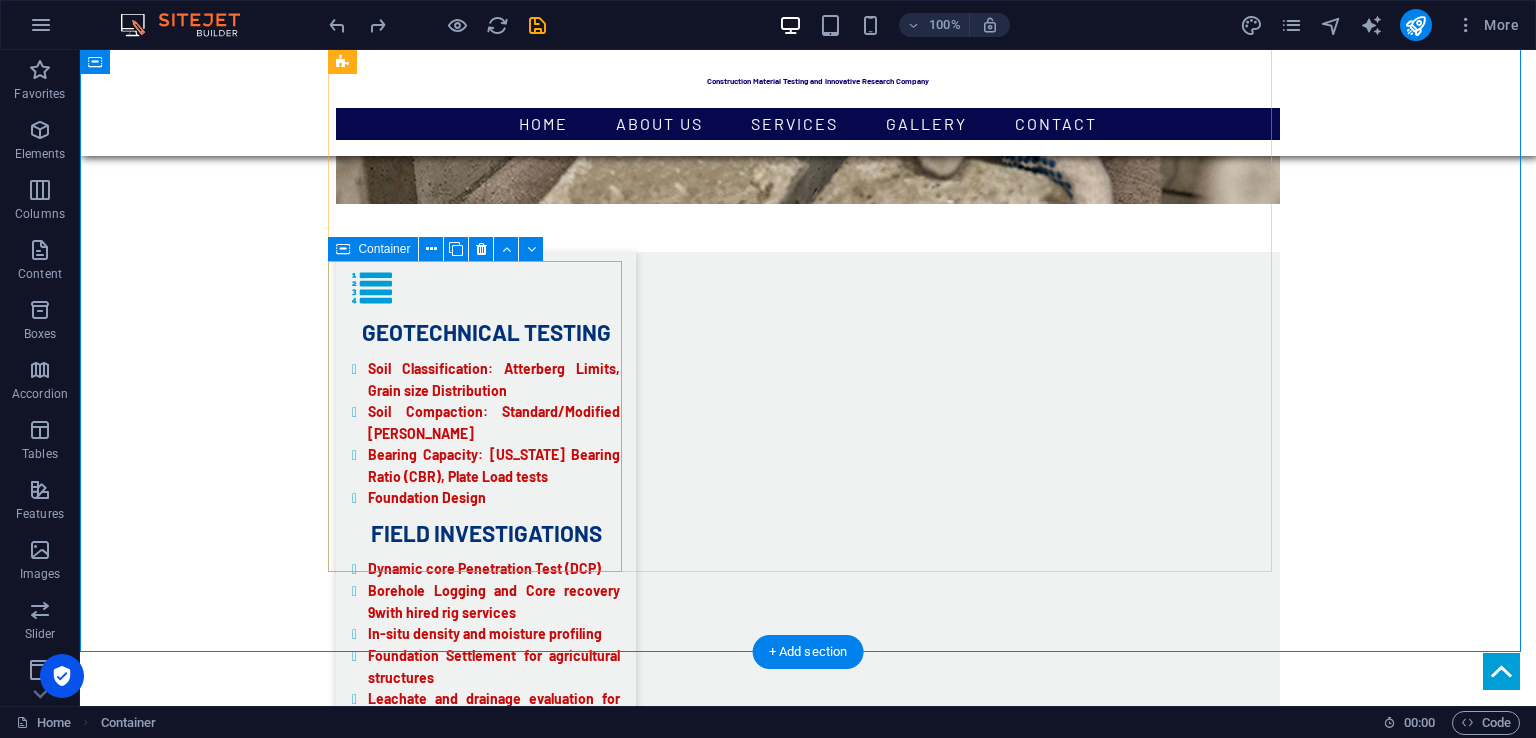 click on "TEAM" at bounding box center [482, 5274] 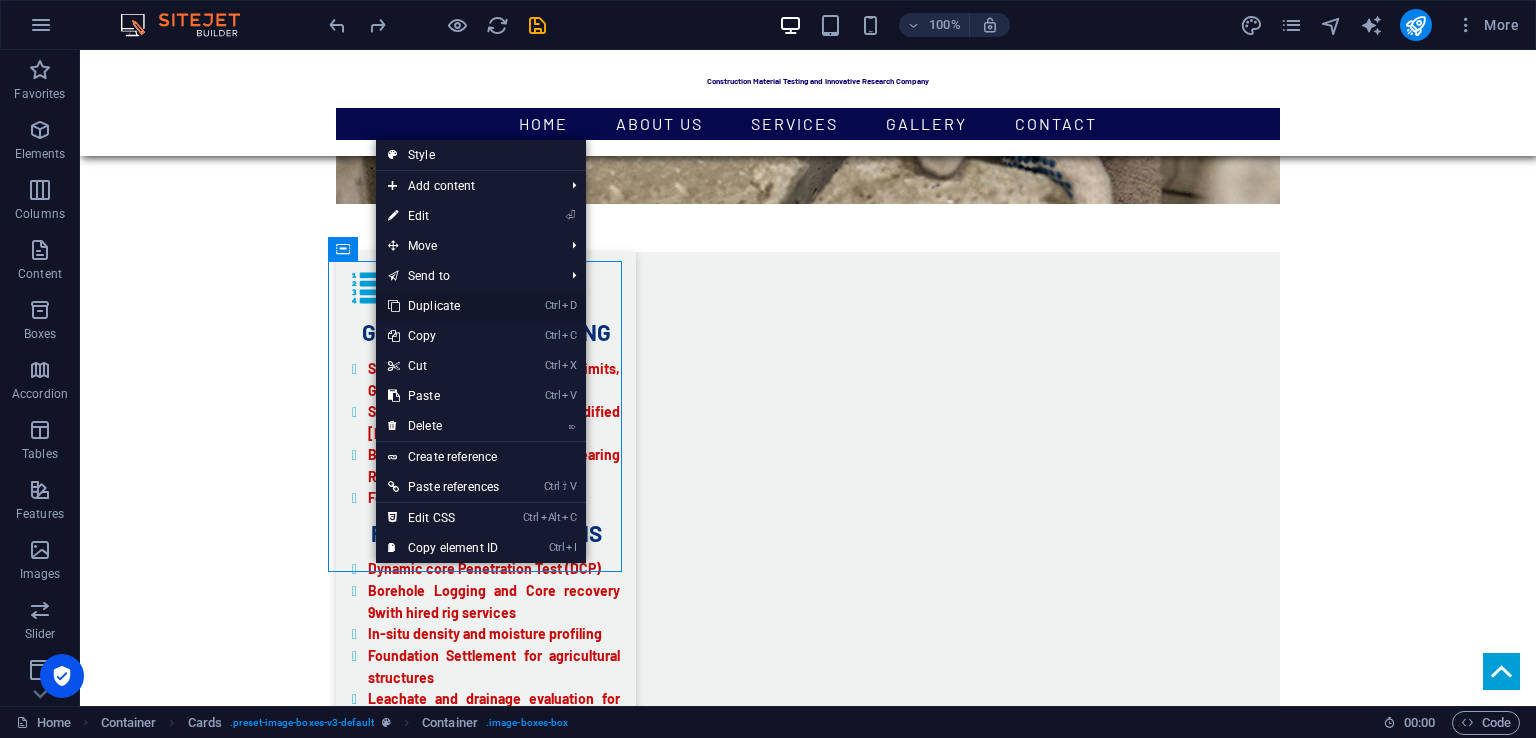 click on "Ctrl D  Duplicate" at bounding box center (443, 306) 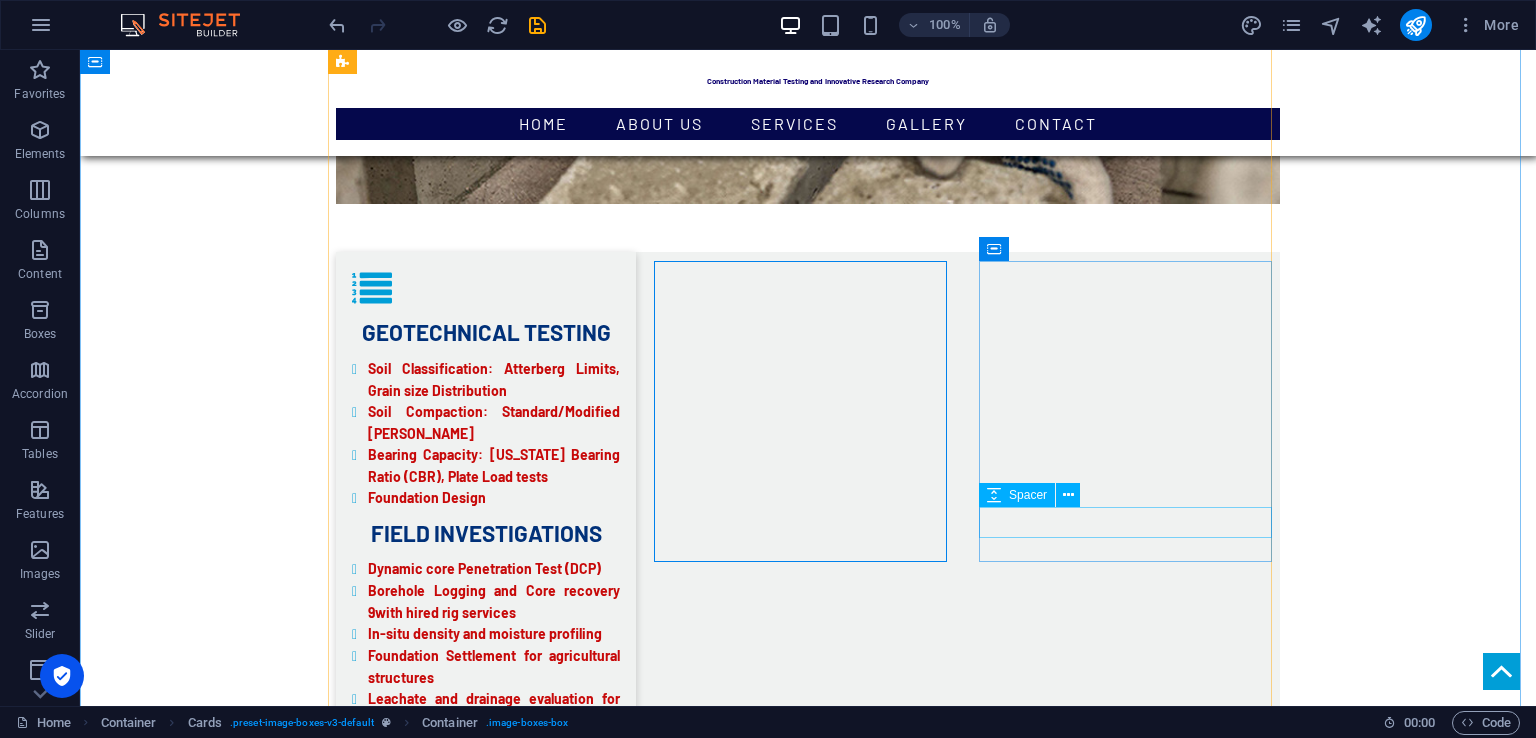 click at bounding box center [482, 6018] 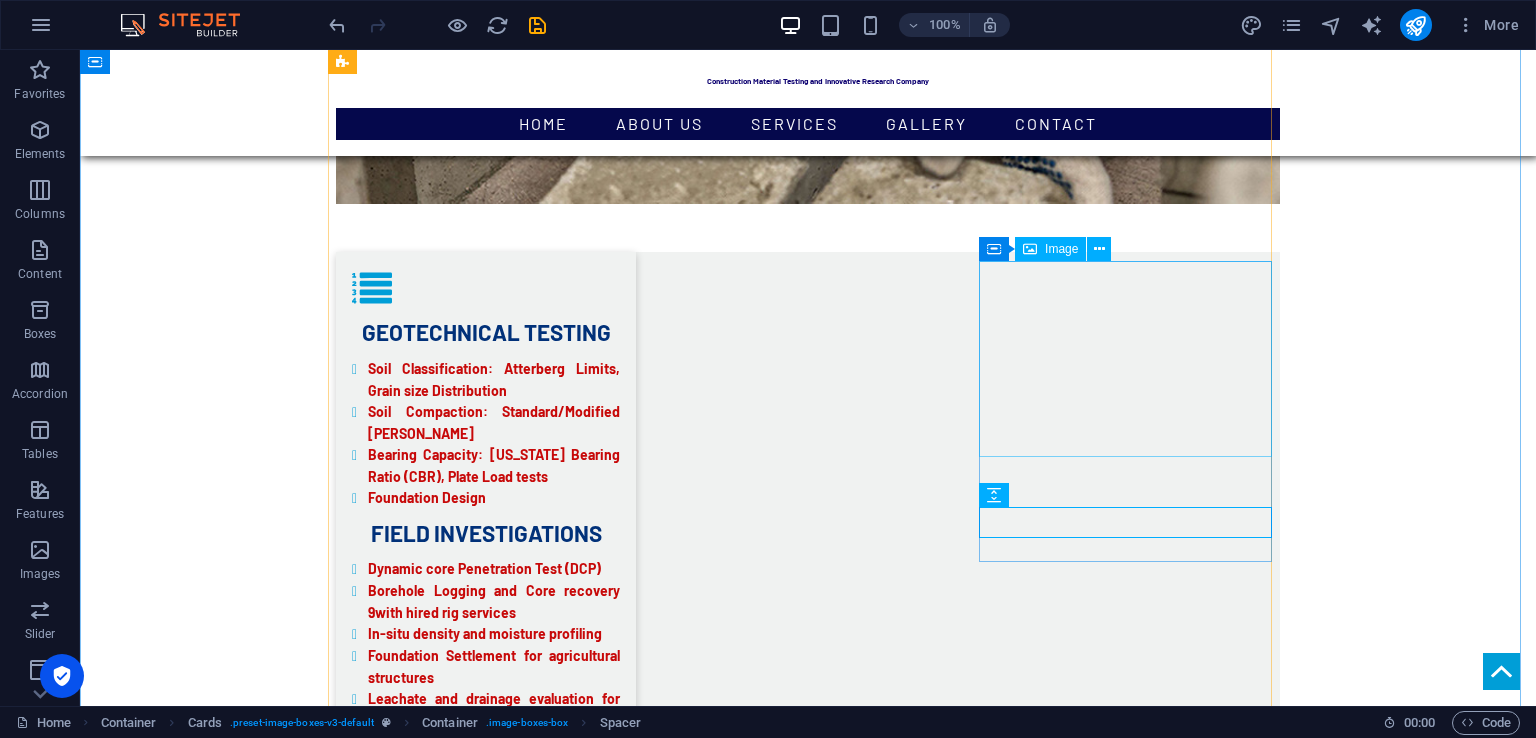 click at bounding box center (482, 5855) 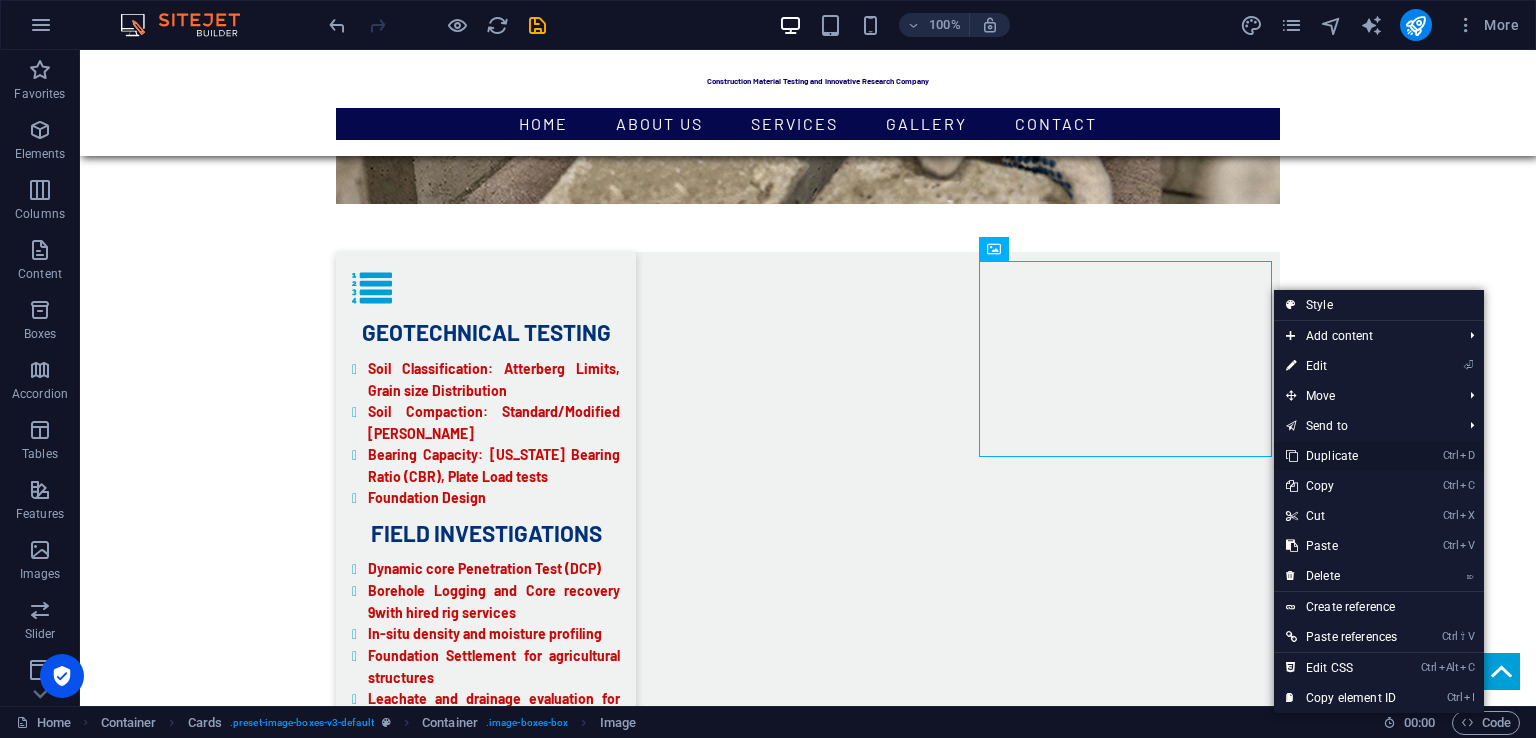 click on "Ctrl D  Duplicate" at bounding box center (1341, 456) 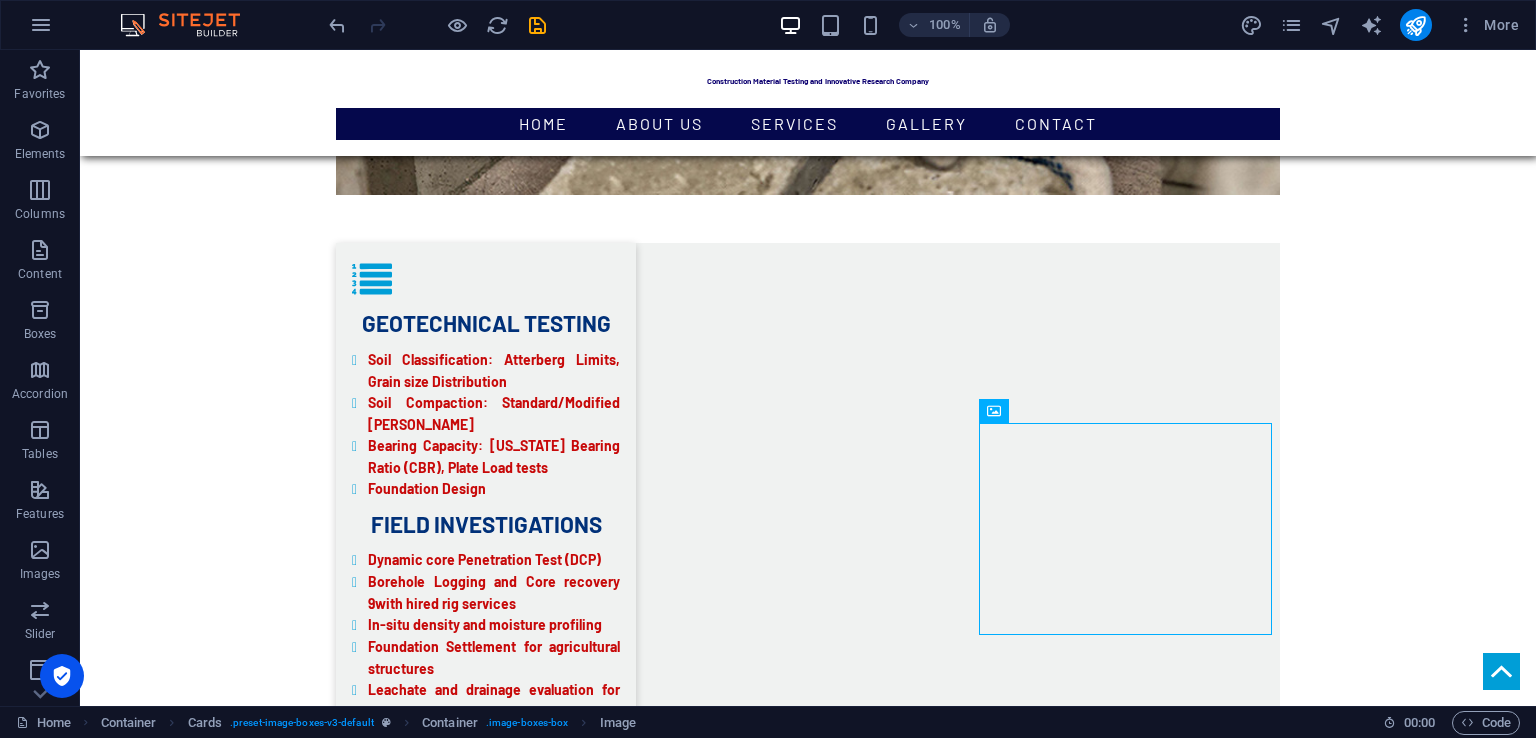 scroll, scrollTop: 3477, scrollLeft: 0, axis: vertical 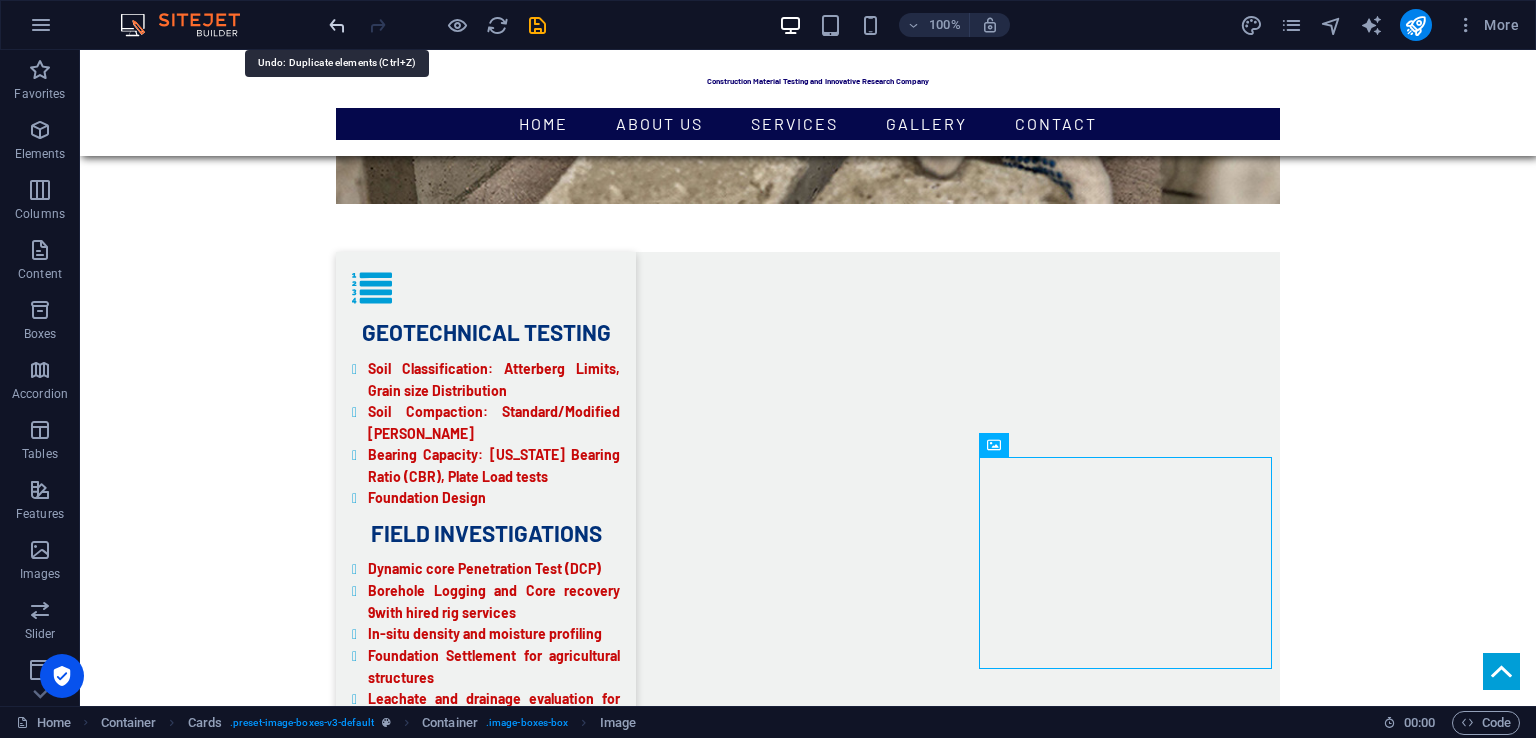 click at bounding box center (337, 25) 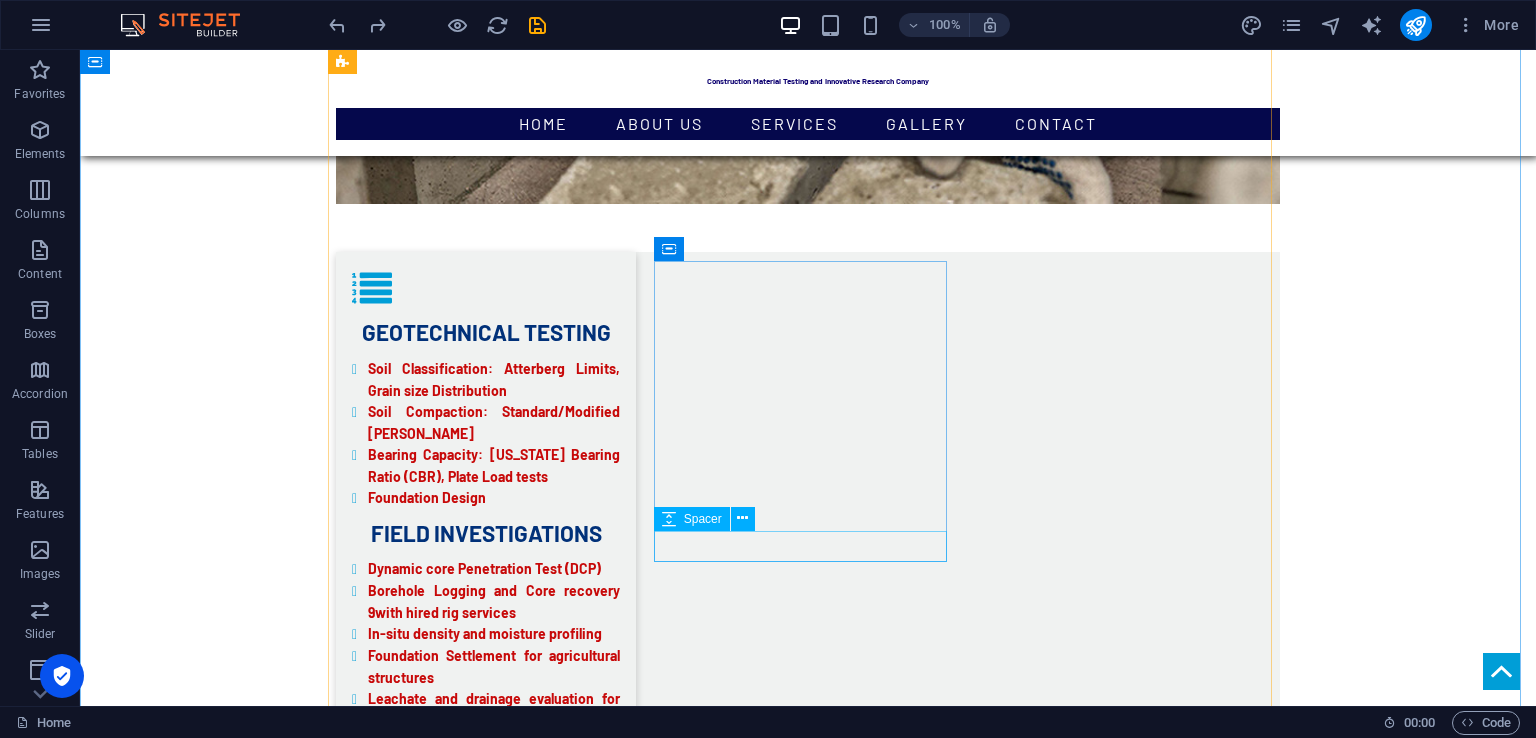 click at bounding box center (482, 5725) 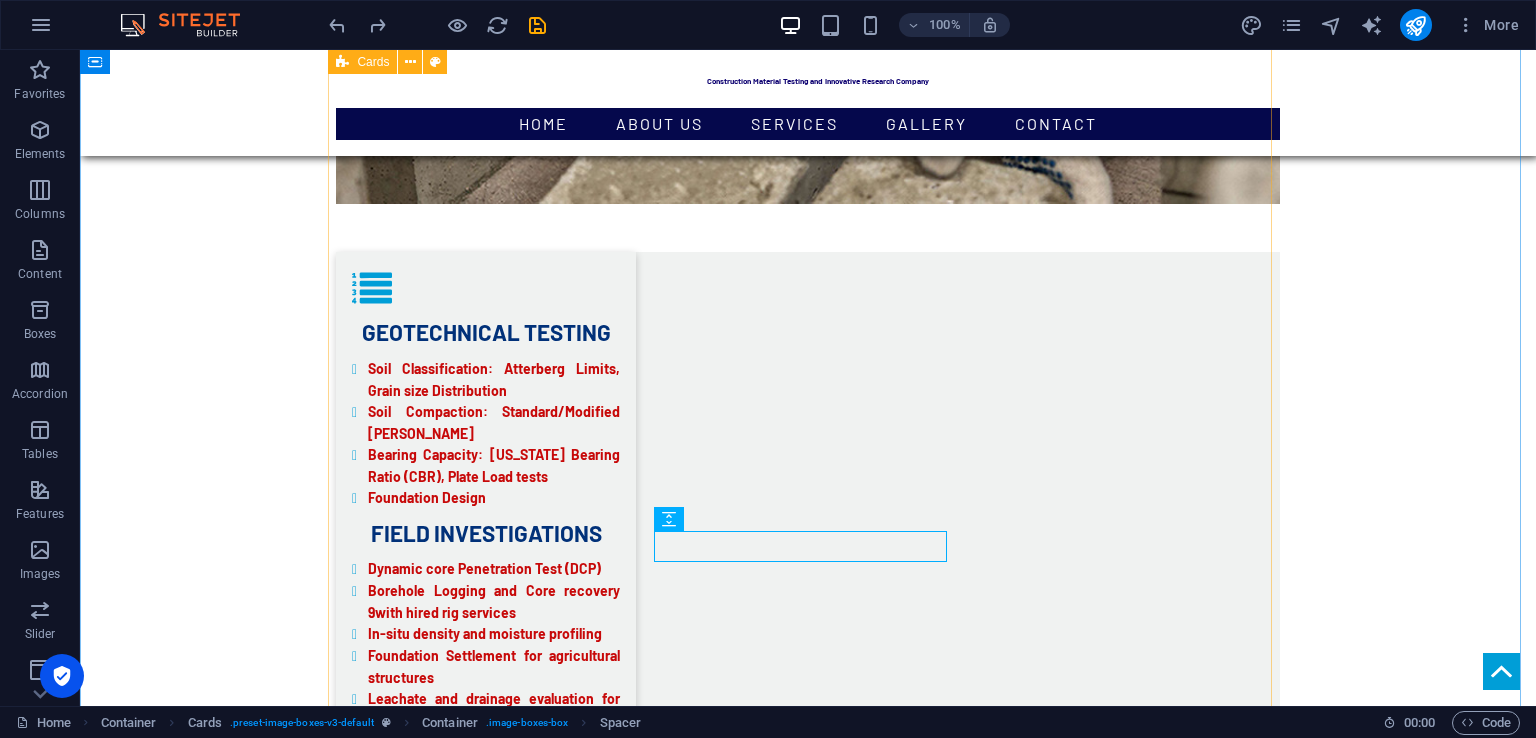click on "Asphalt coring construction material design ADVANCED SPECIALIZED TESTING TEAM TEAM SOIL TESTING ULTrasonic pulse velocity testing" at bounding box center [808, 5315] 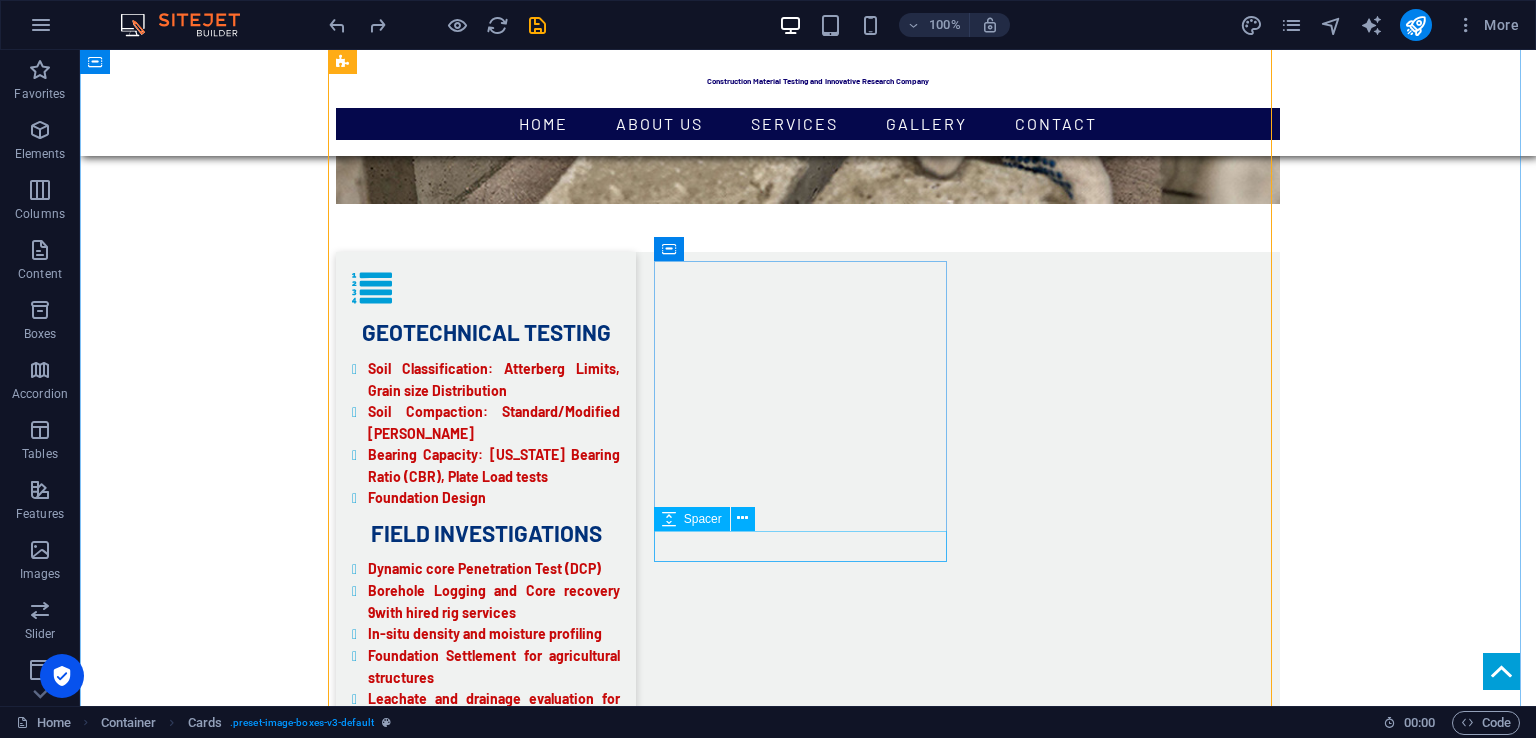 click at bounding box center [482, 5725] 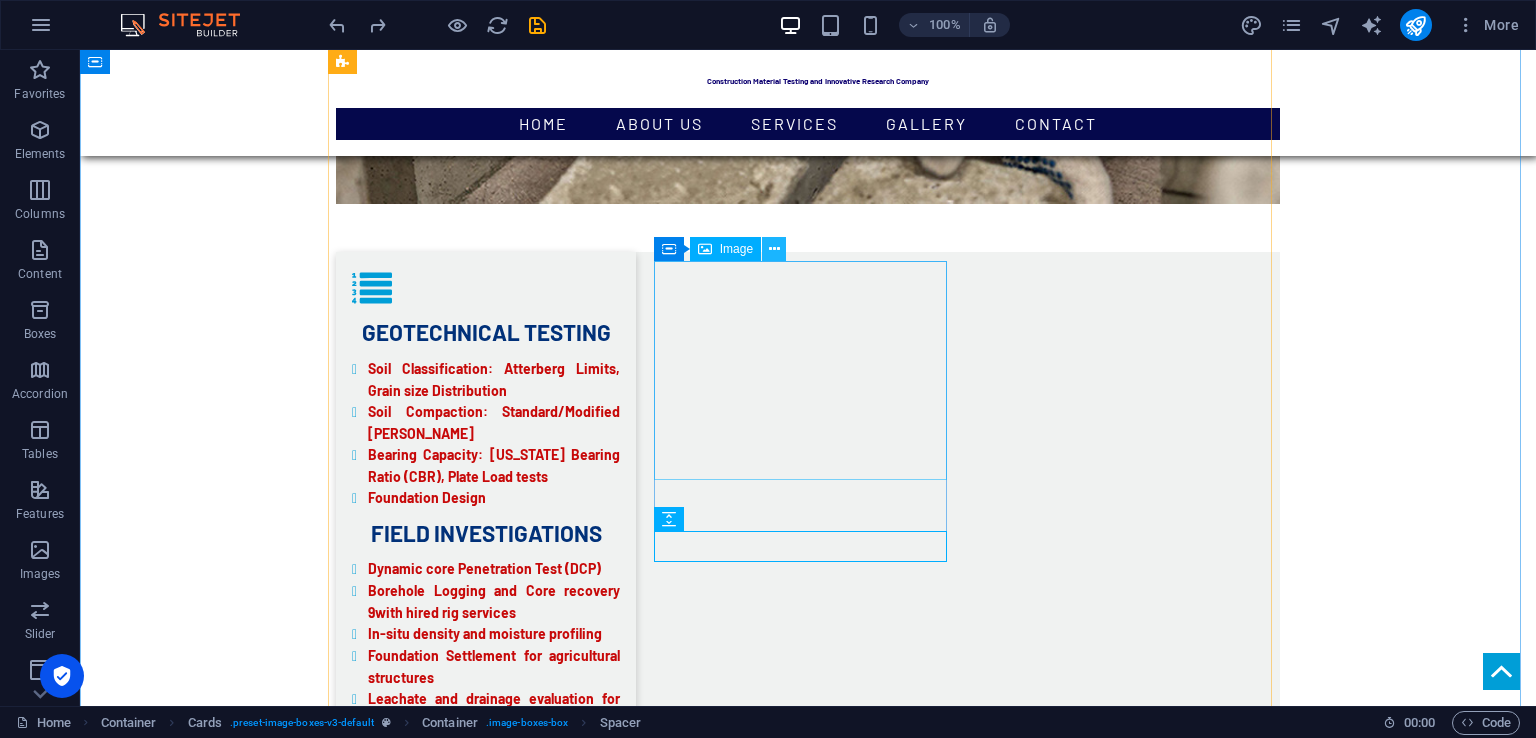 click at bounding box center (774, 249) 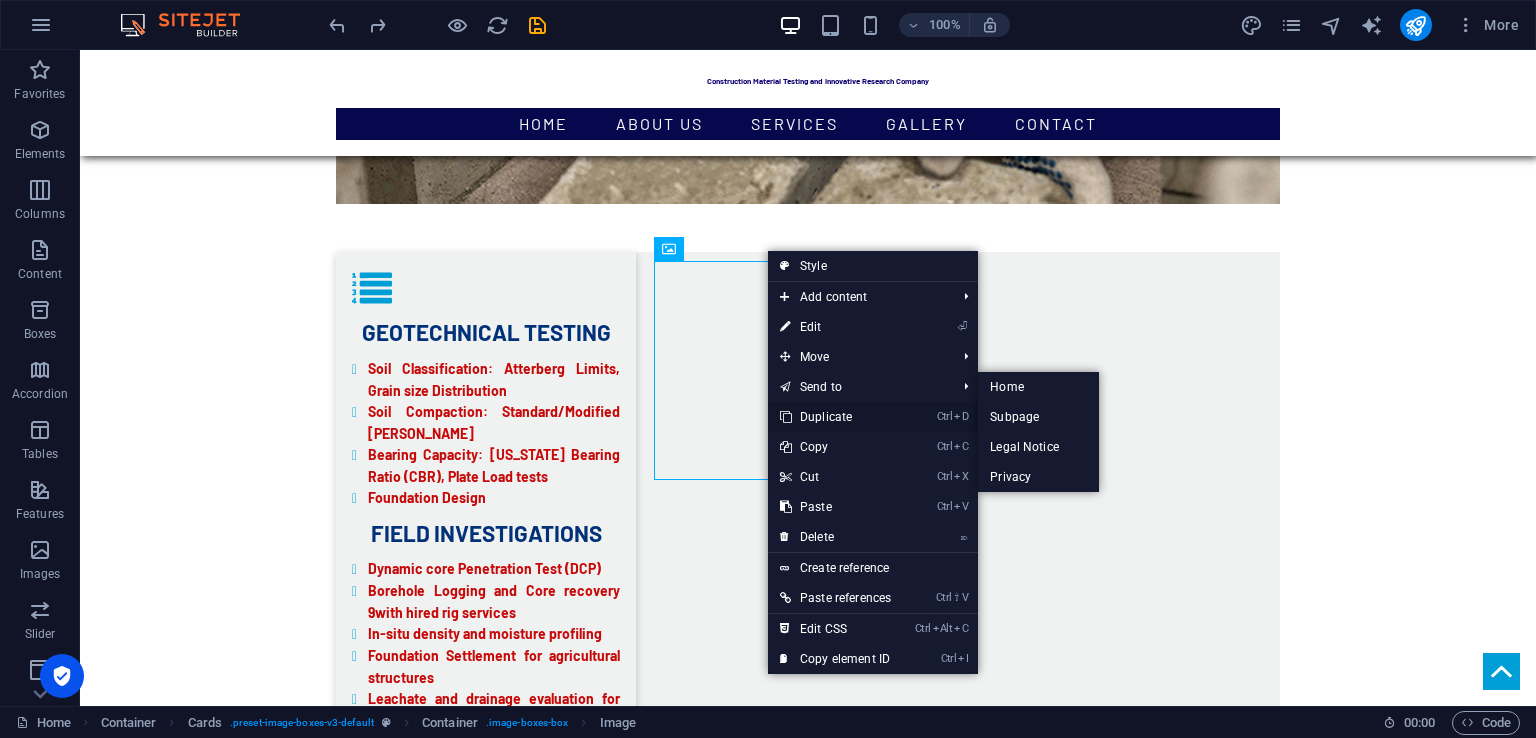 click on "Ctrl D  Duplicate" at bounding box center [835, 417] 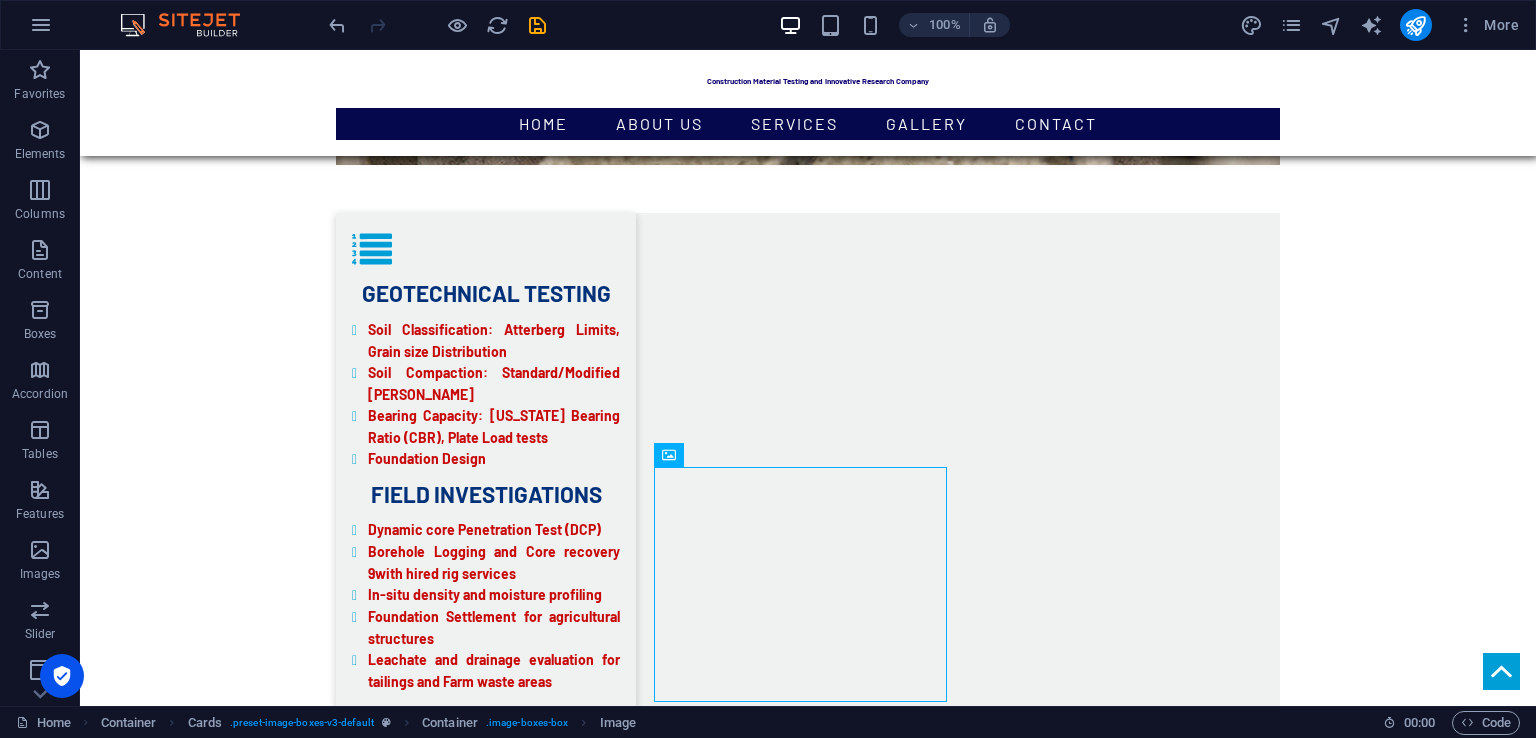 scroll, scrollTop: 3663, scrollLeft: 0, axis: vertical 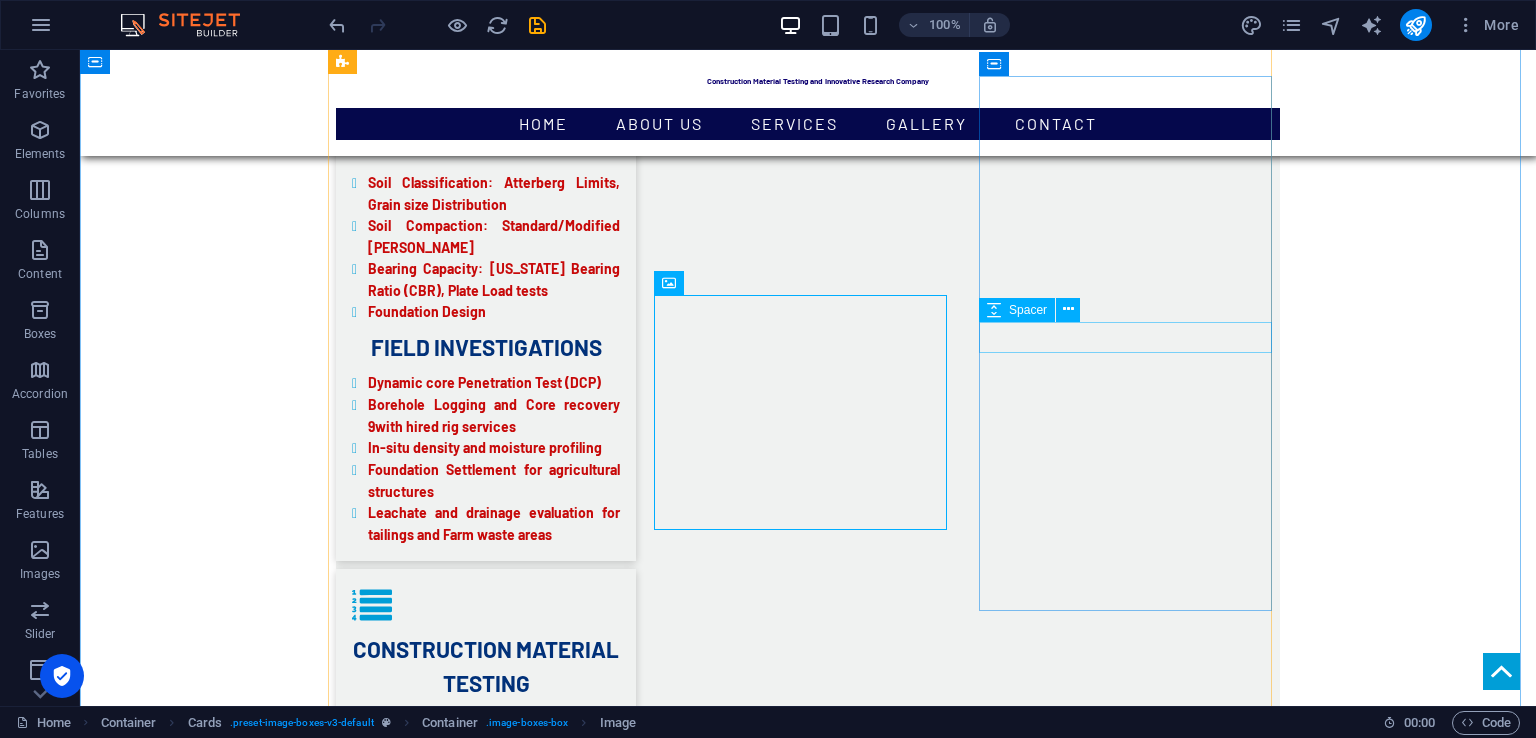 click at bounding box center (482, 6067) 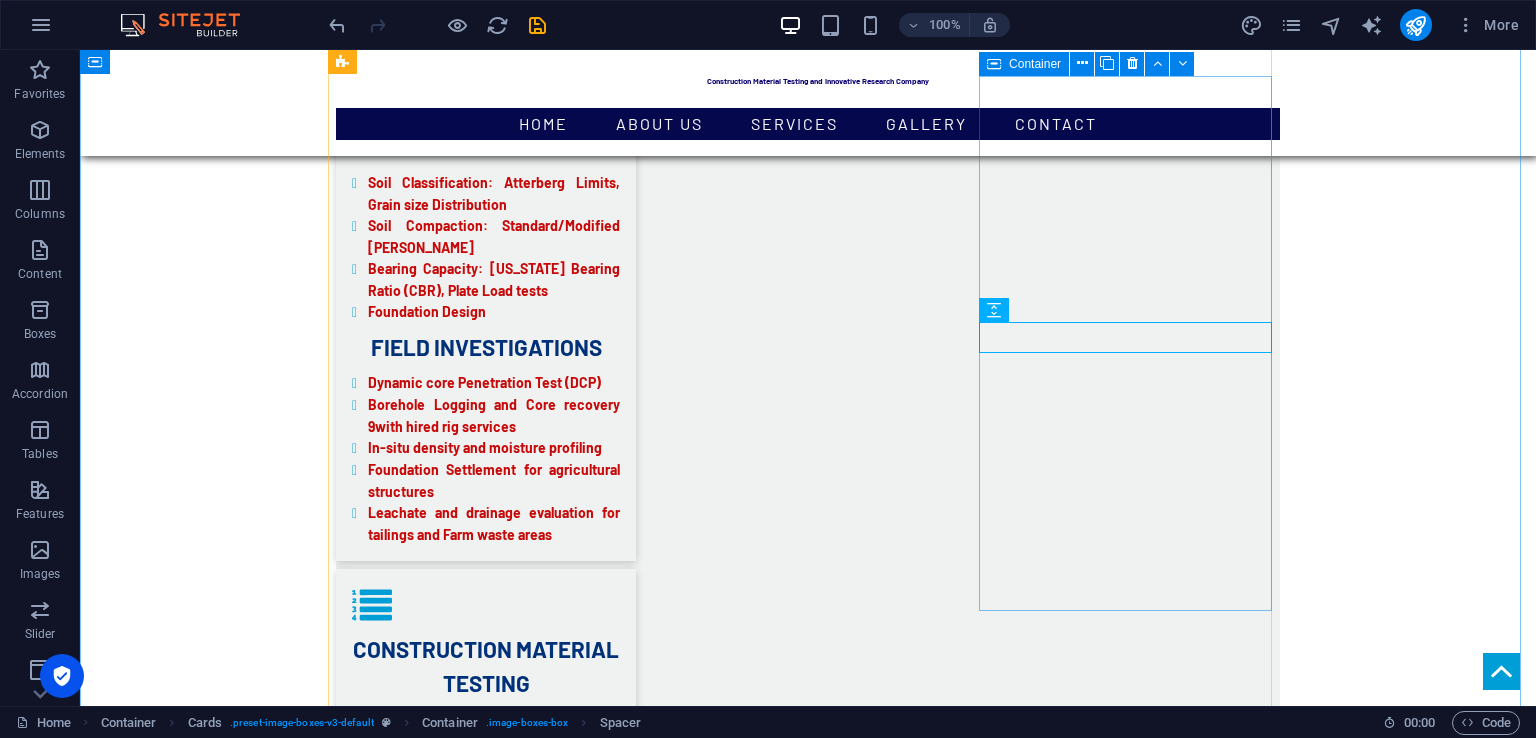 click on "SOIL TESTING" at bounding box center (482, 5944) 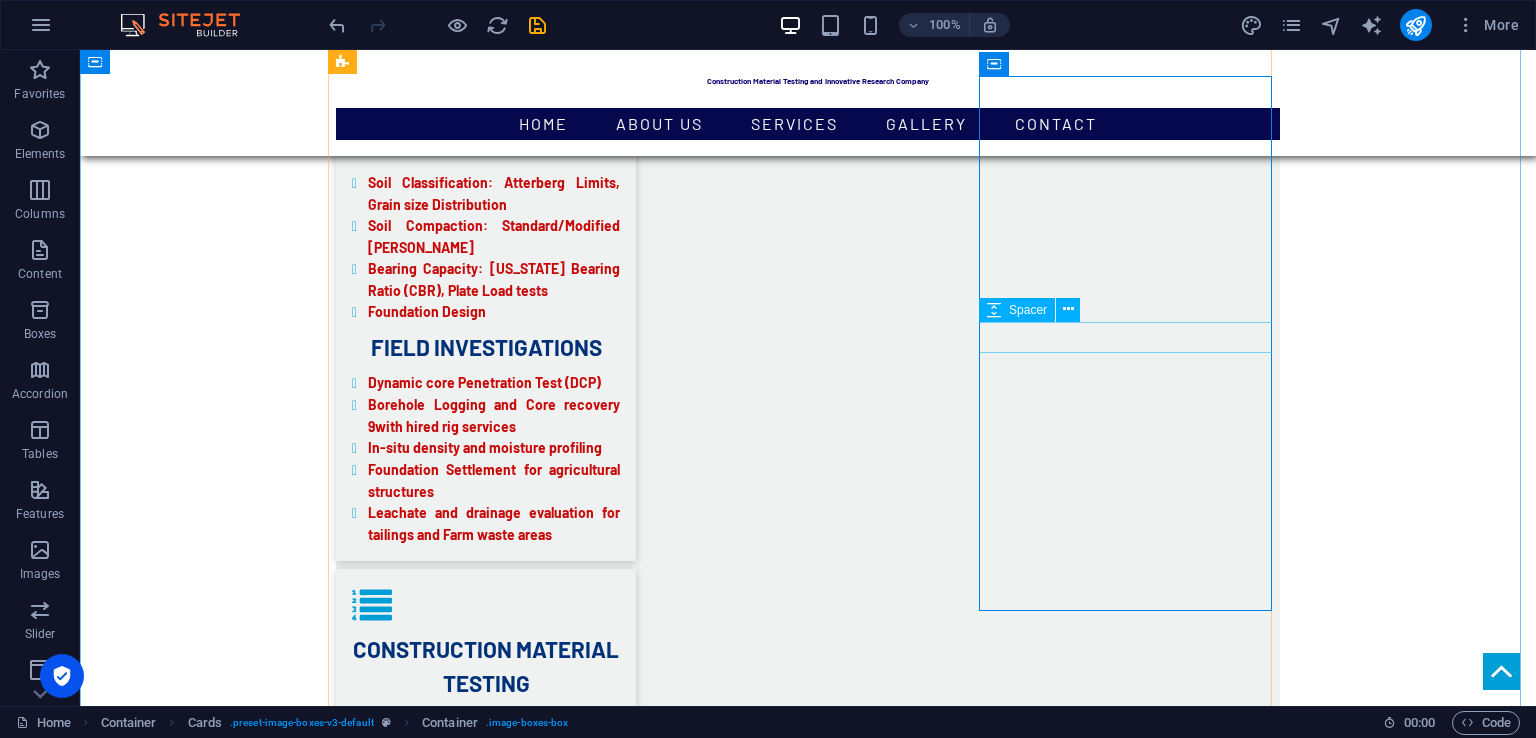 click at bounding box center (482, 6067) 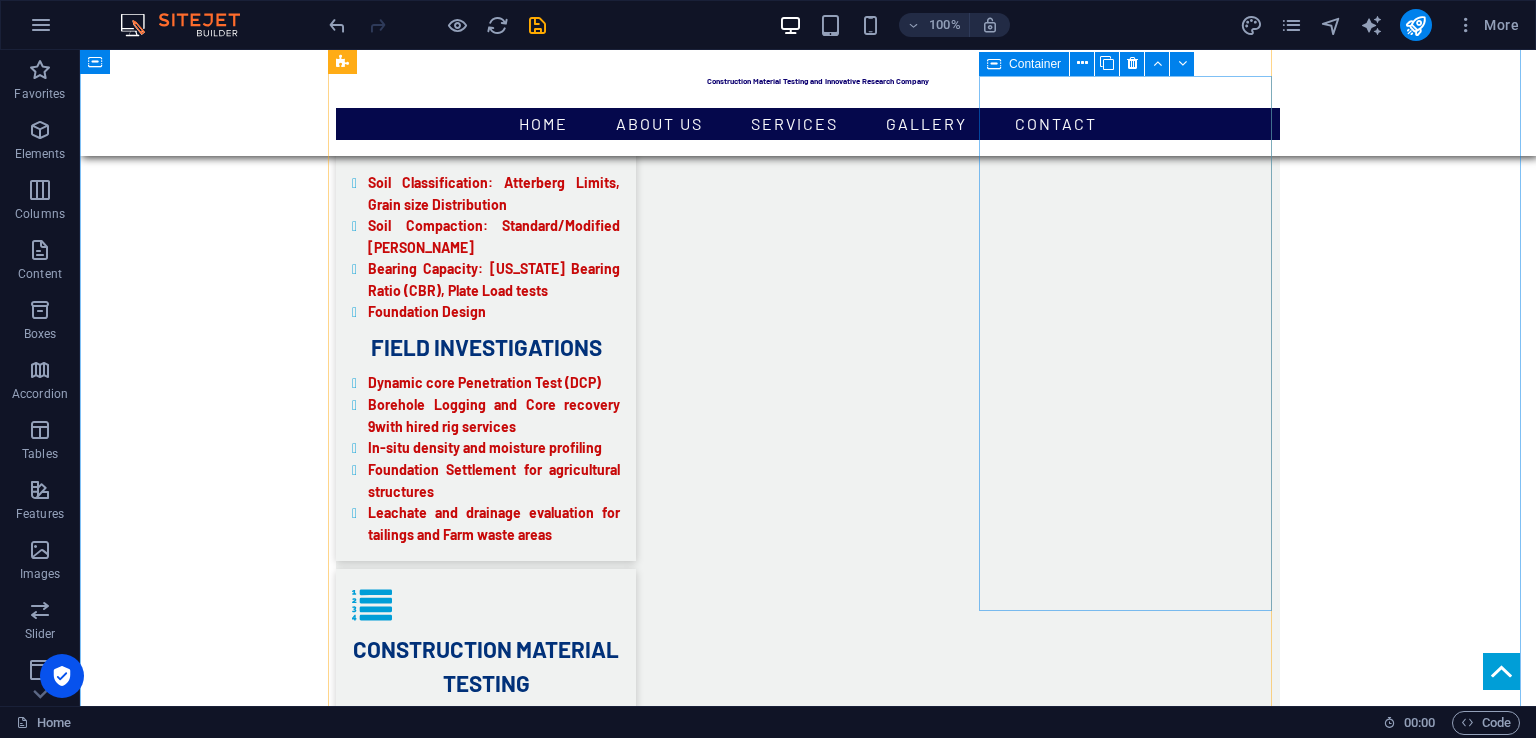 click on "SOIL TESTING" at bounding box center (482, 5937) 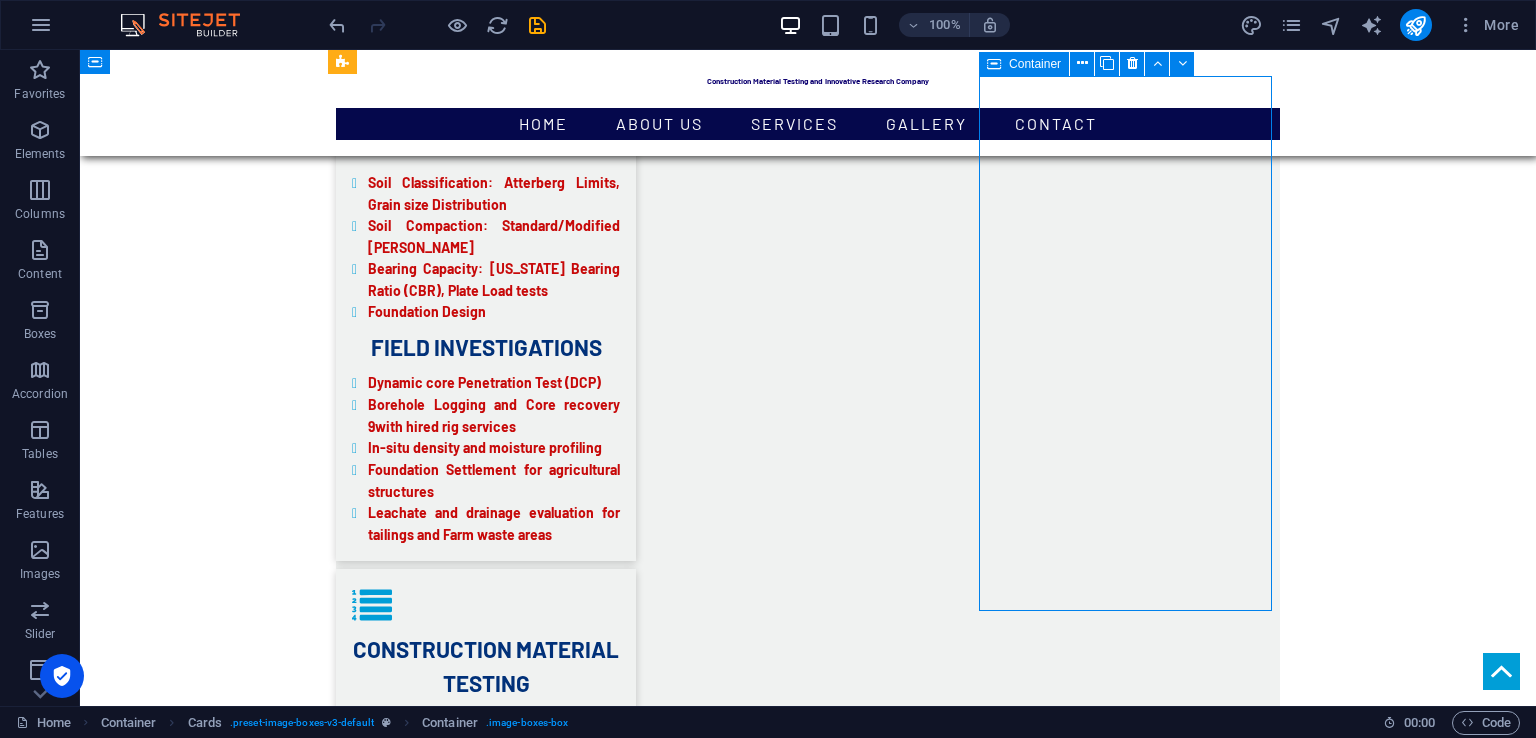 click on "SOIL TESTING" at bounding box center [482, 5937] 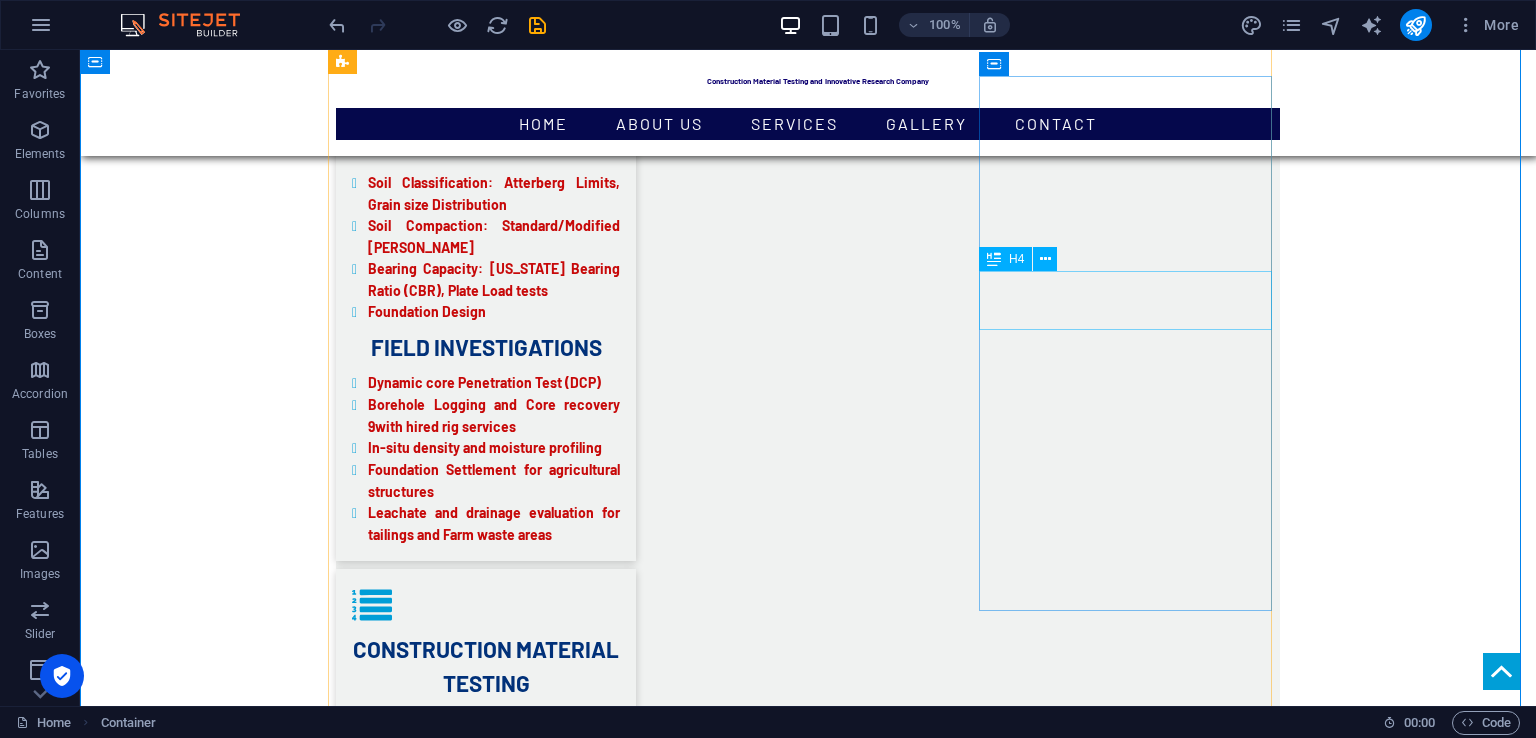 click on "SOIL TESTING" at bounding box center (482, 6031) 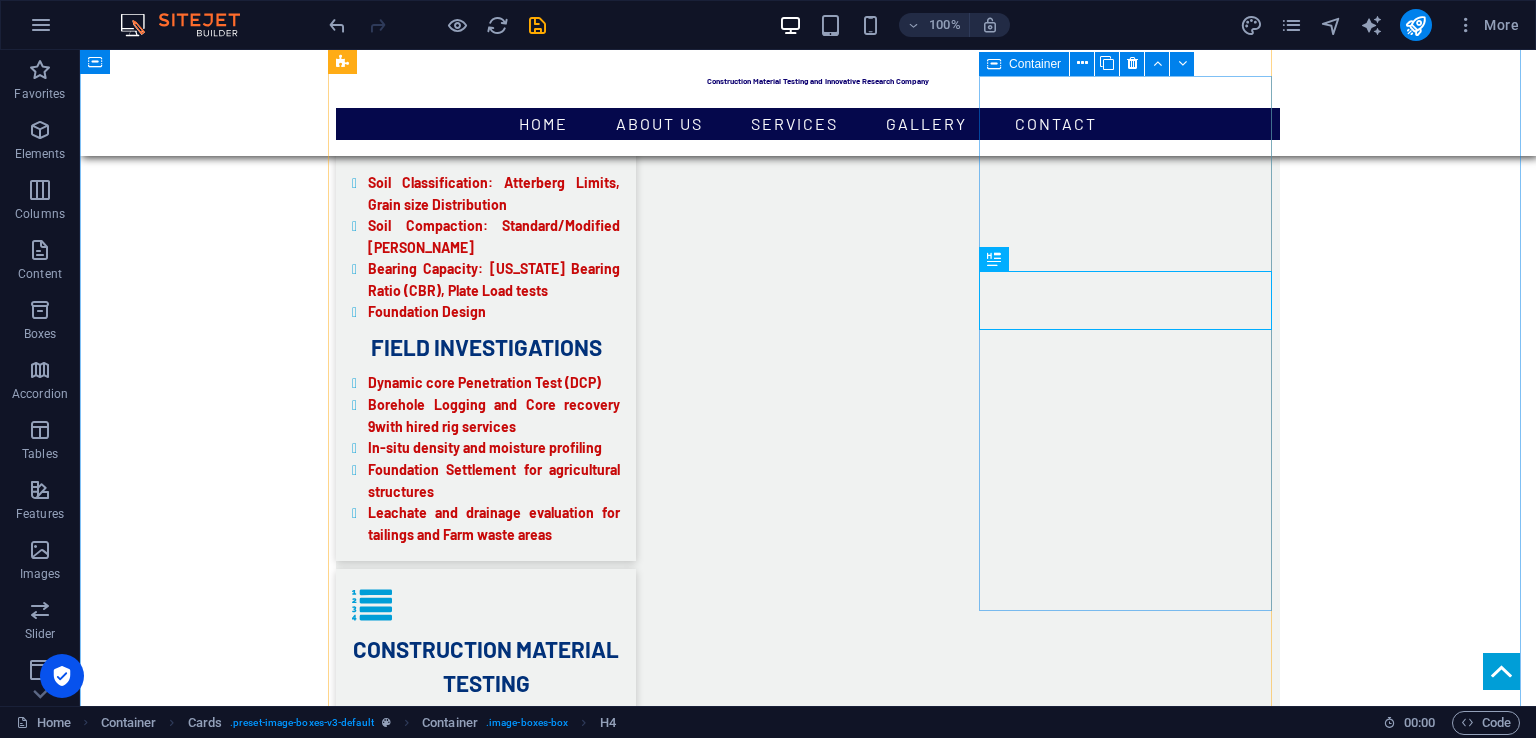 click on "SOIL TESTING" at bounding box center (482, 5937) 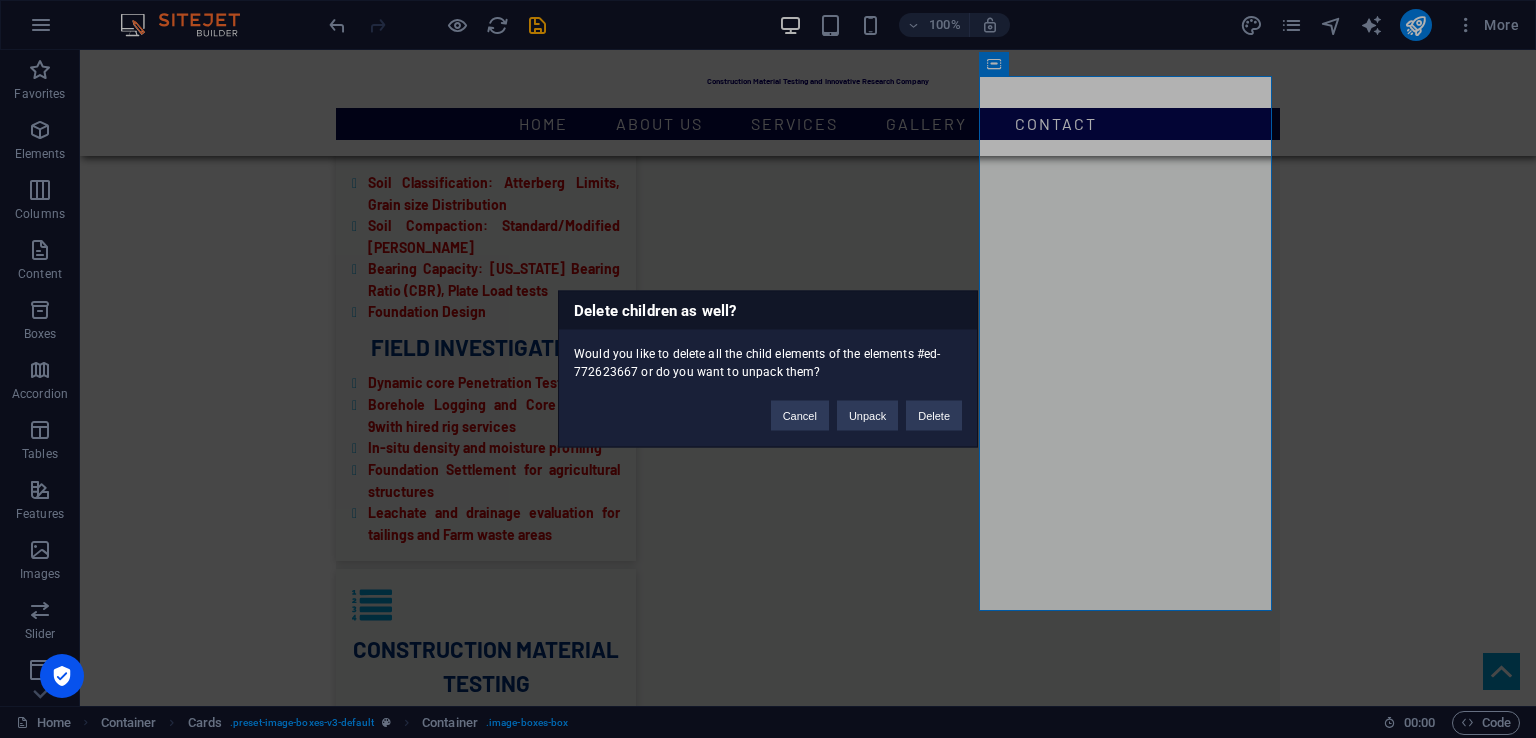 type 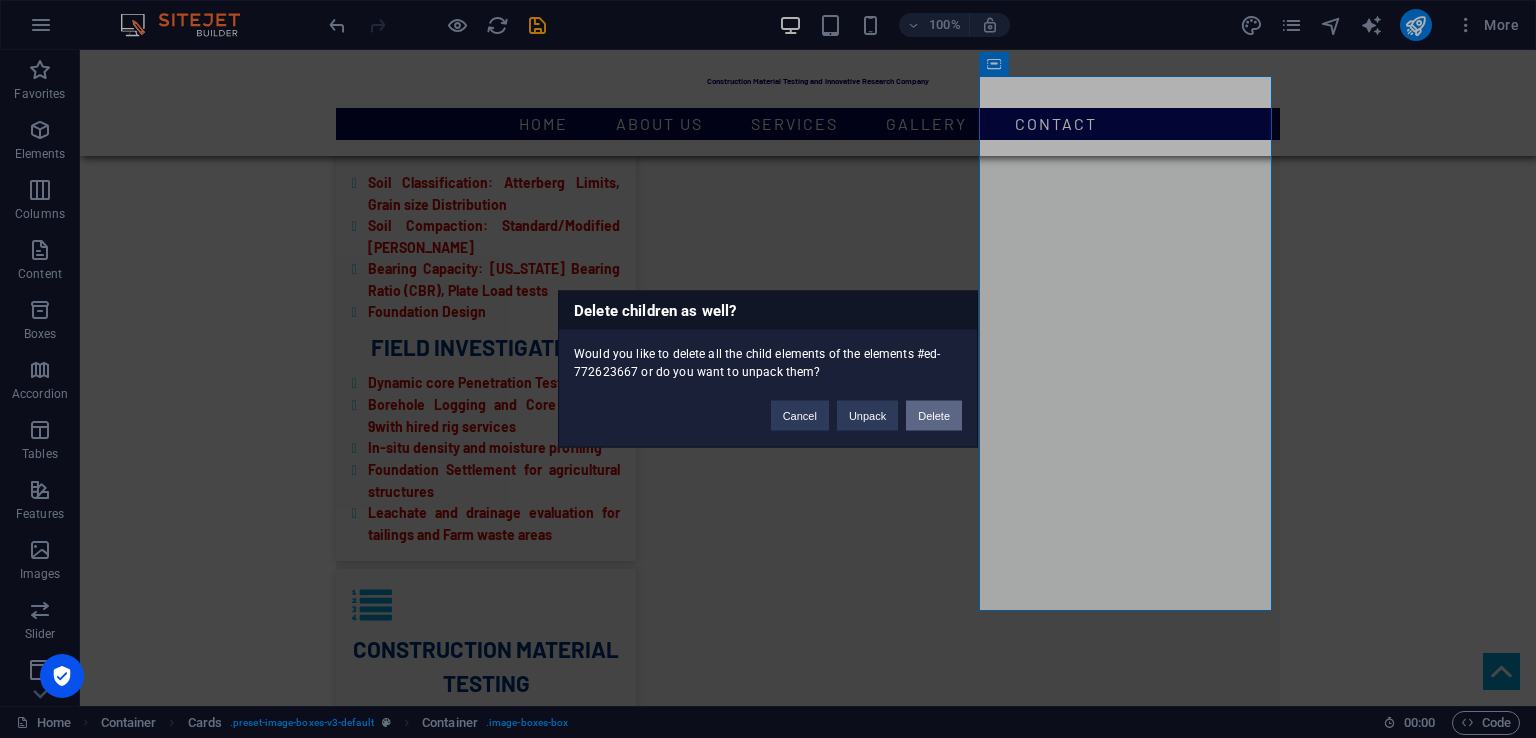 click on "Delete" at bounding box center [934, 416] 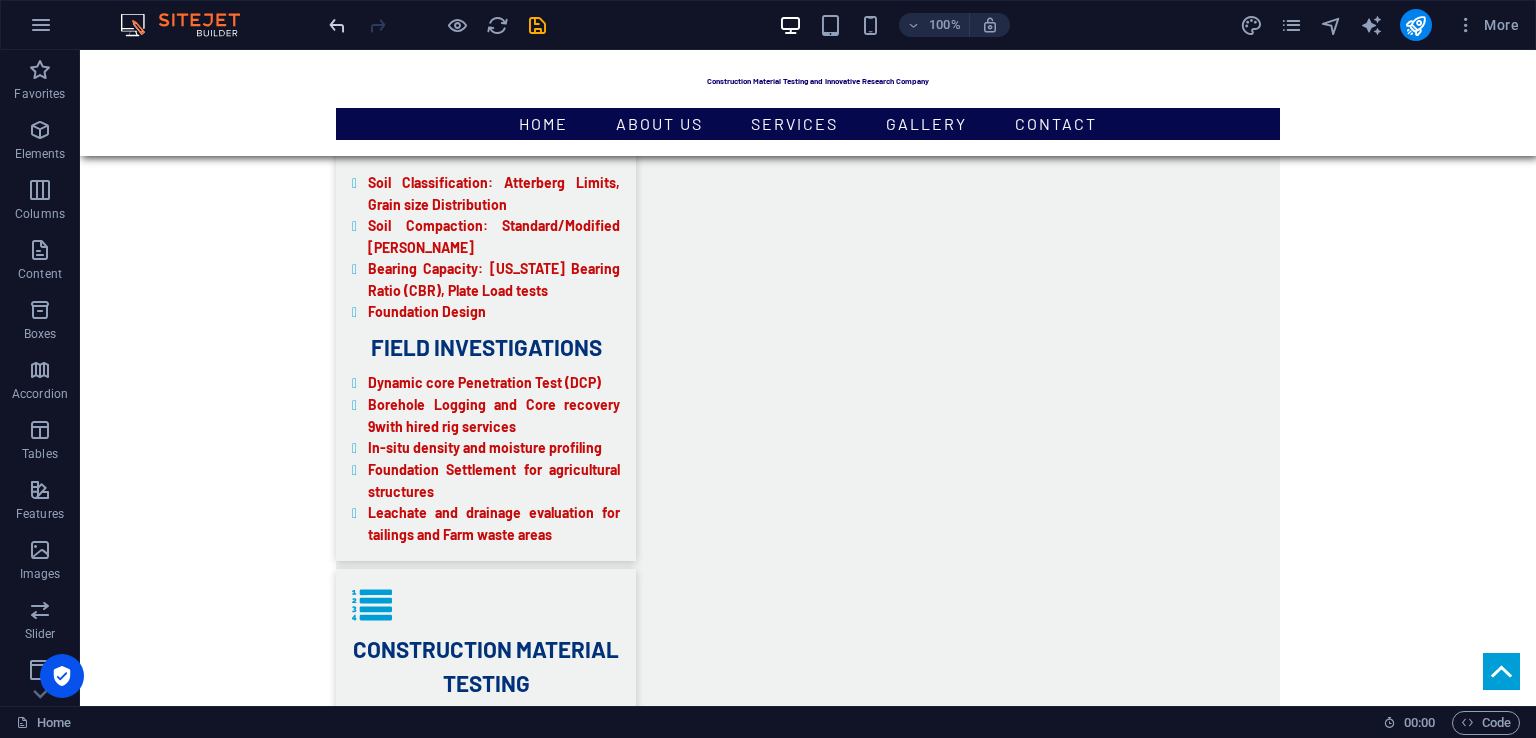 click at bounding box center (337, 25) 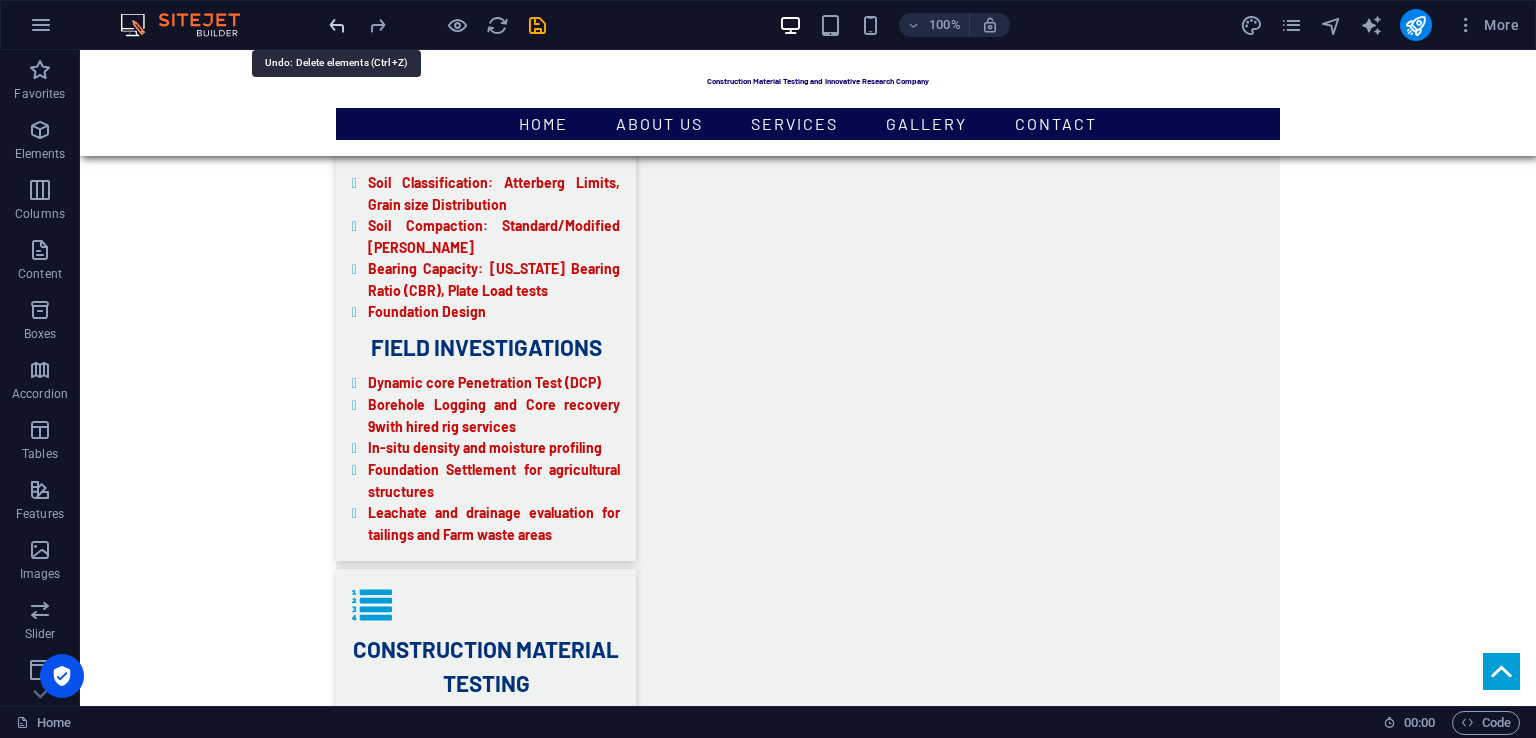 click at bounding box center (337, 25) 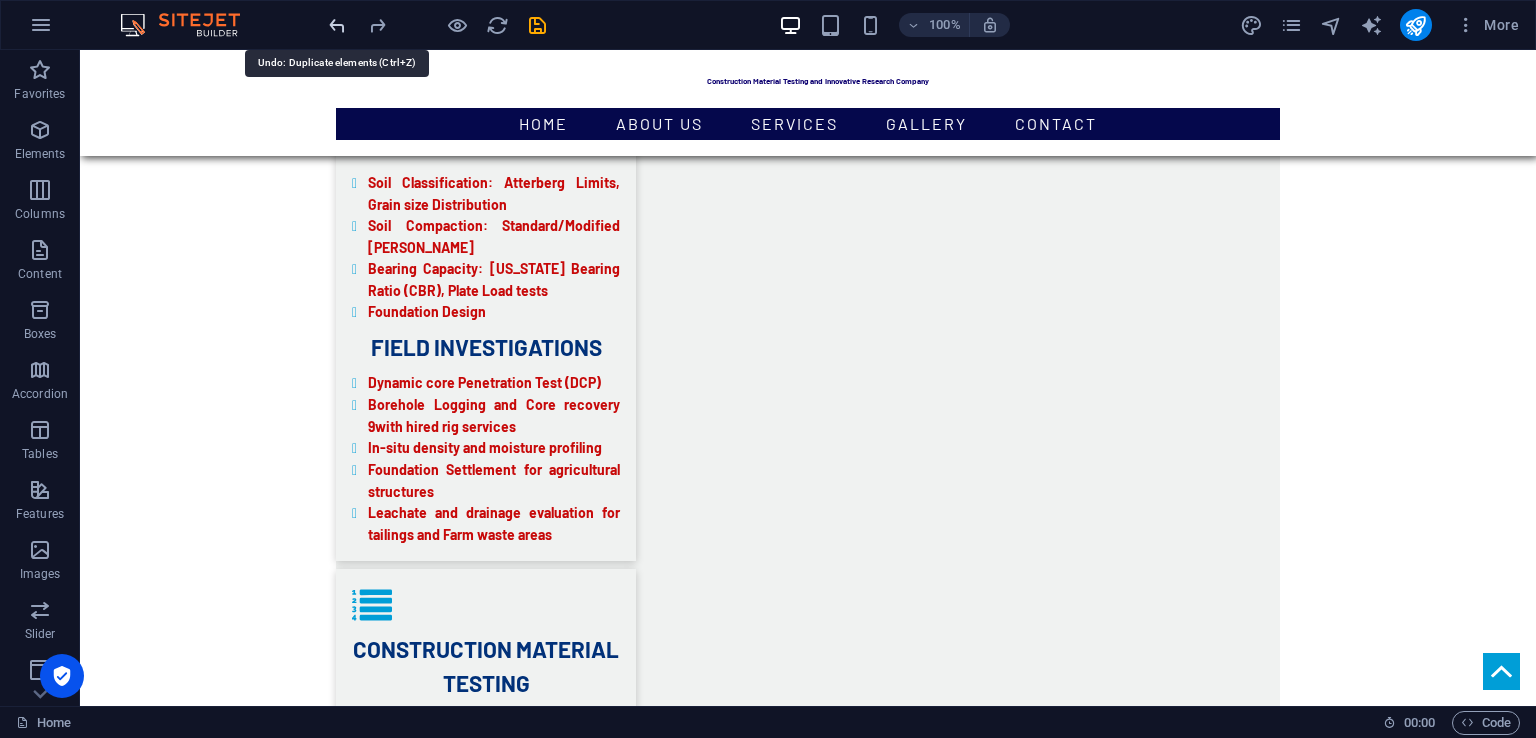 click at bounding box center (337, 25) 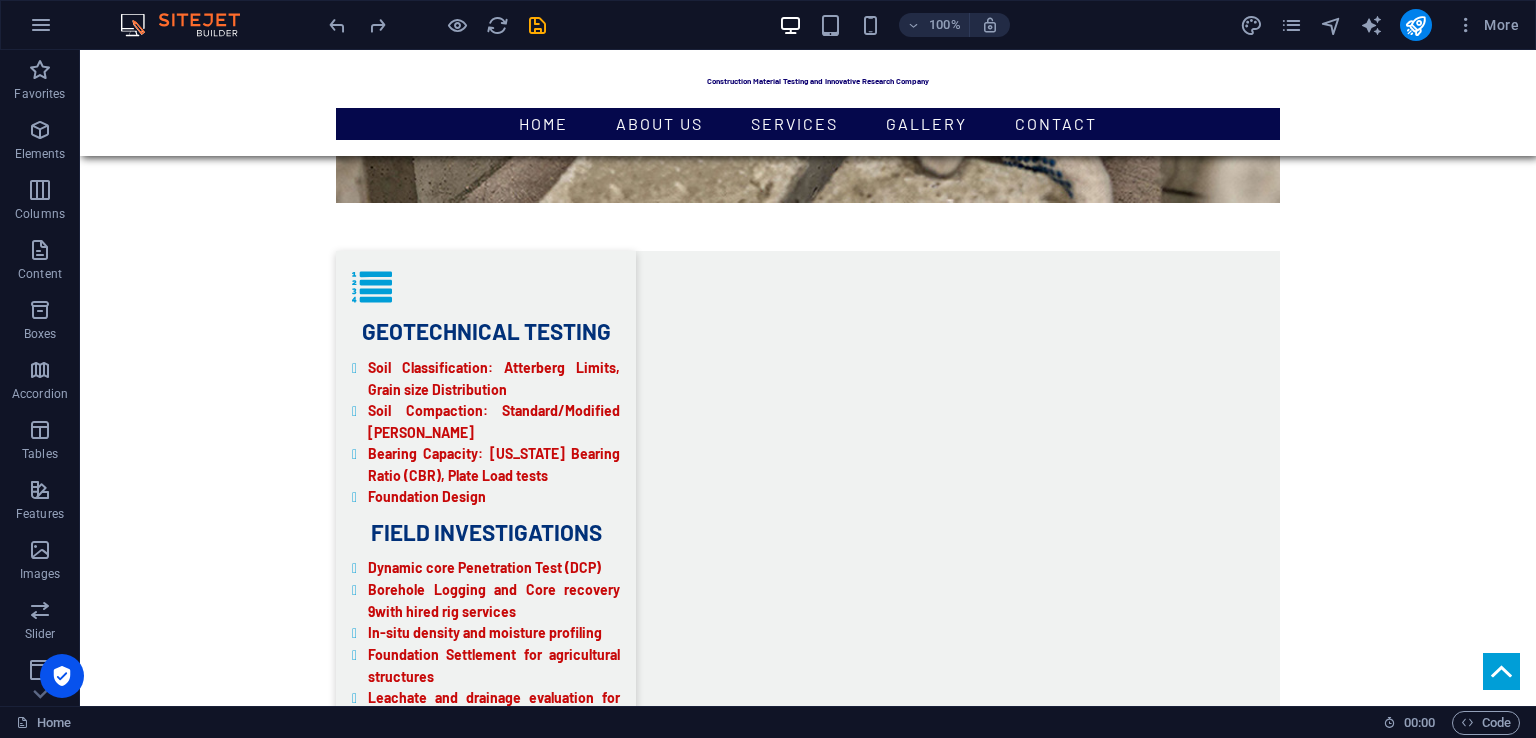 scroll, scrollTop: 3569, scrollLeft: 0, axis: vertical 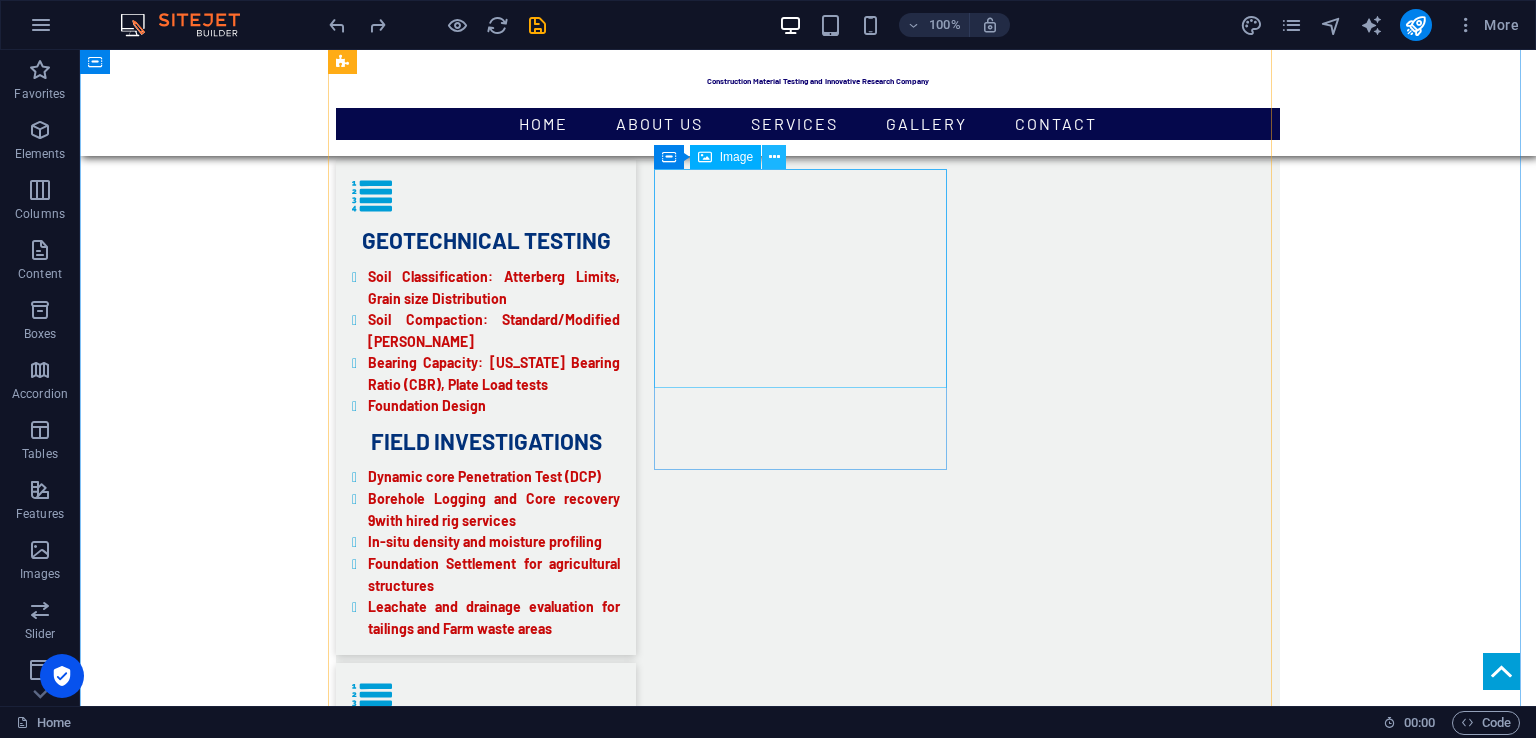 click at bounding box center (774, 157) 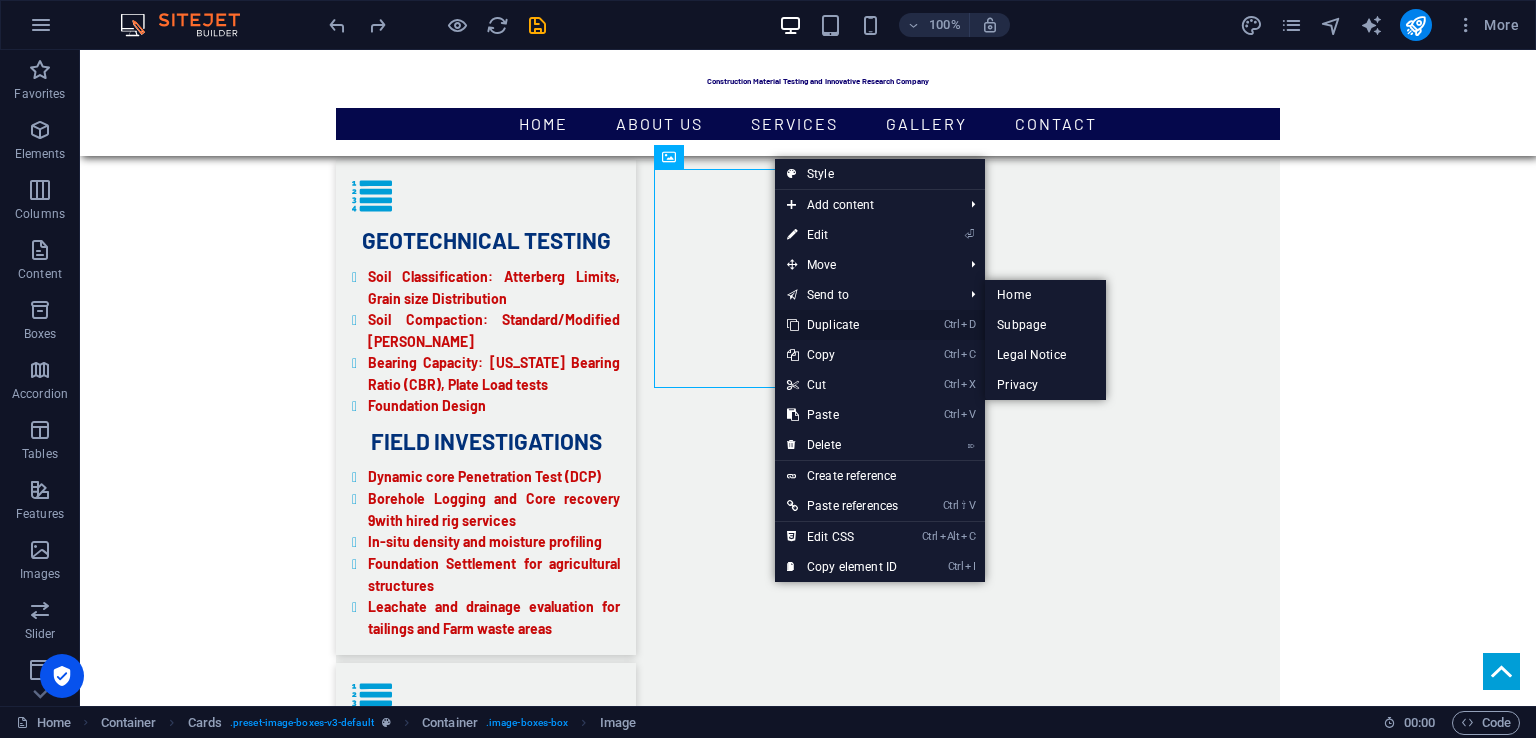 click on "Ctrl D  Duplicate" at bounding box center (842, 325) 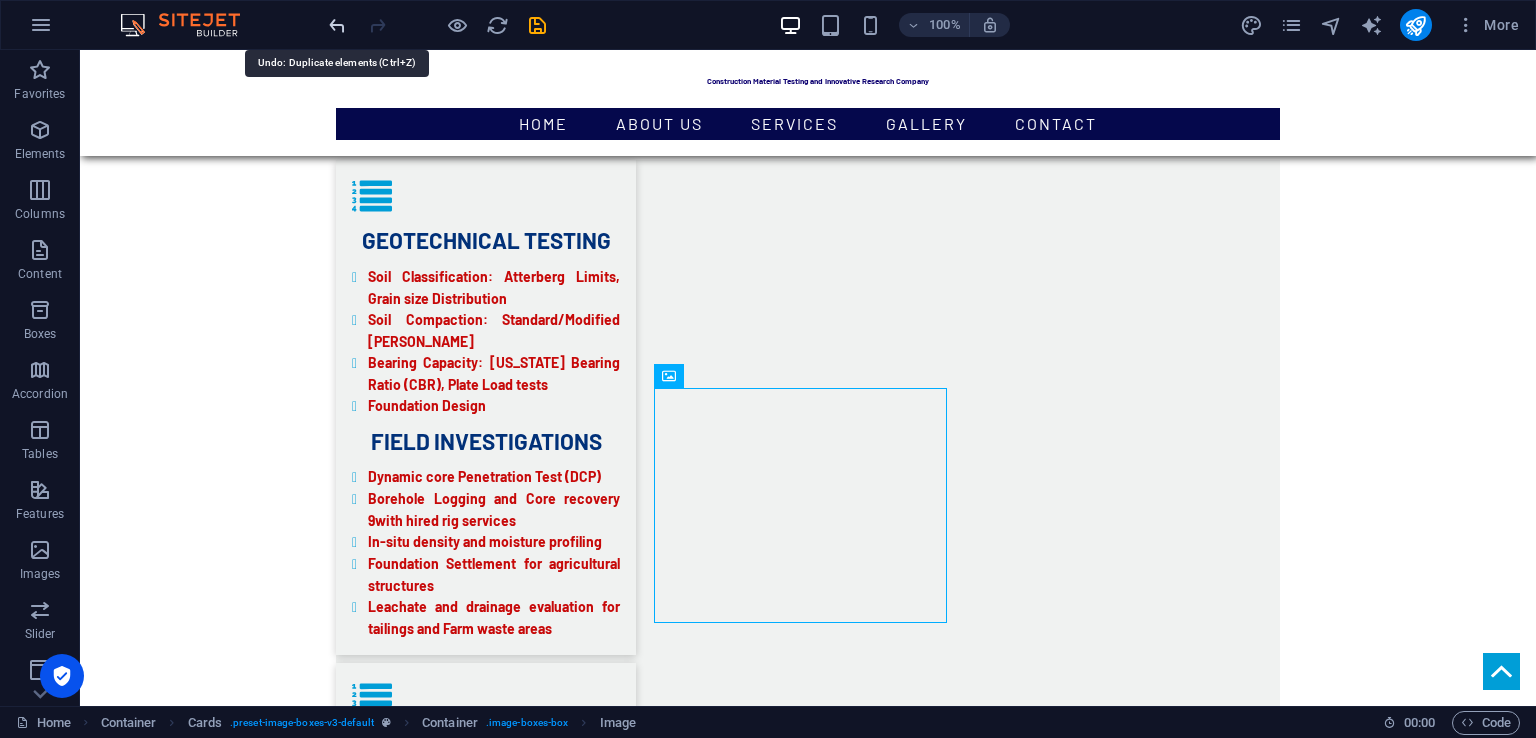 click at bounding box center (337, 25) 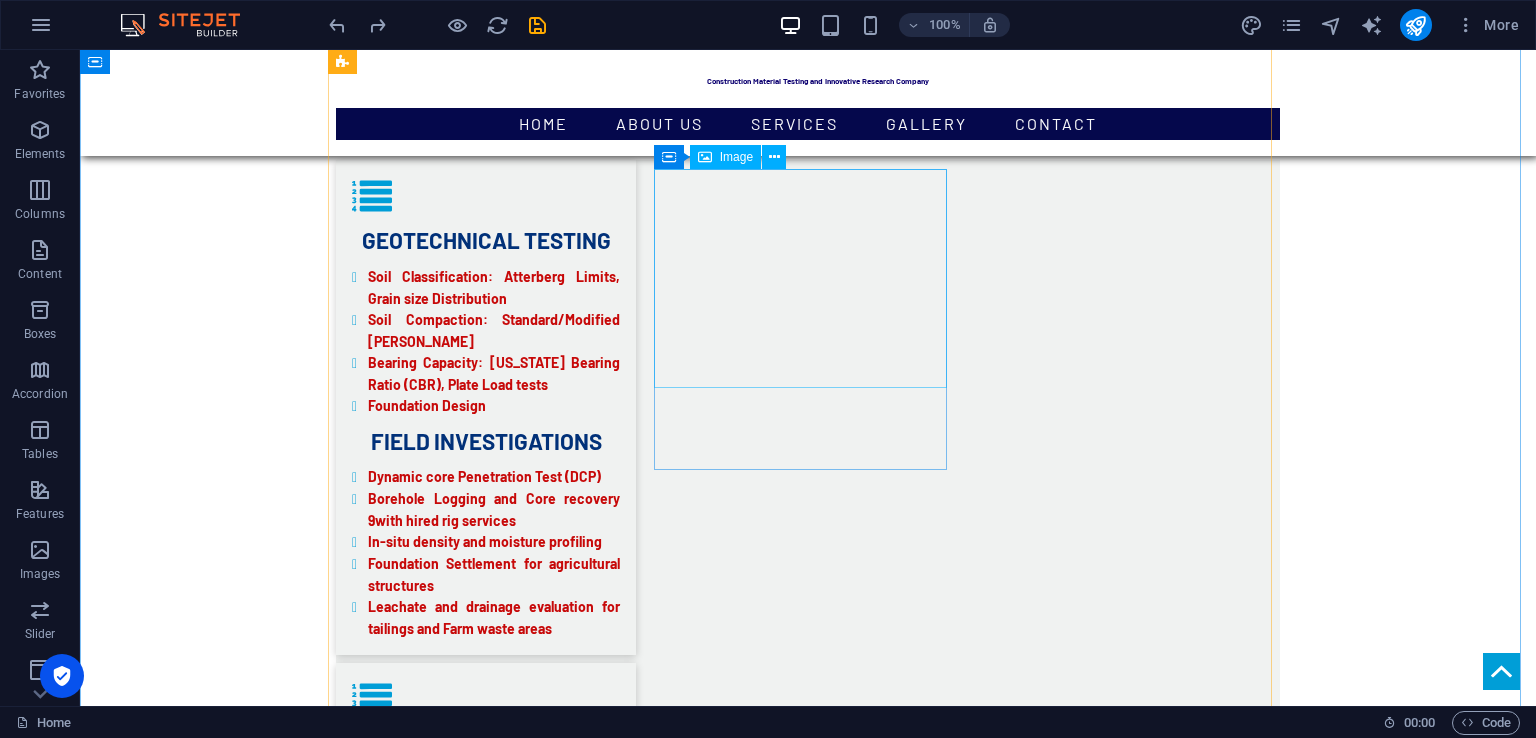 click at bounding box center (482, 5458) 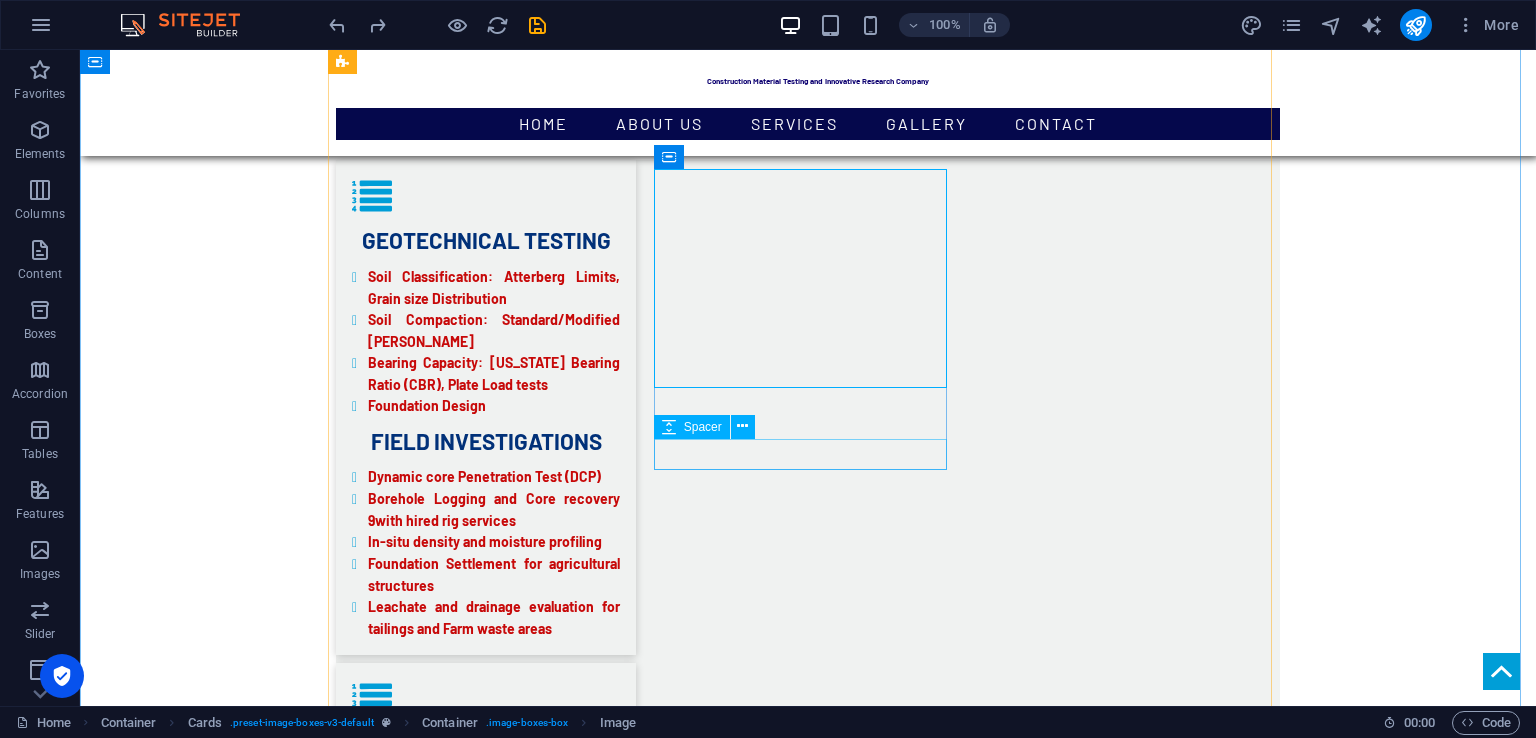 click at bounding box center (482, 5633) 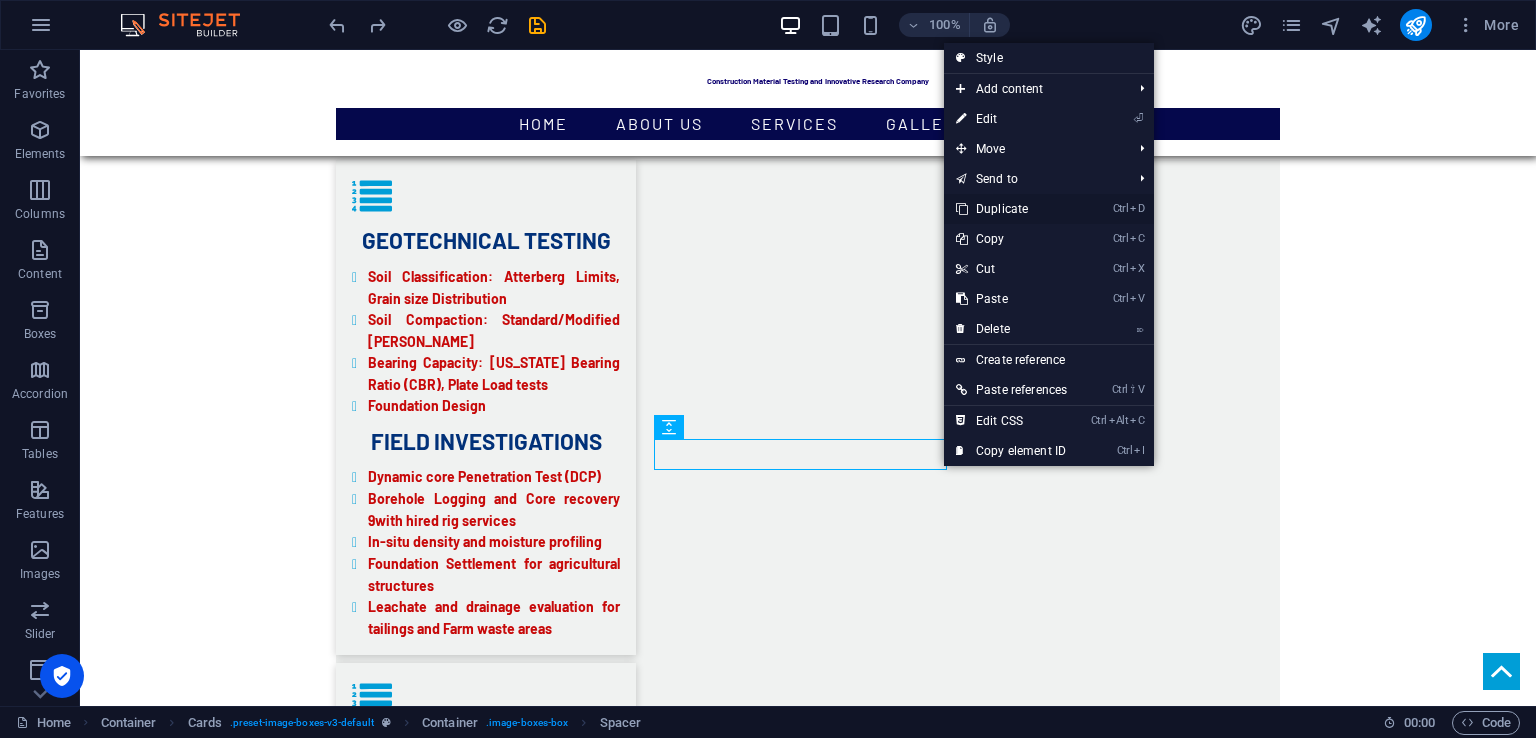 drag, startPoint x: 980, startPoint y: 204, endPoint x: 900, endPoint y: 154, distance: 94.33981 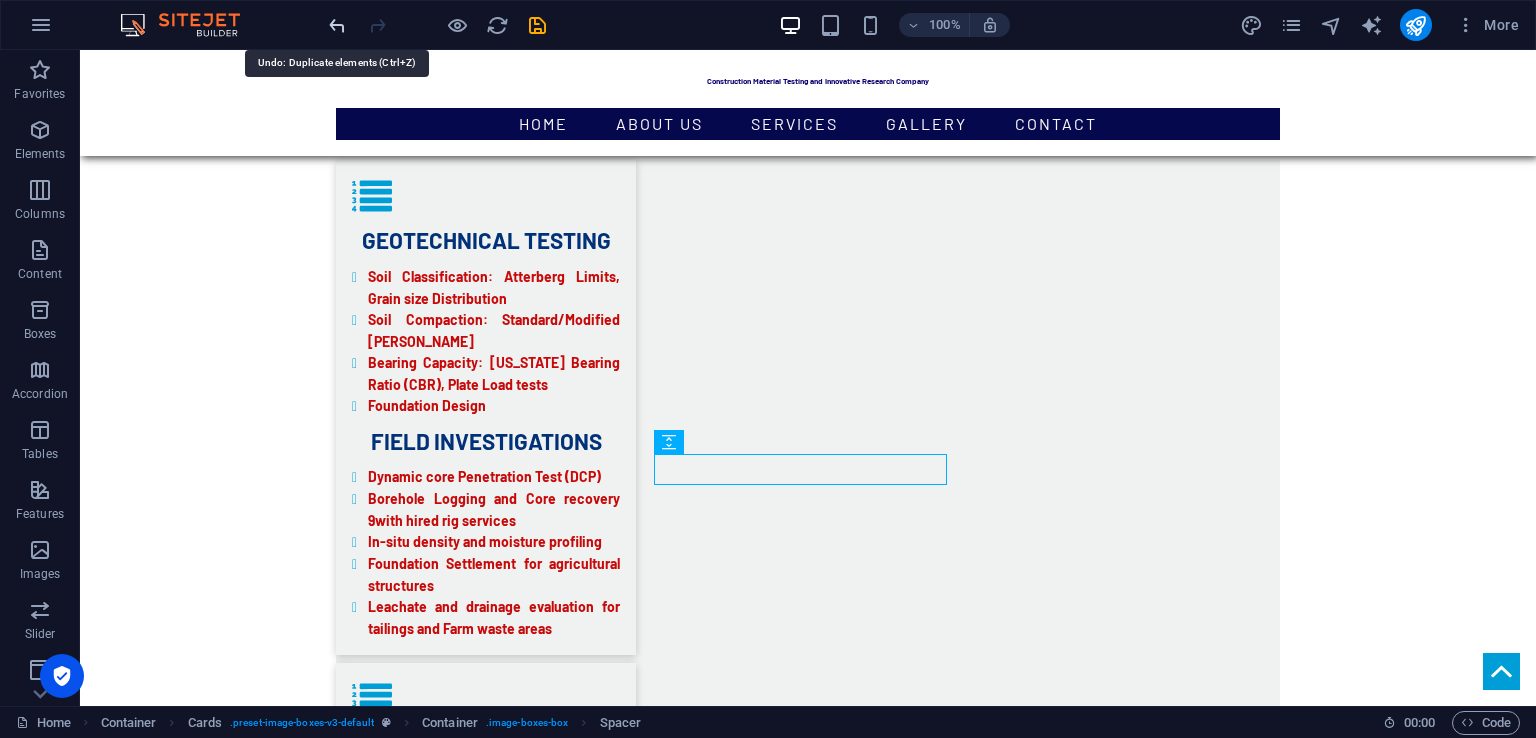 click at bounding box center [337, 25] 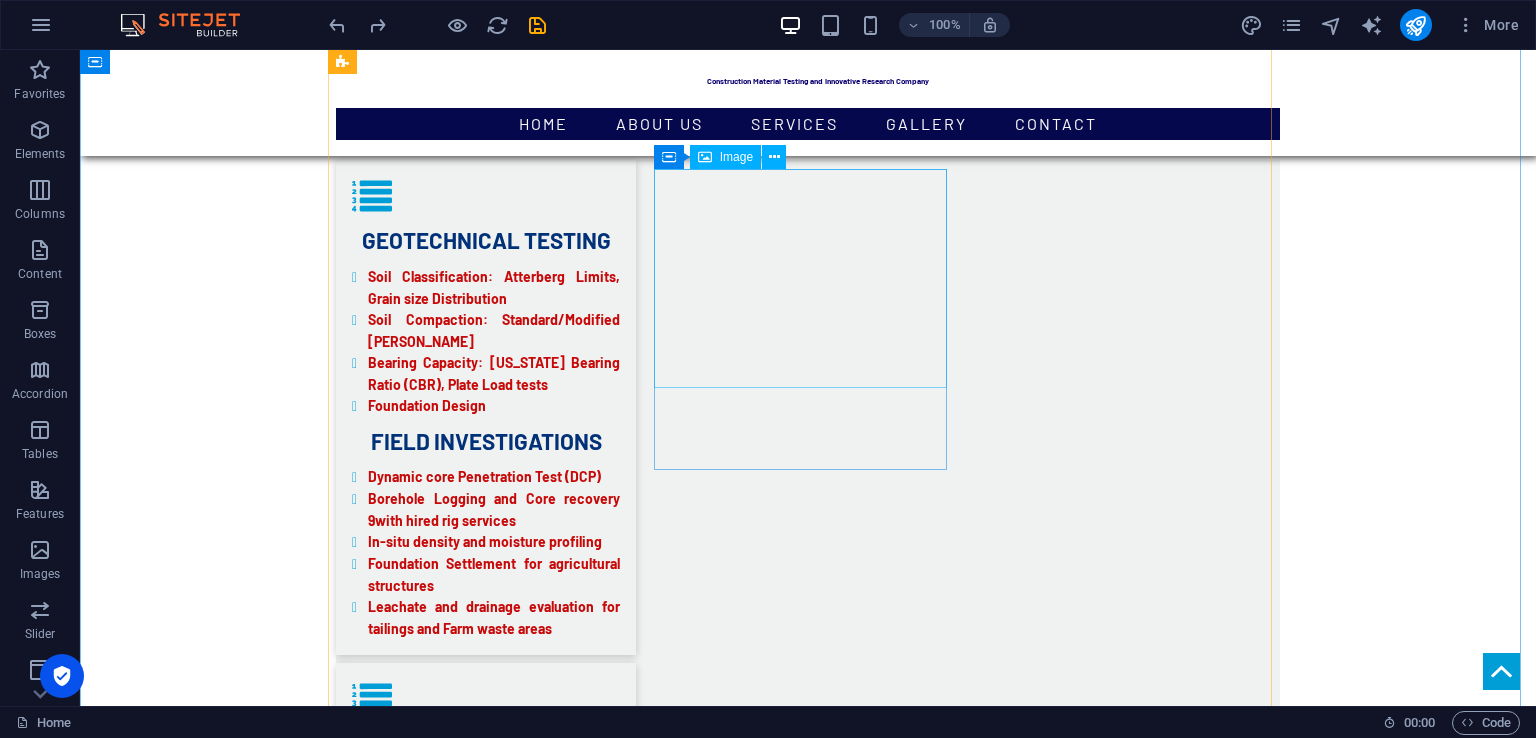 click at bounding box center [482, 5458] 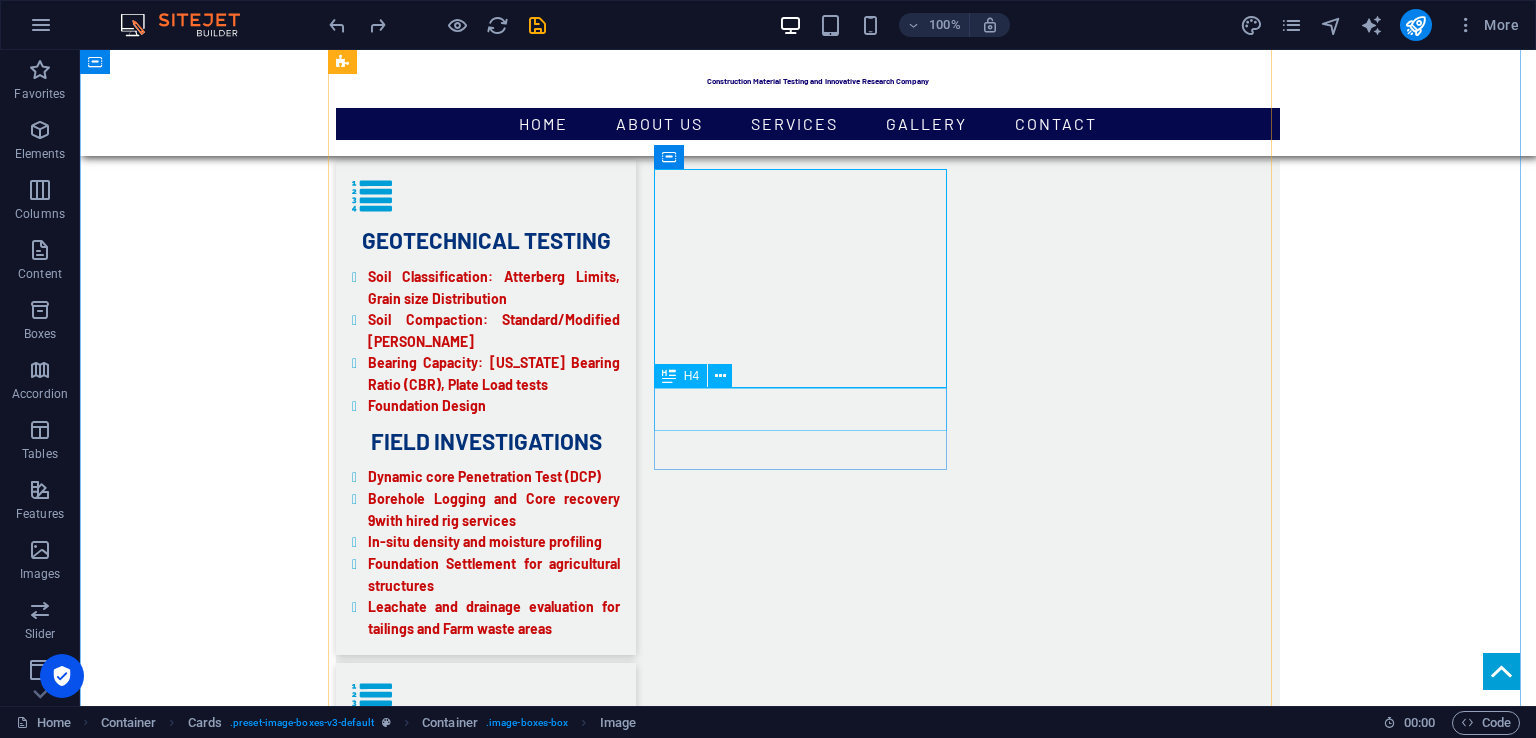 click on "TEAM" at bounding box center (482, 5589) 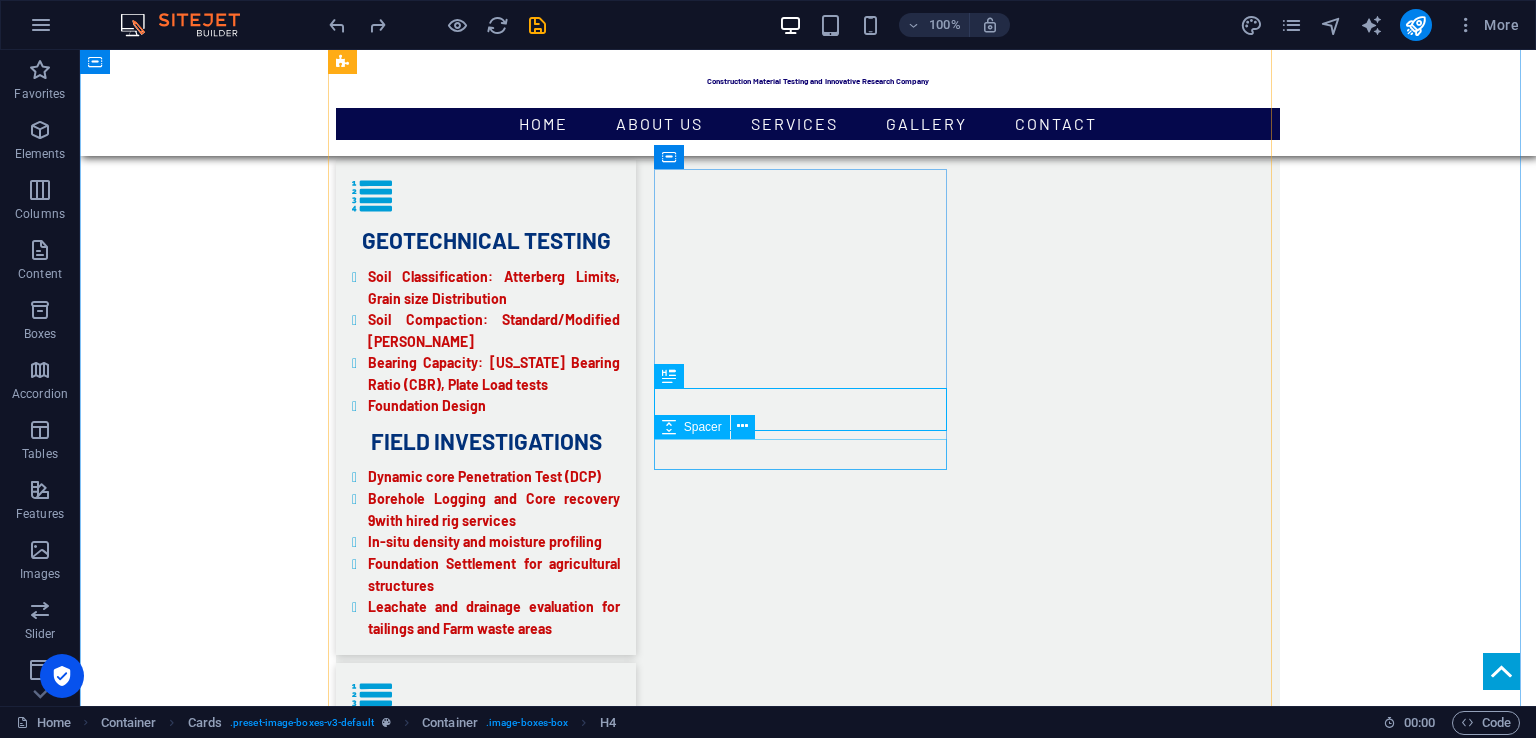 click at bounding box center (482, 5633) 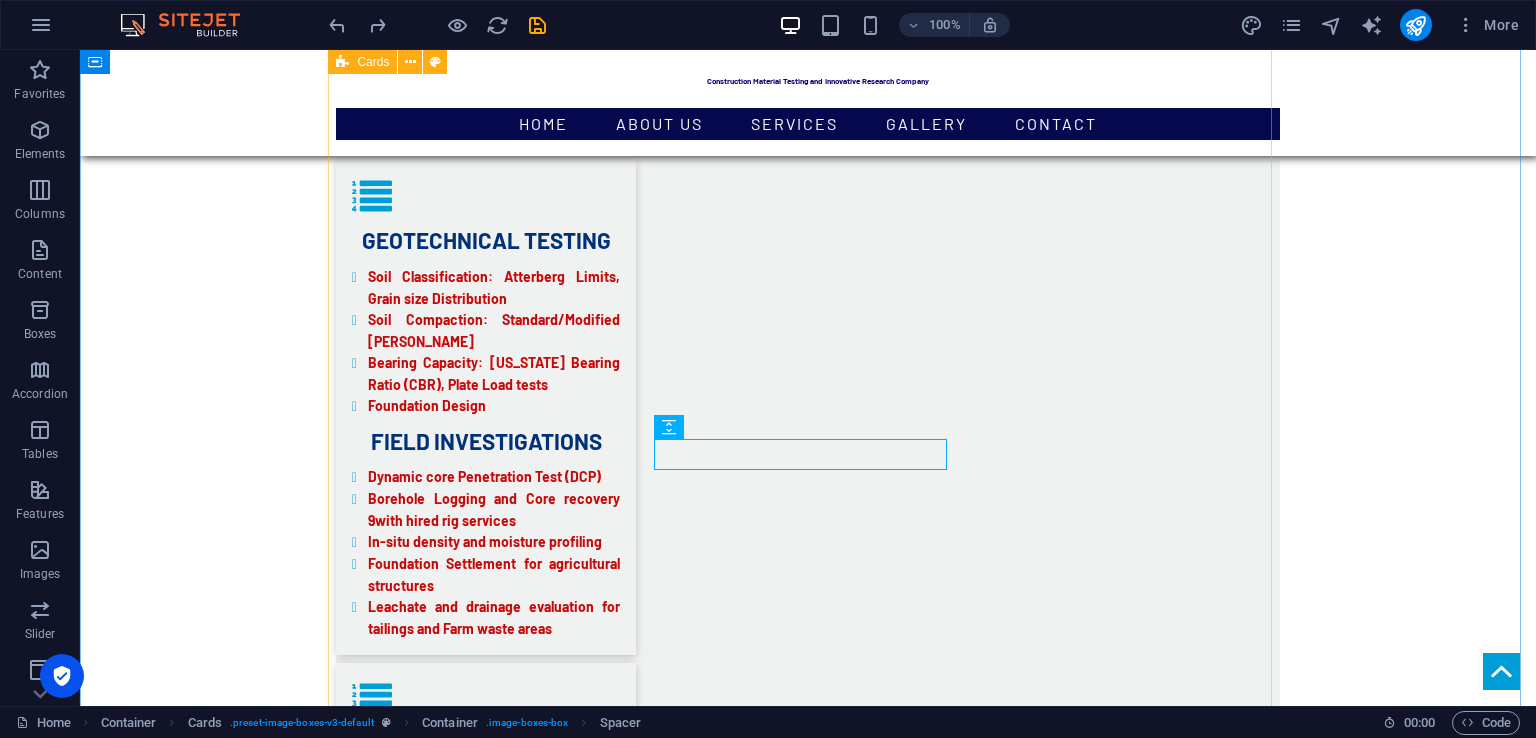 click on "Asphalt coring construction material design ADVANCED SPECIALIZED TESTING TEAM TEAM SOIL TESTING ULTrasonic pulse velocity testing" at bounding box center [808, 5223] 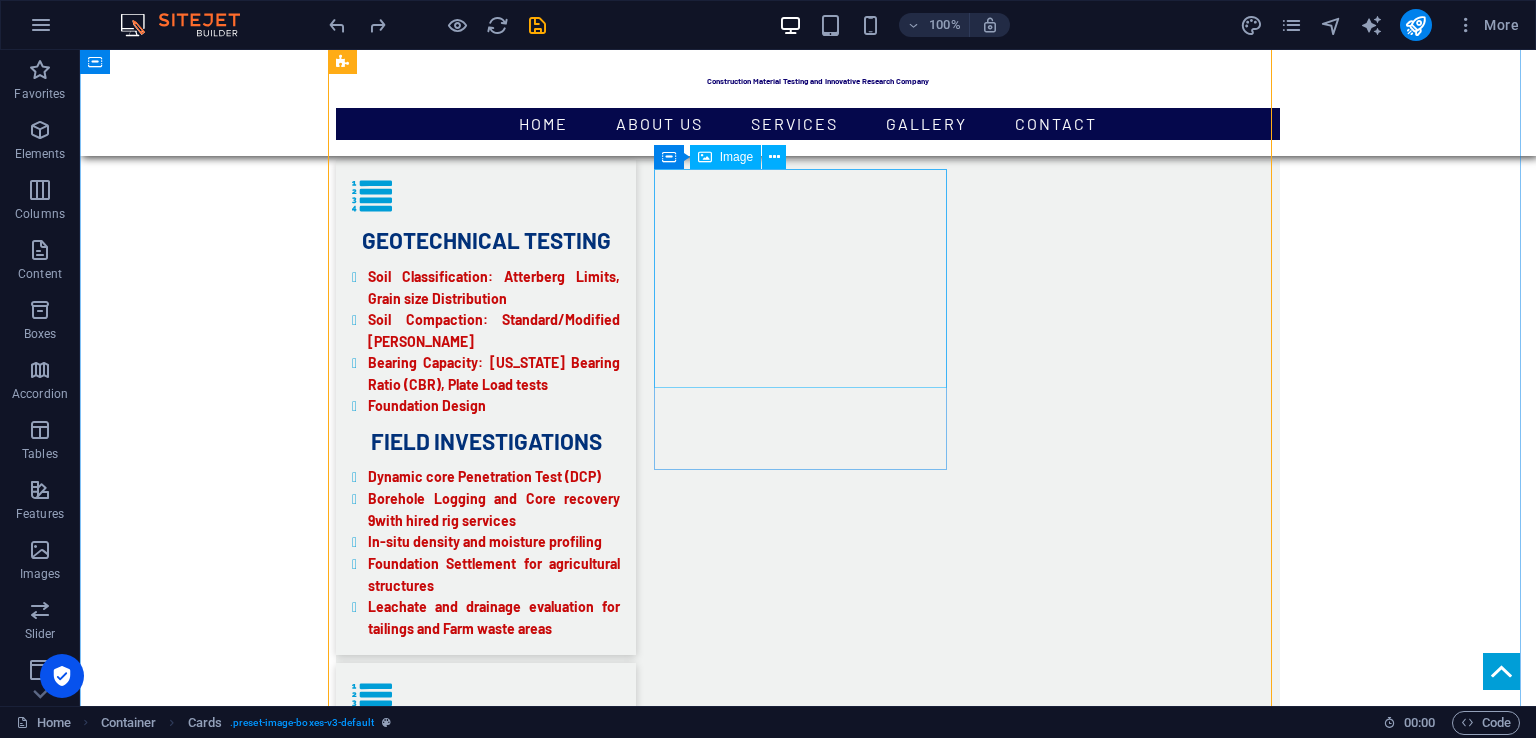 click at bounding box center [482, 5458] 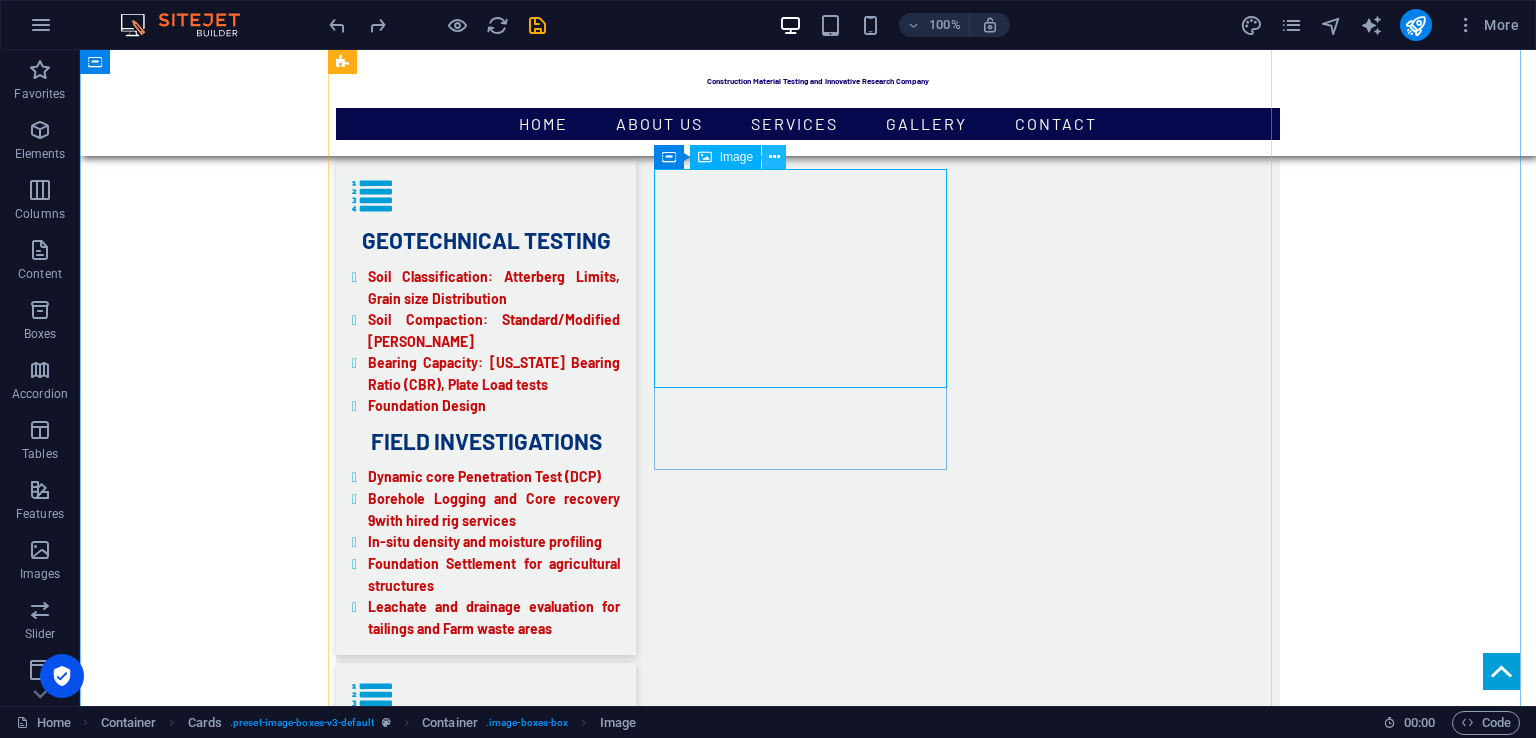 click at bounding box center (774, 157) 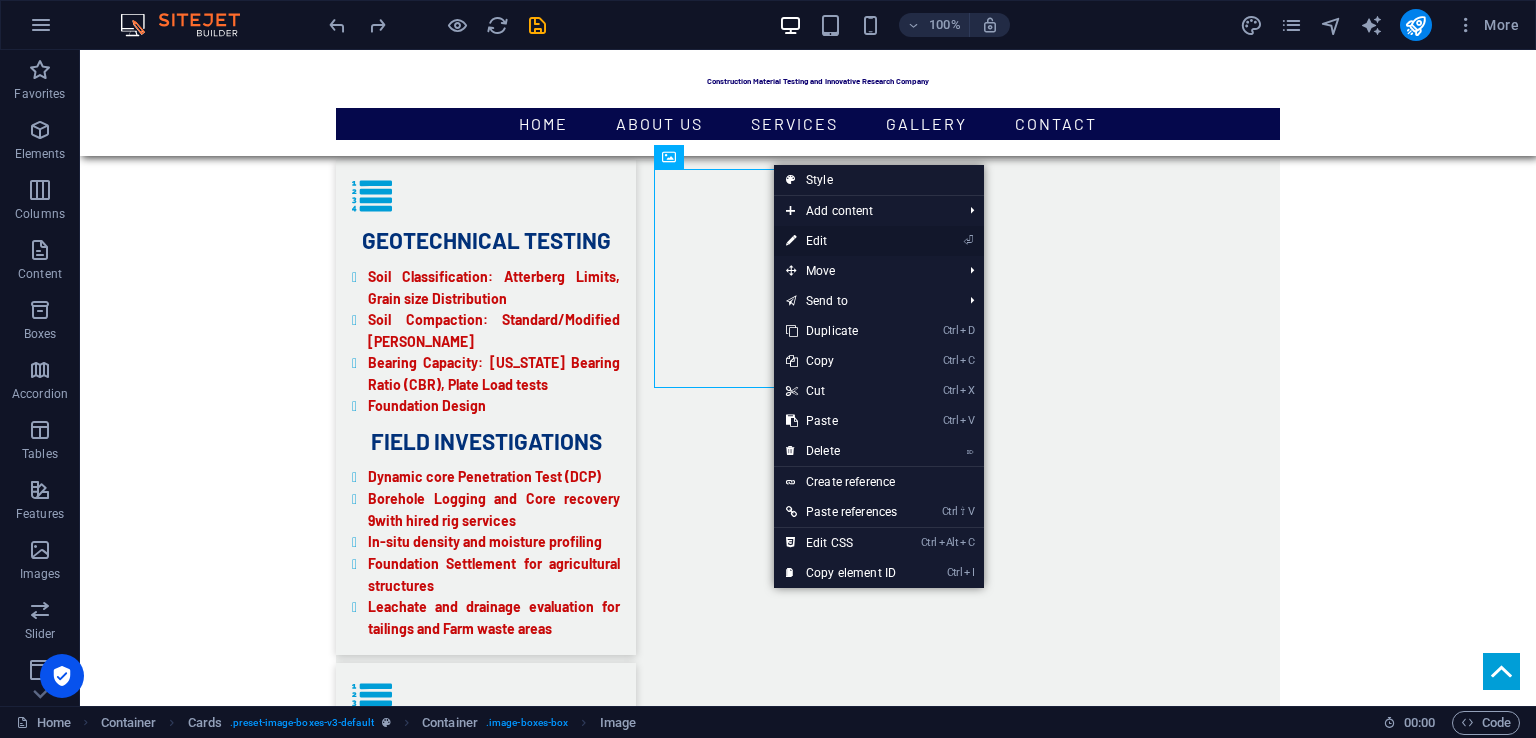 click on "⏎  Edit" at bounding box center (841, 241) 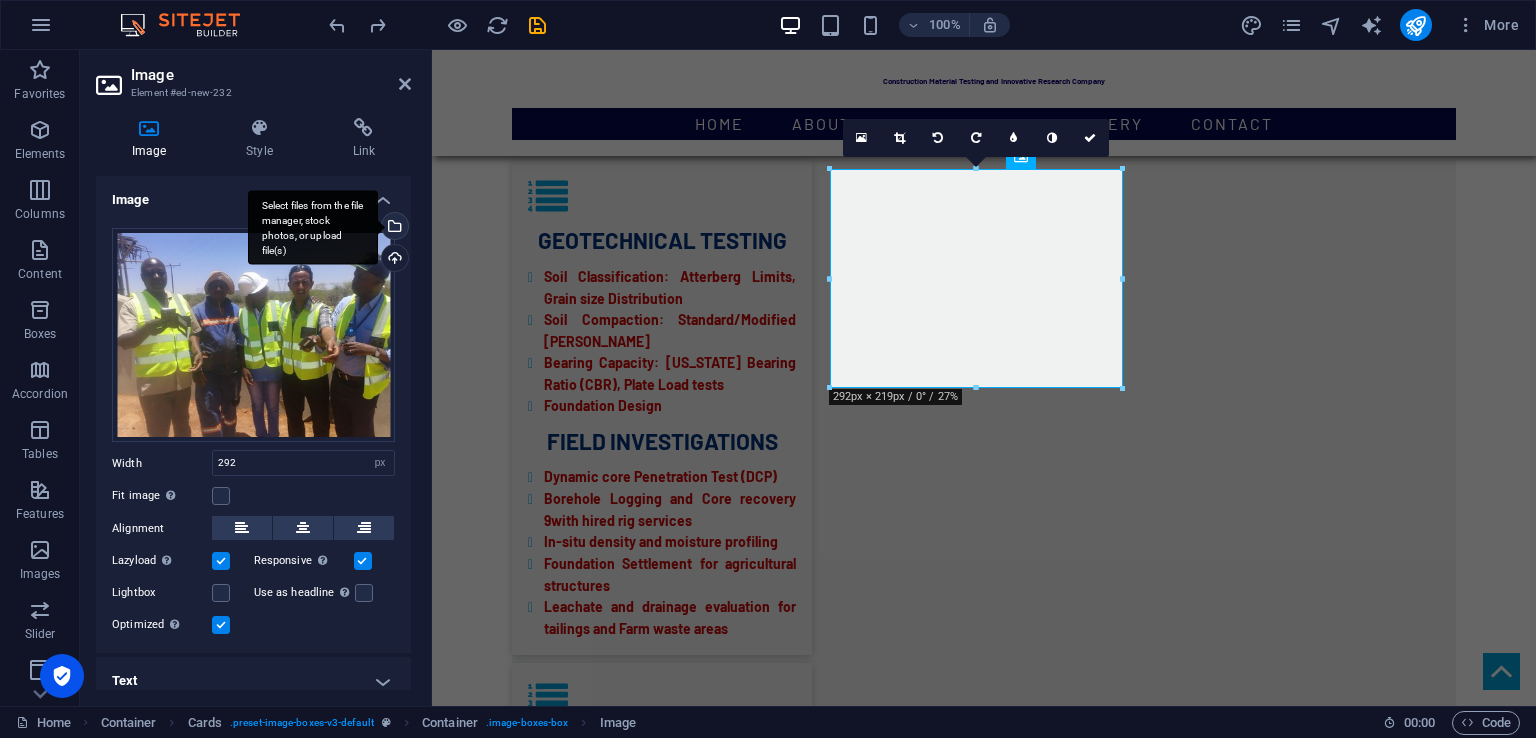 click on "Select files from the file manager, stock photos, or upload file(s)" at bounding box center (393, 228) 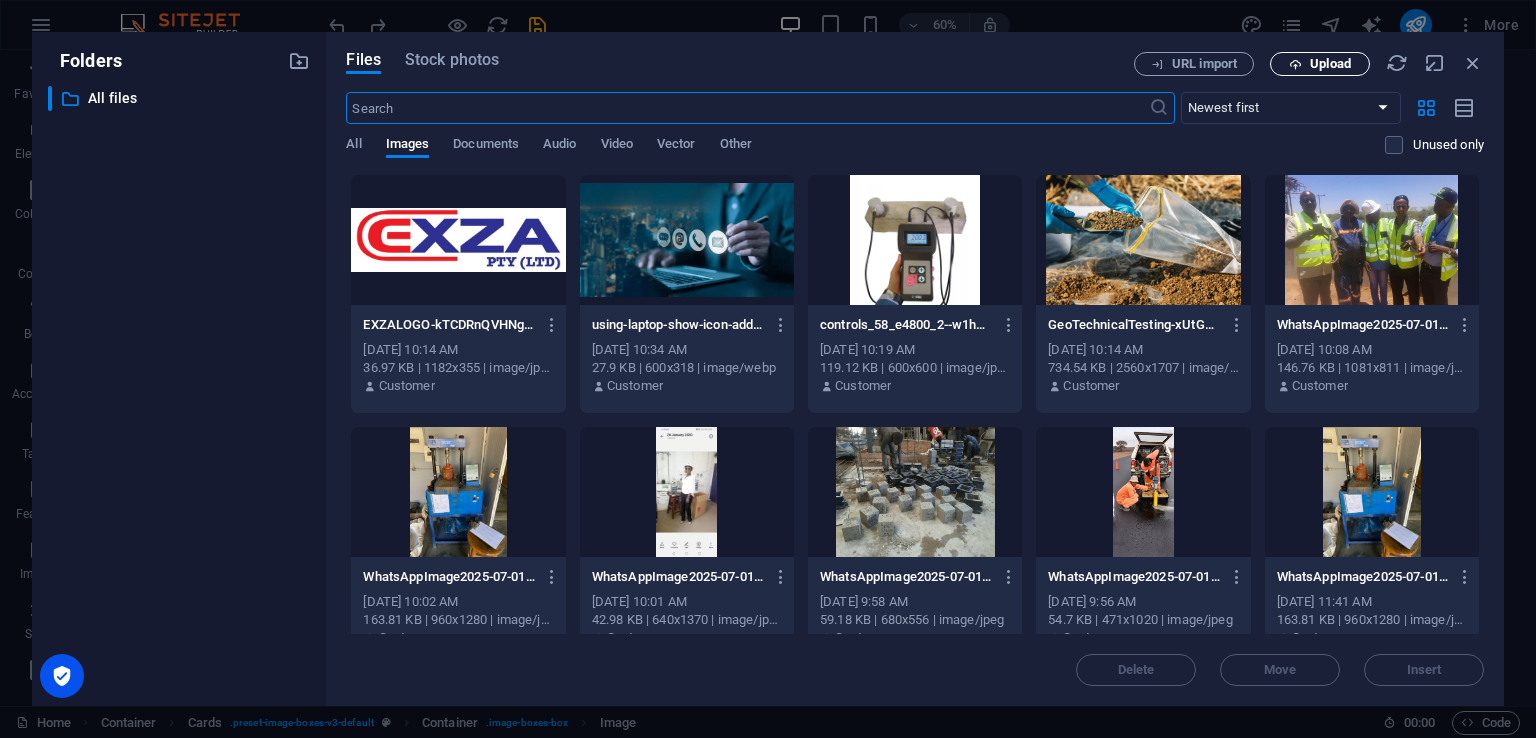 click on "Upload" at bounding box center [1330, 64] 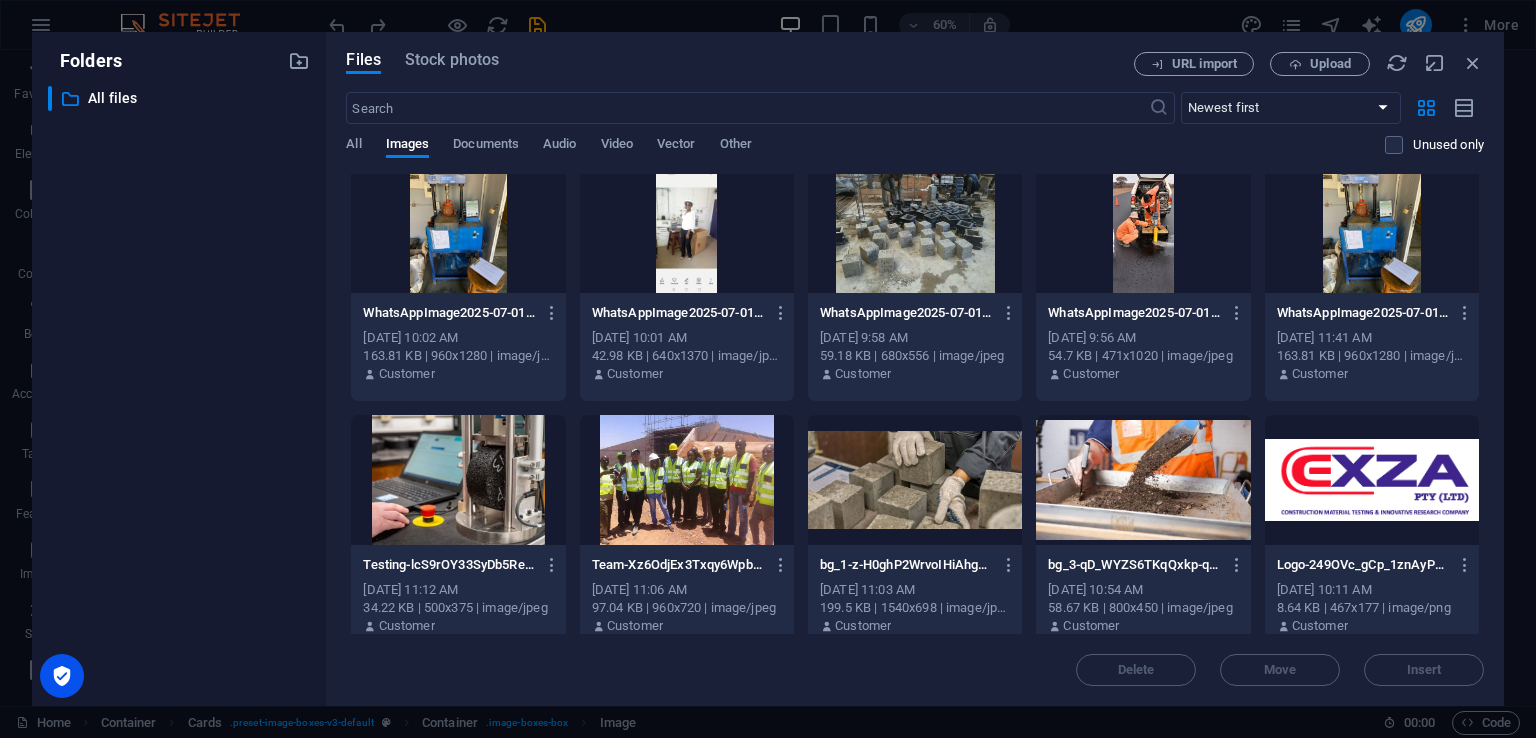 scroll, scrollTop: 284, scrollLeft: 0, axis: vertical 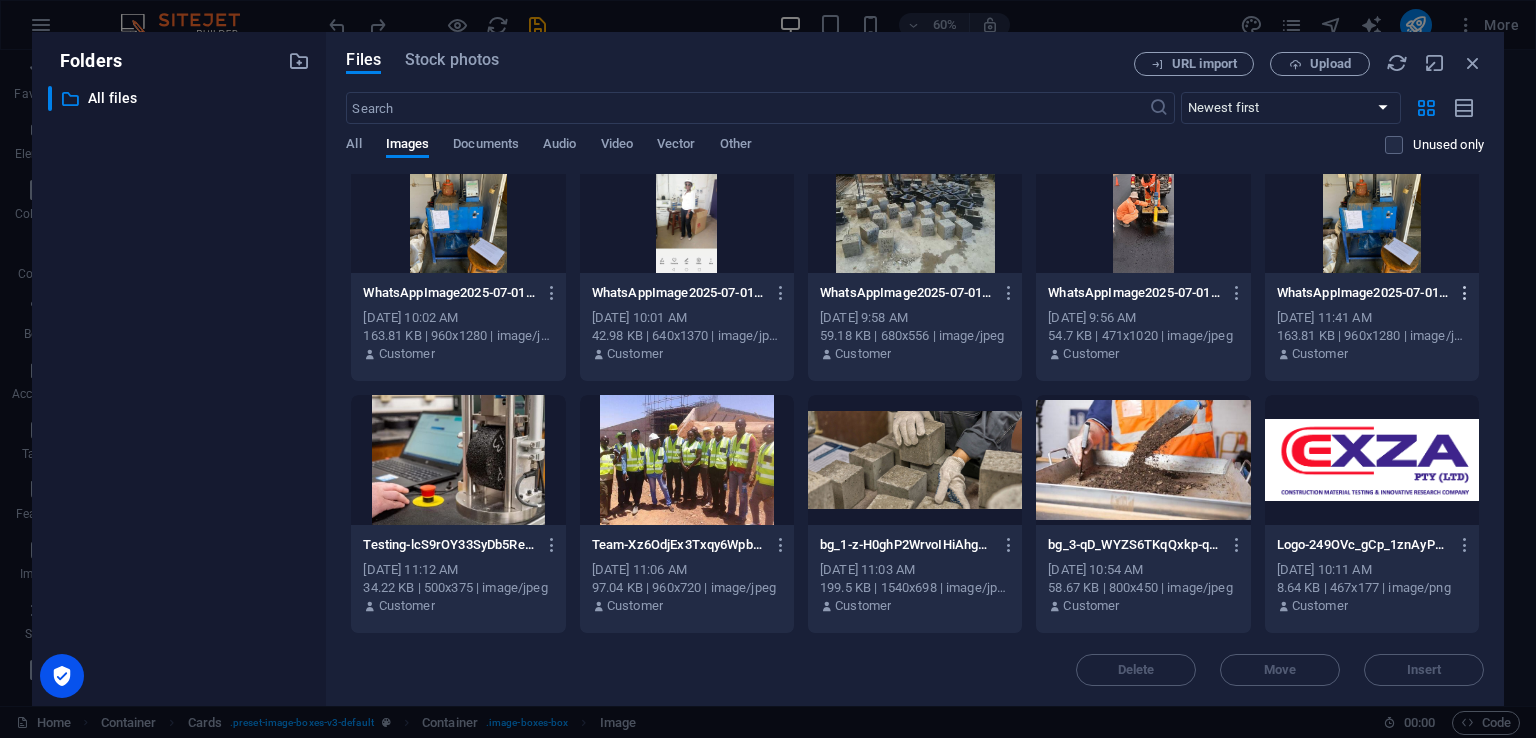 drag, startPoint x: 1484, startPoint y: 564, endPoint x: 1449, endPoint y: 305, distance: 261.35416 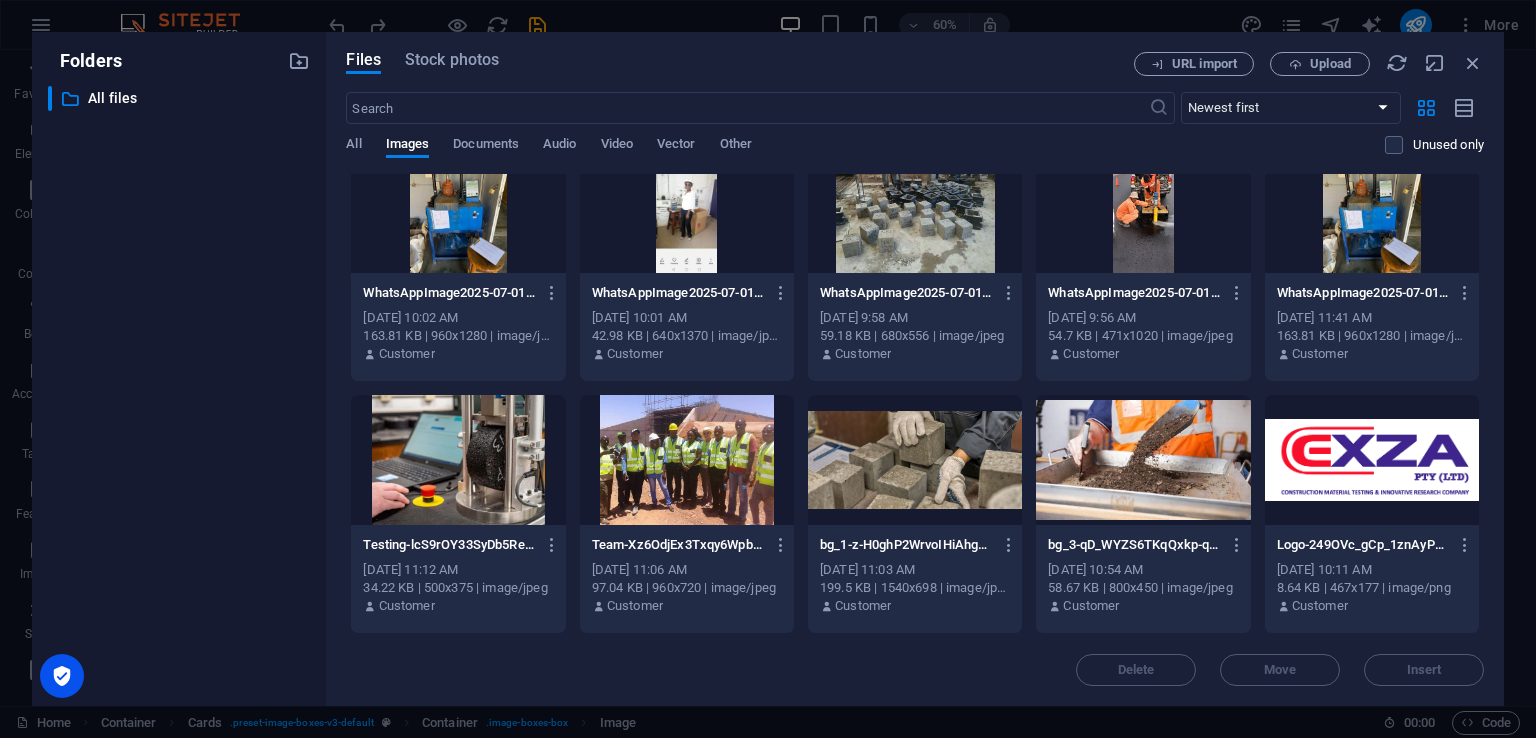 drag, startPoint x: 1484, startPoint y: 365, endPoint x: 1471, endPoint y: 319, distance: 47.801674 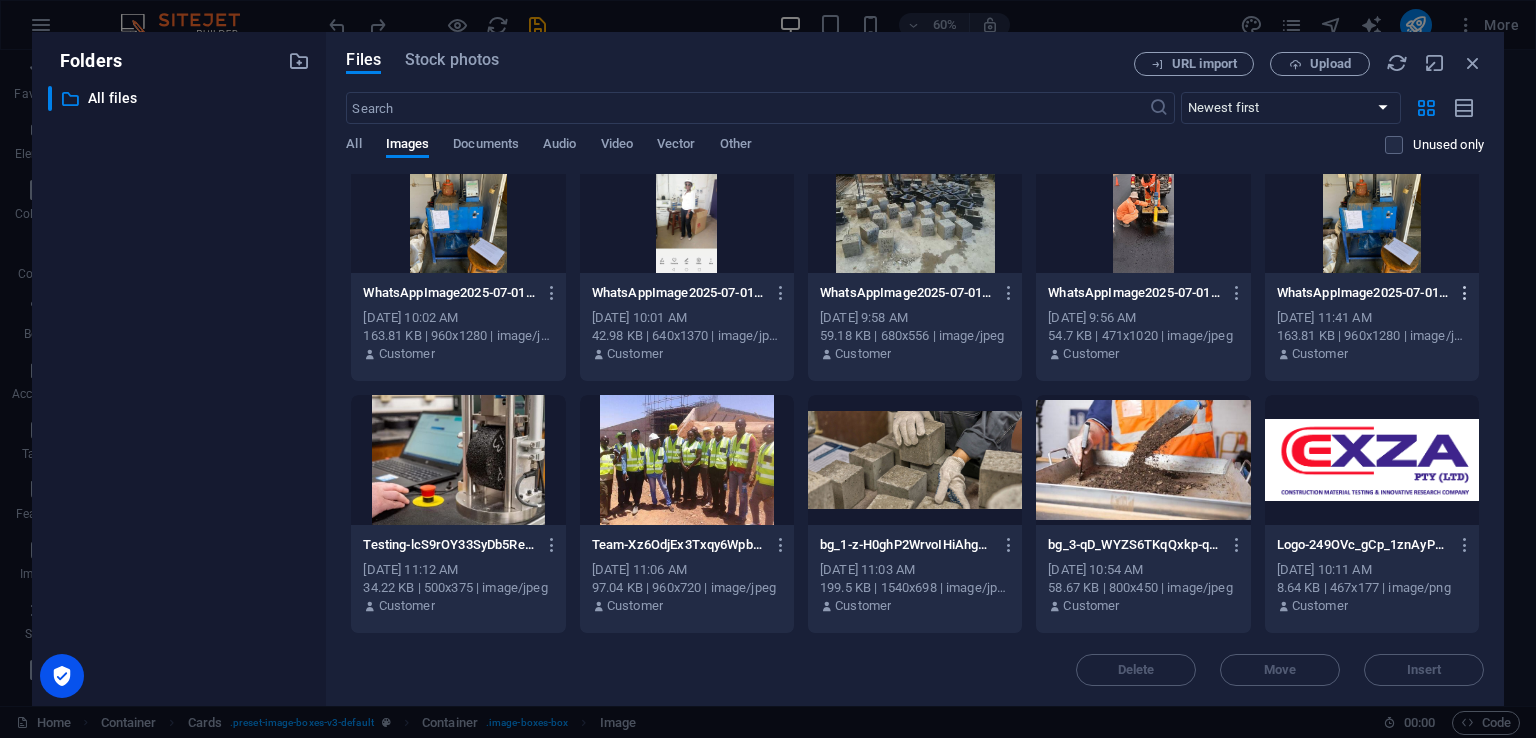 drag, startPoint x: 1484, startPoint y: 366, endPoint x: 1468, endPoint y: 281, distance: 86.492775 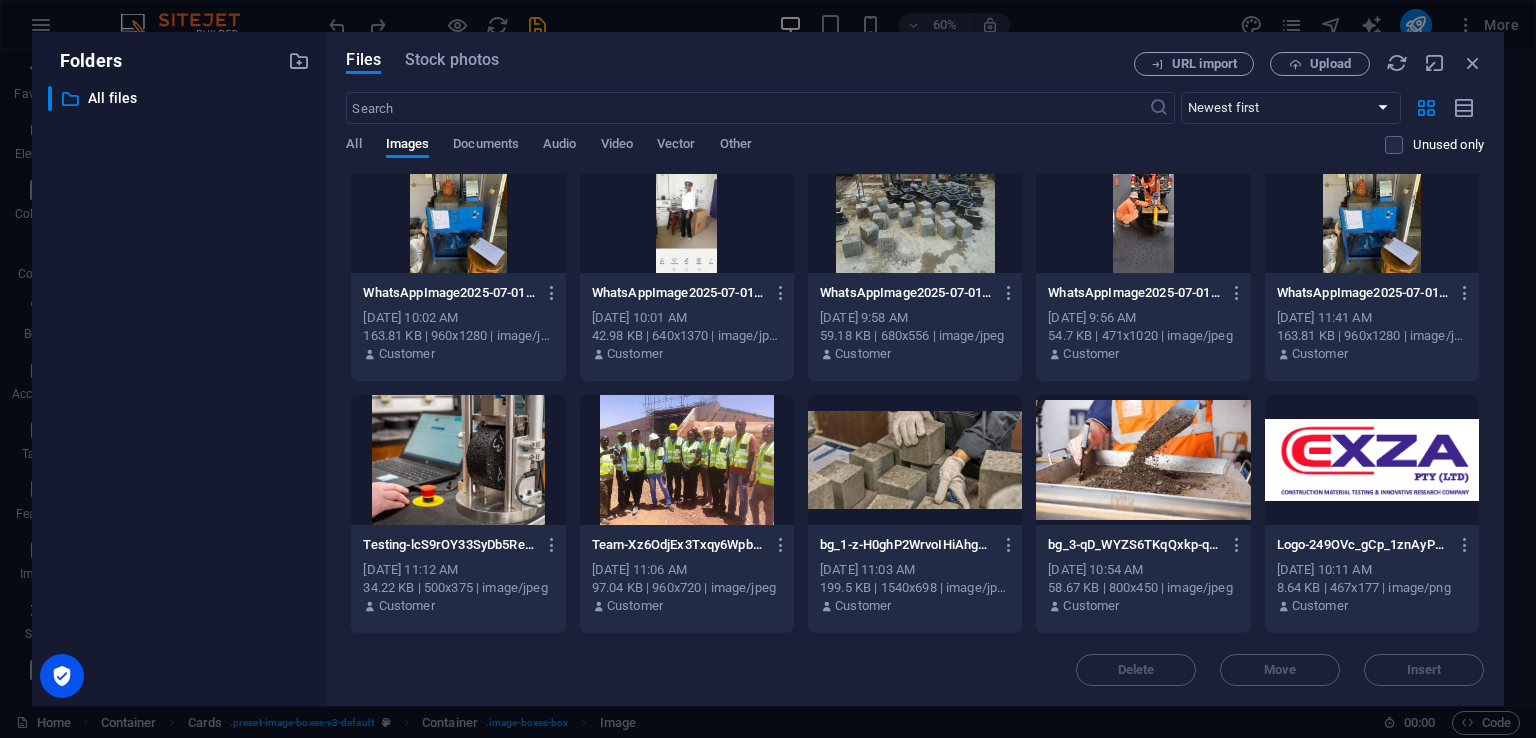 scroll, scrollTop: 0, scrollLeft: 0, axis: both 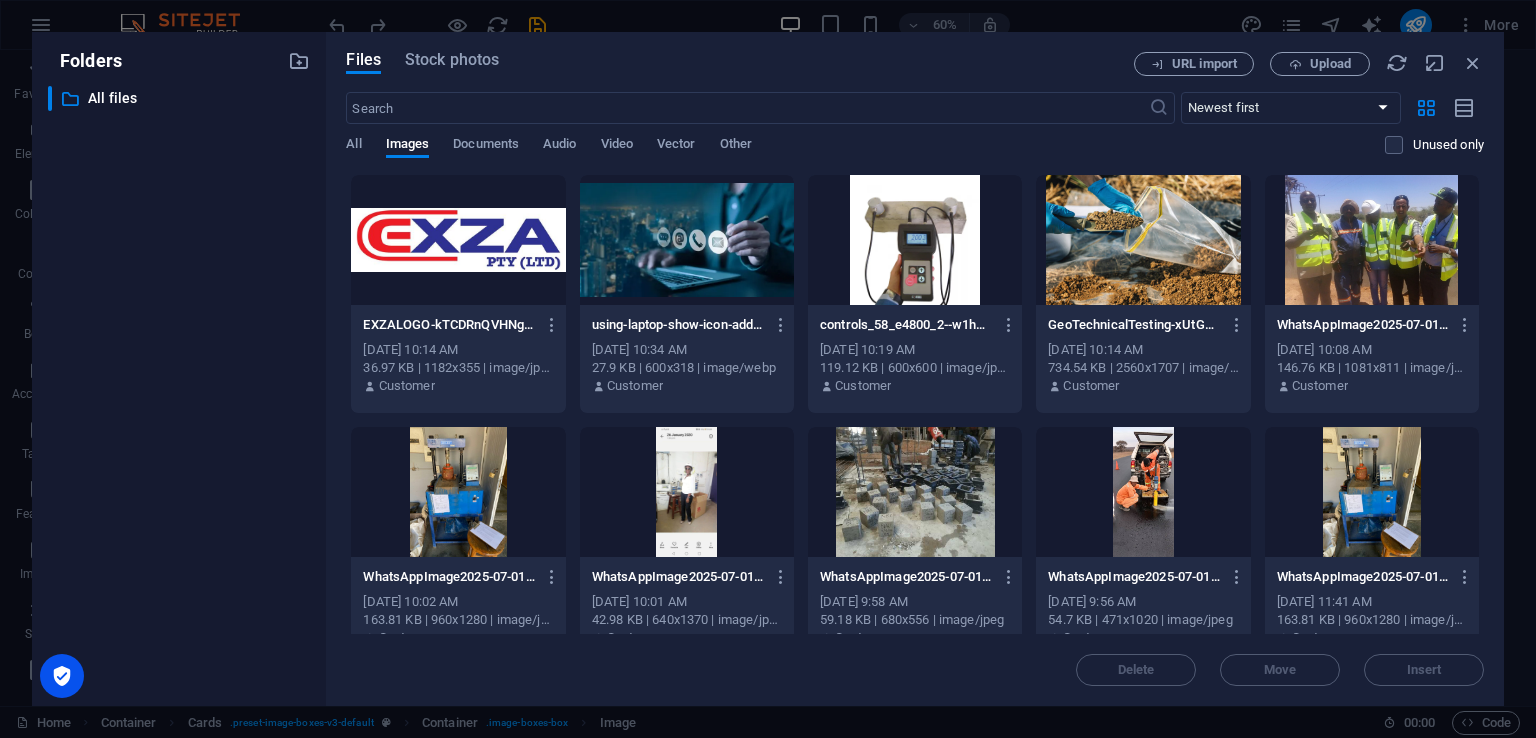 drag, startPoint x: 1484, startPoint y: 239, endPoint x: 1478, endPoint y: 465, distance: 226.07964 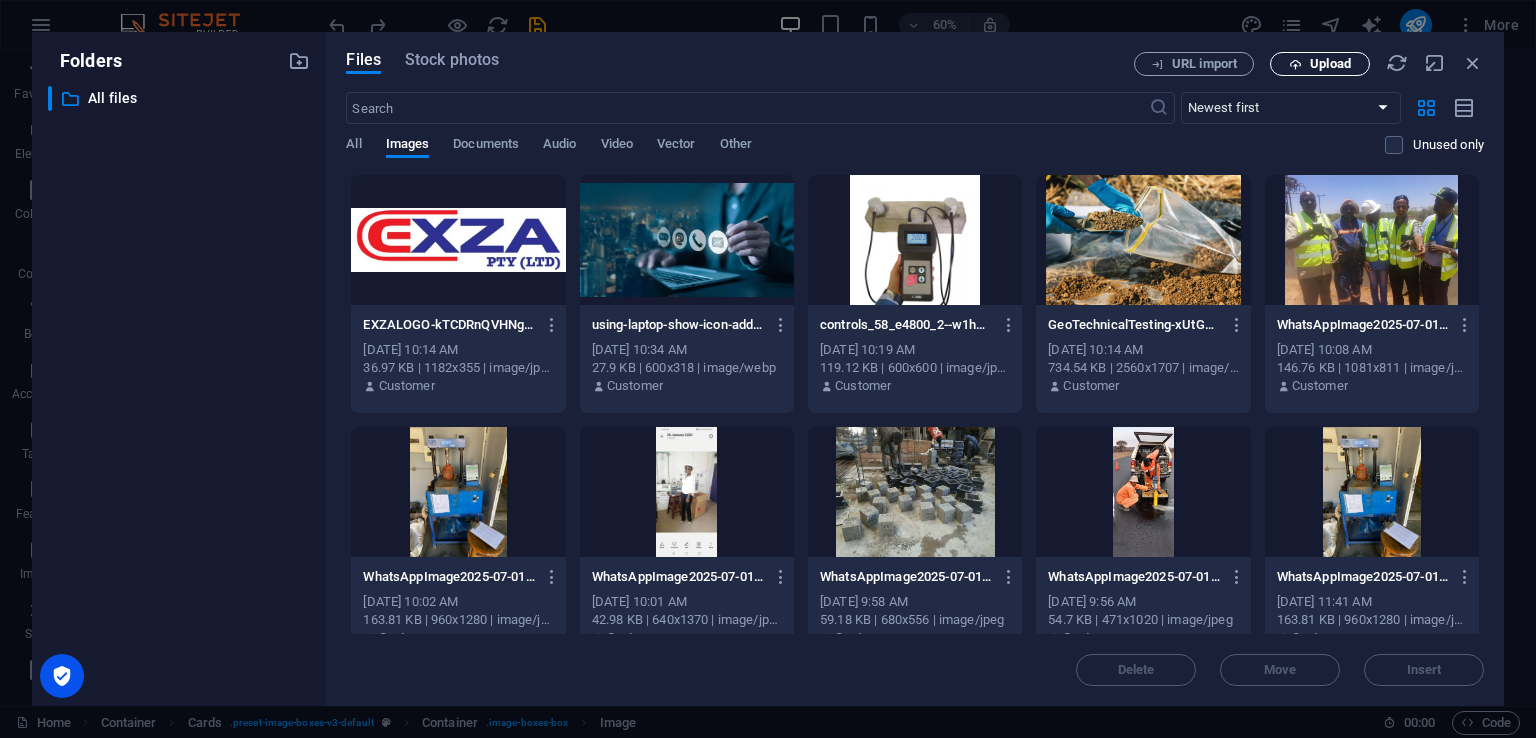 click on "Upload" at bounding box center (1330, 64) 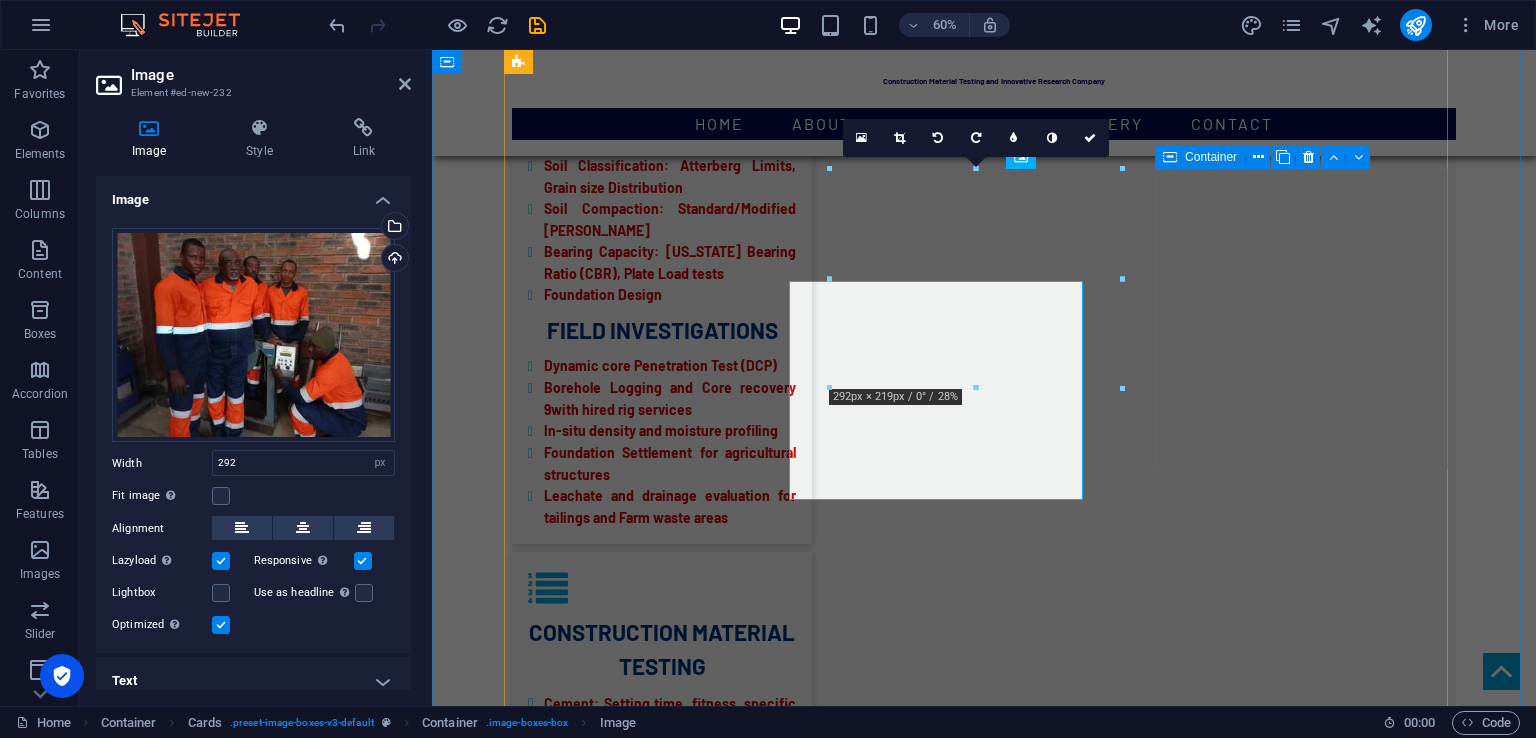 scroll, scrollTop: 3569, scrollLeft: 0, axis: vertical 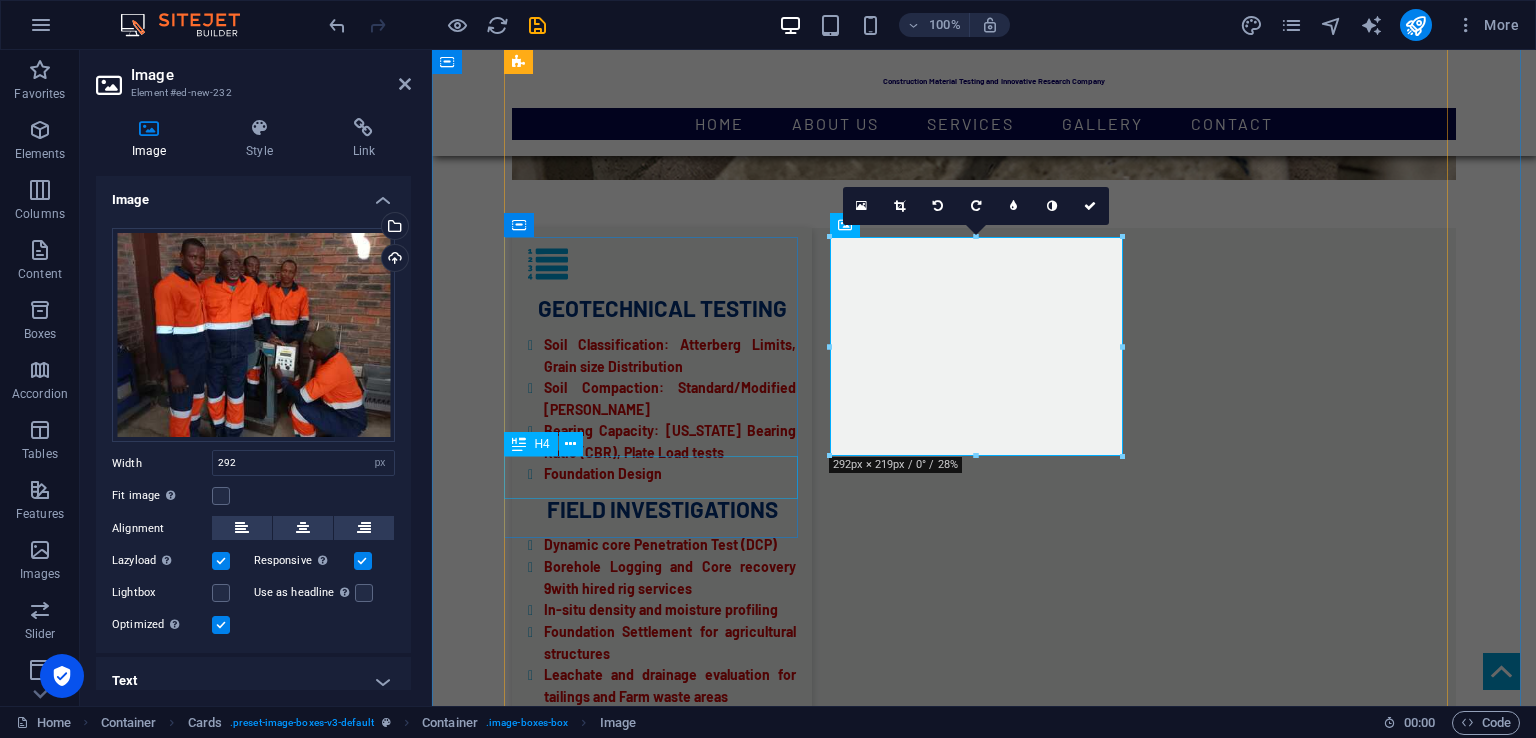 click on "TEAM" at bounding box center [658, 5340] 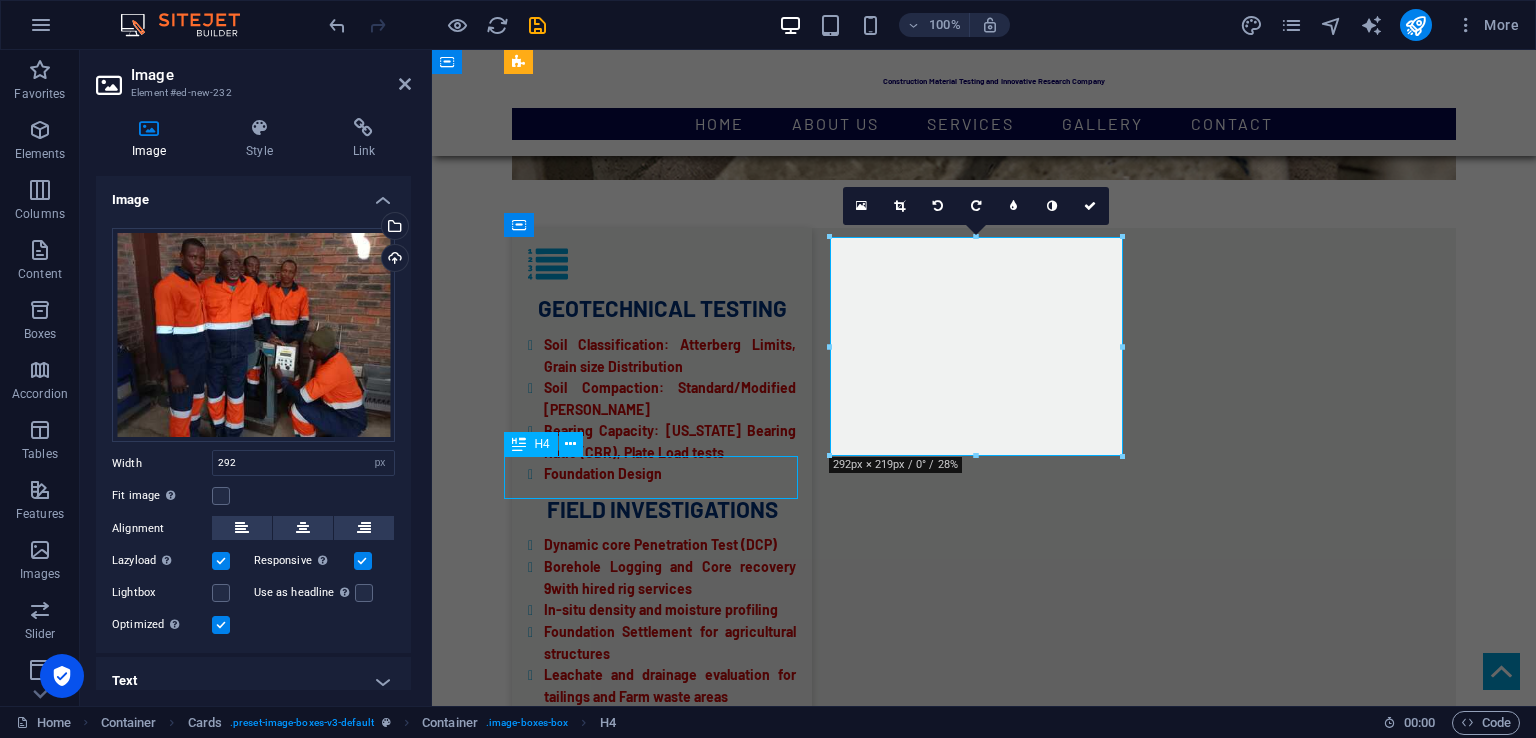 click on "TEAM" at bounding box center (658, 5340) 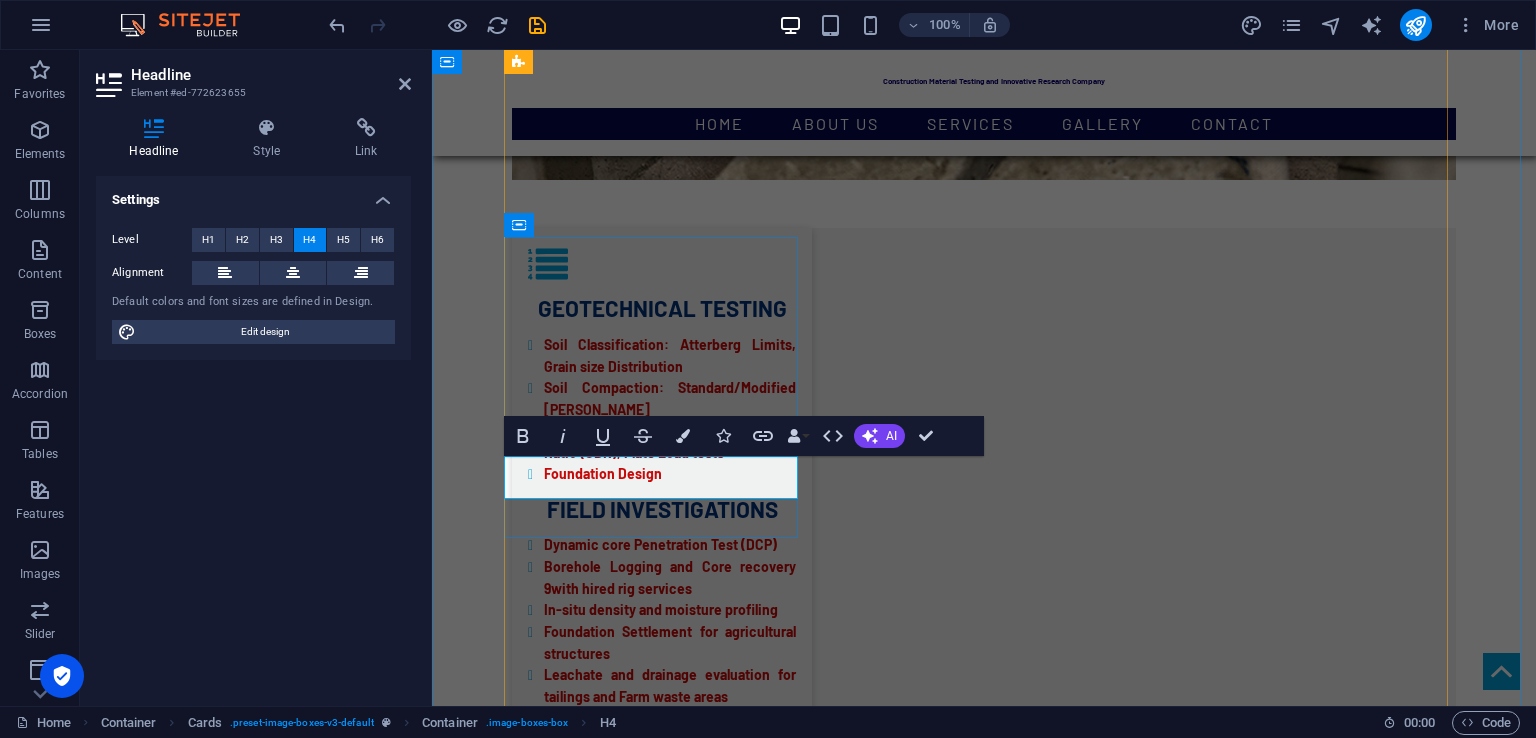 click on "TEAM" at bounding box center (550, 5348) 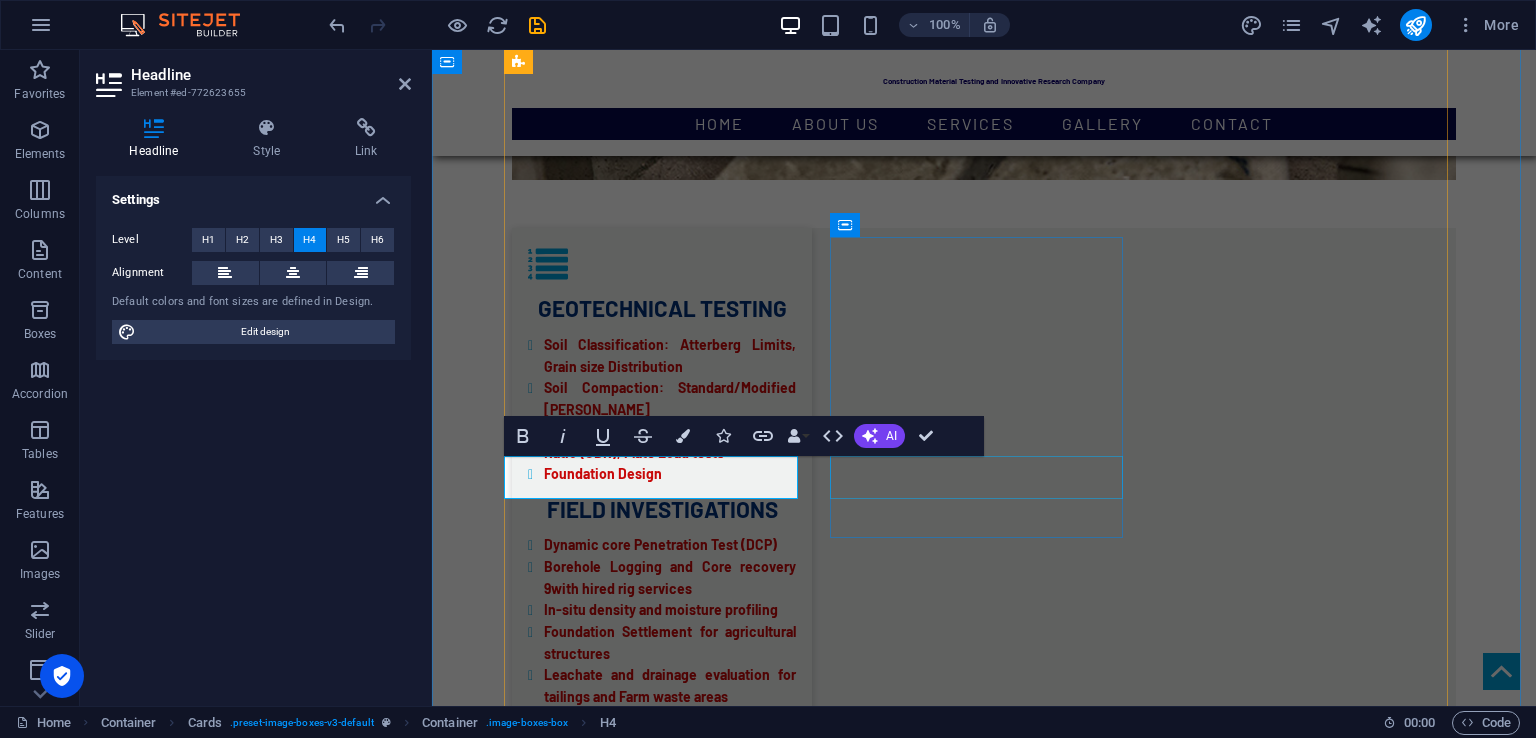 click on "TEAM" at bounding box center (658, 5657) 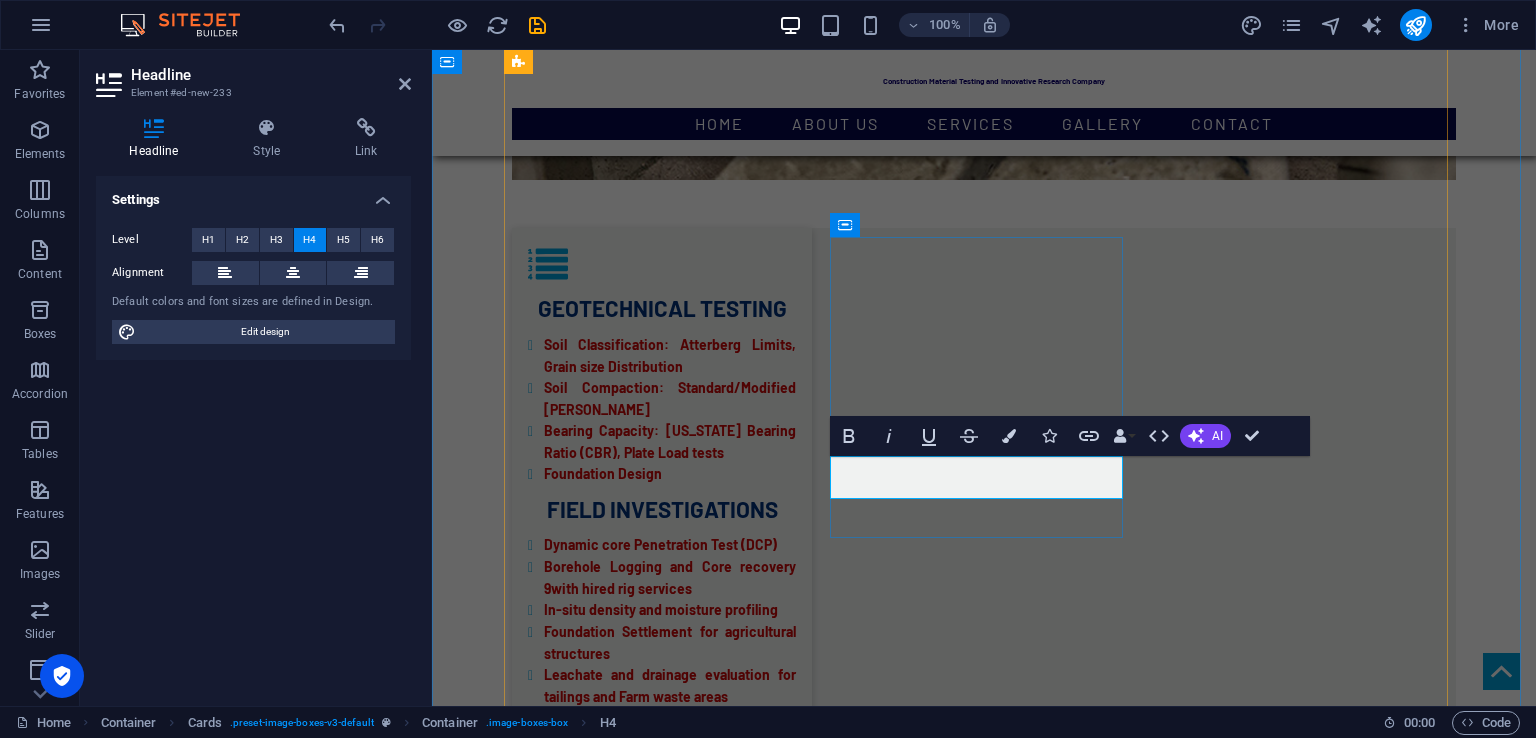 click on "TEAM" at bounding box center (550, 5665) 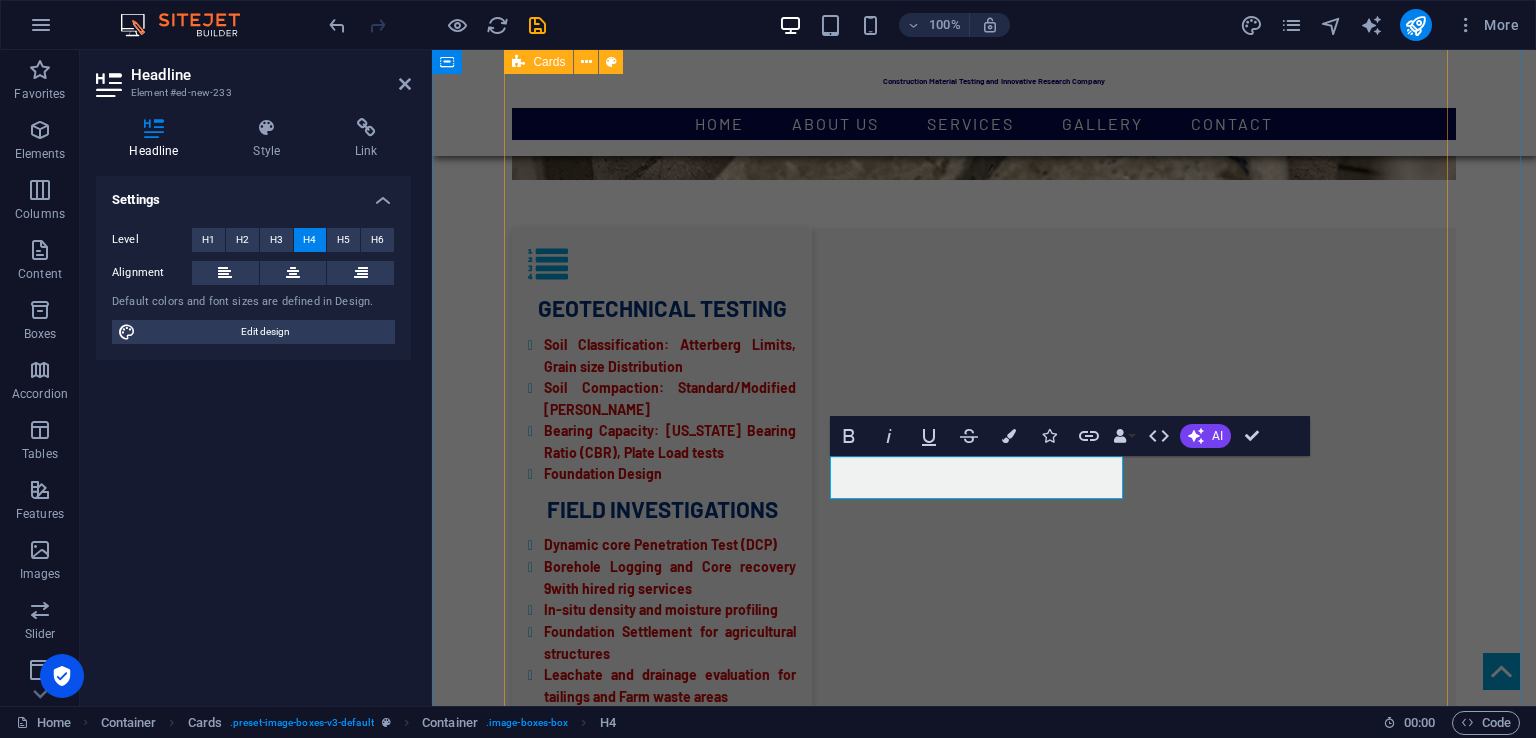 click on "Asphalt coring construction material design ADVANCED SPECIALIZED TESTING EXZA TEAM EXZA TEAM SOIL TESTING ULTrasonic pulse velocity testing" at bounding box center (984, 5291) 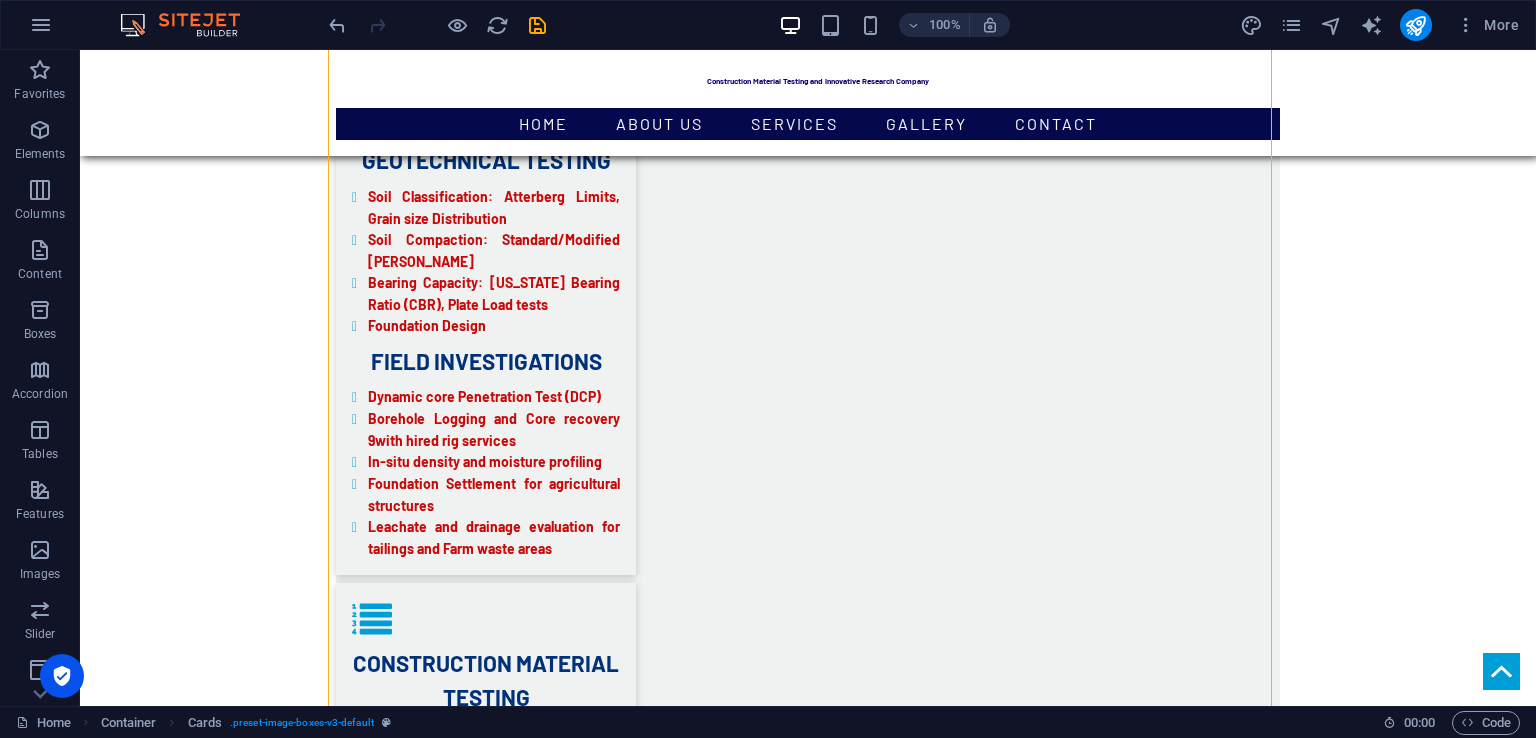 scroll, scrollTop: 3557, scrollLeft: 0, axis: vertical 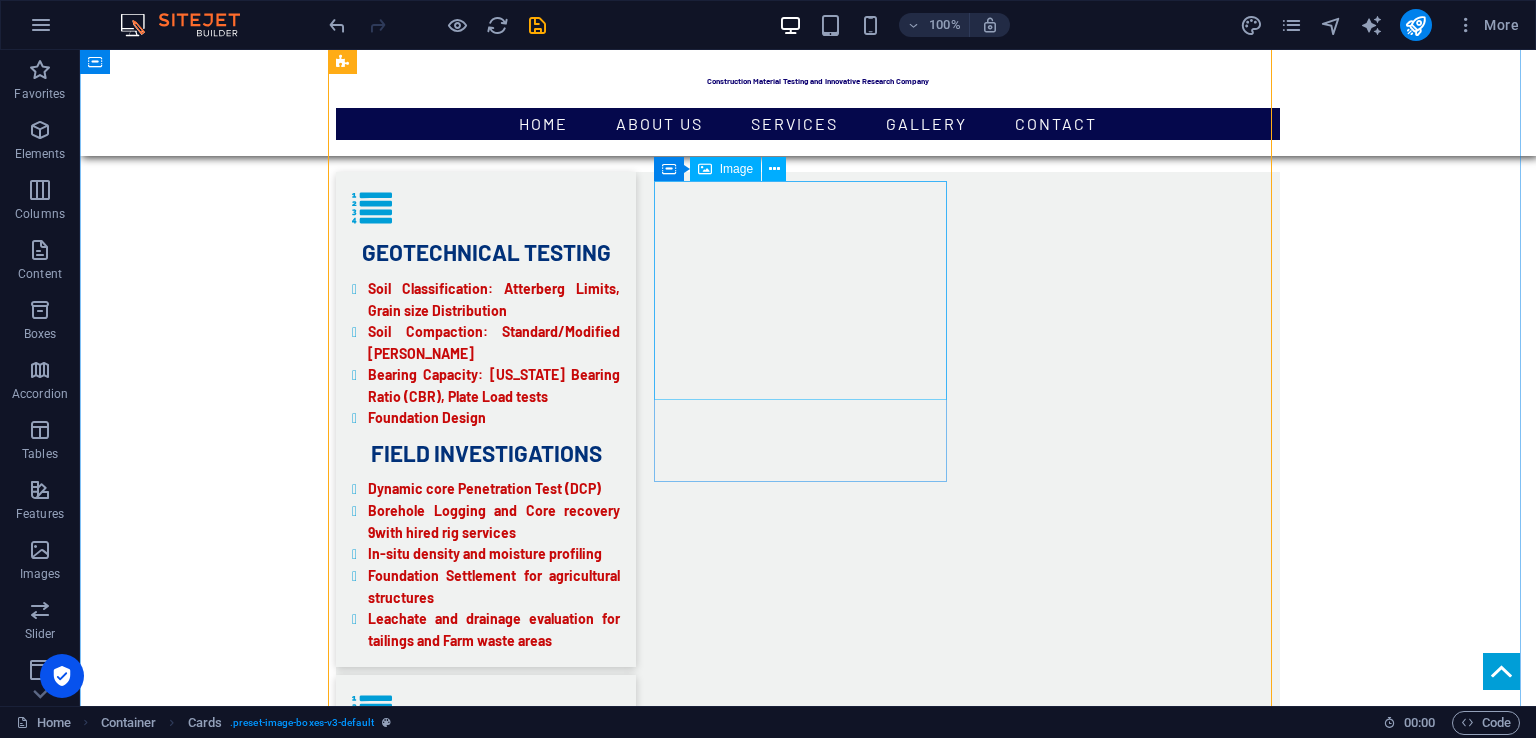 click at bounding box center [482, 5470] 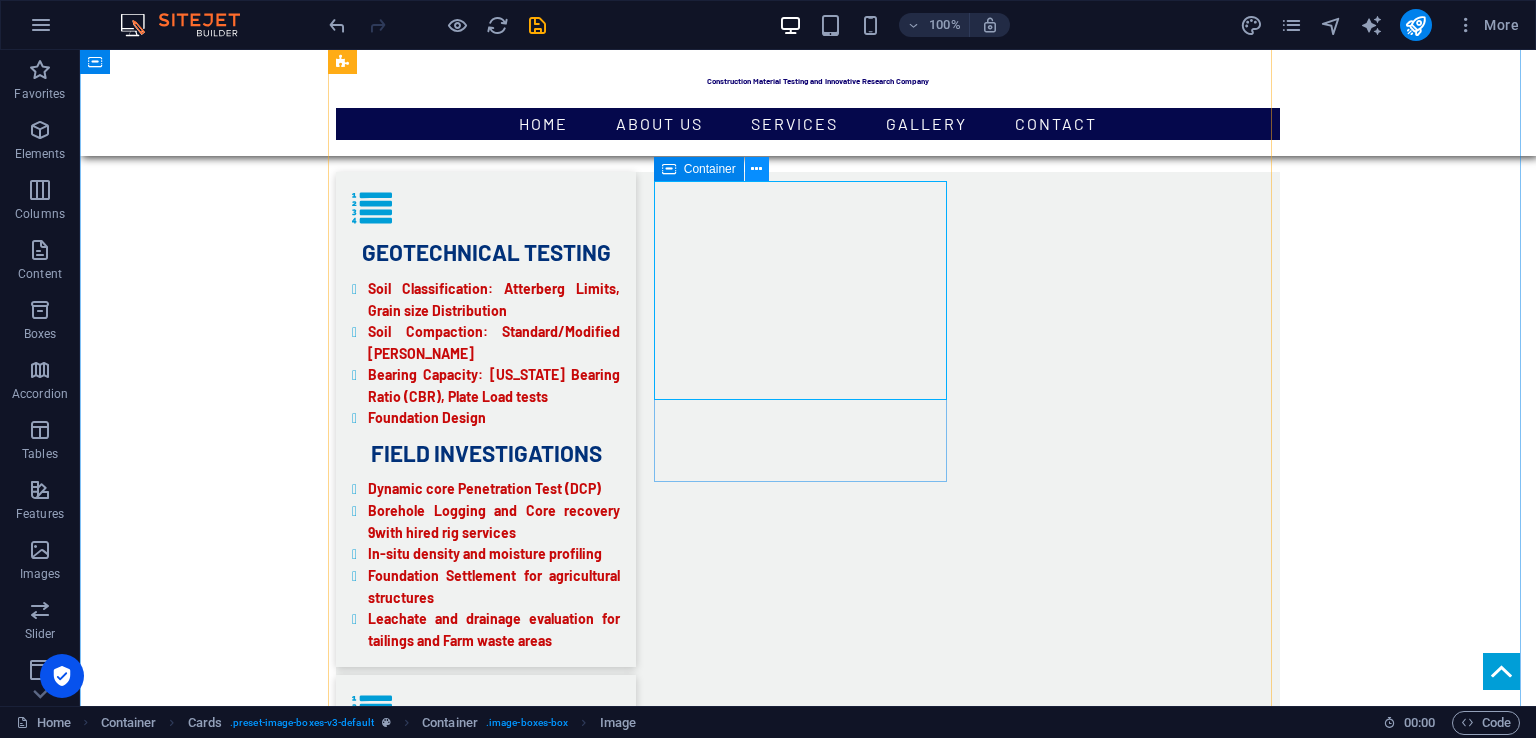 click at bounding box center [756, 169] 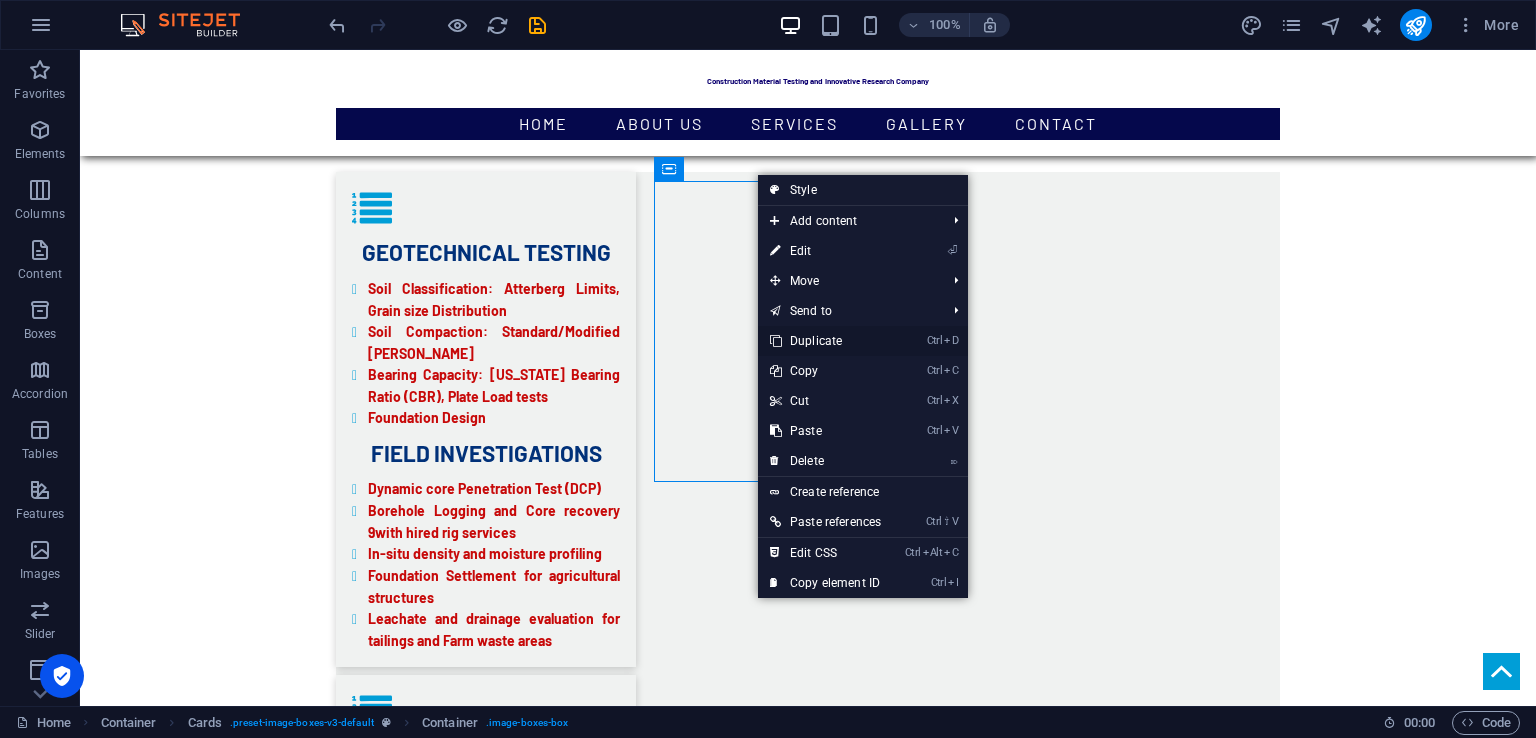 click on "Ctrl D  Duplicate" at bounding box center [825, 341] 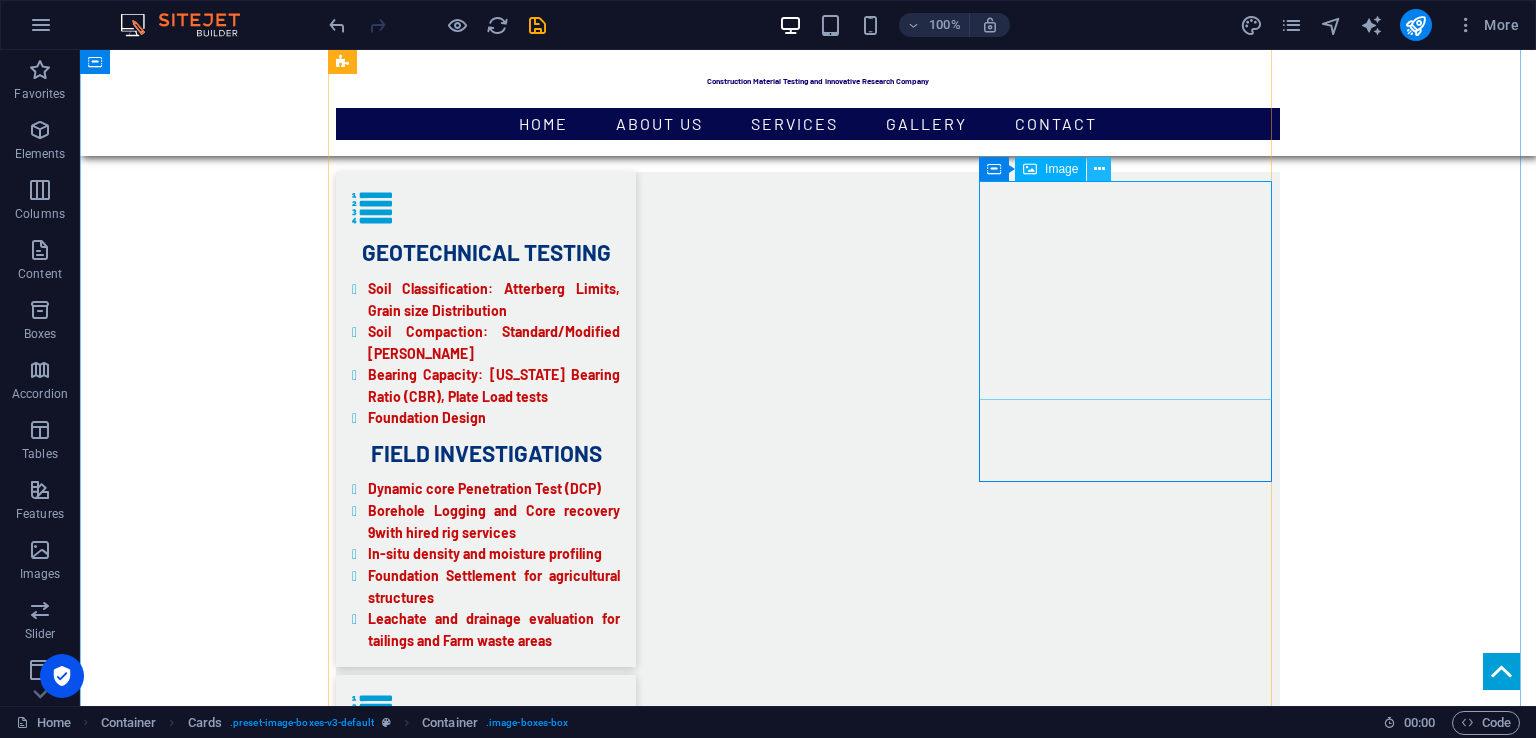 click at bounding box center (1099, 169) 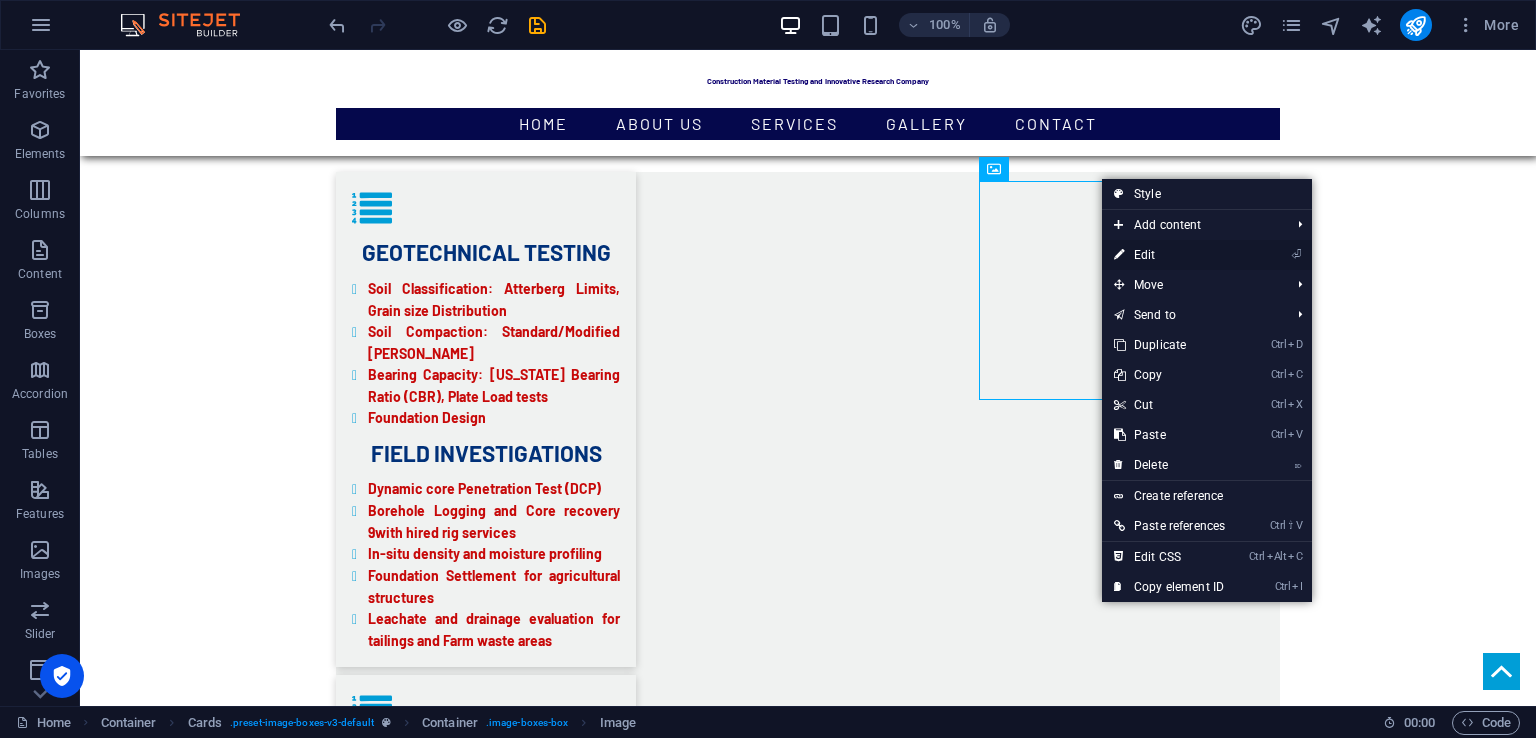 click on "⏎  Edit" at bounding box center (1169, 255) 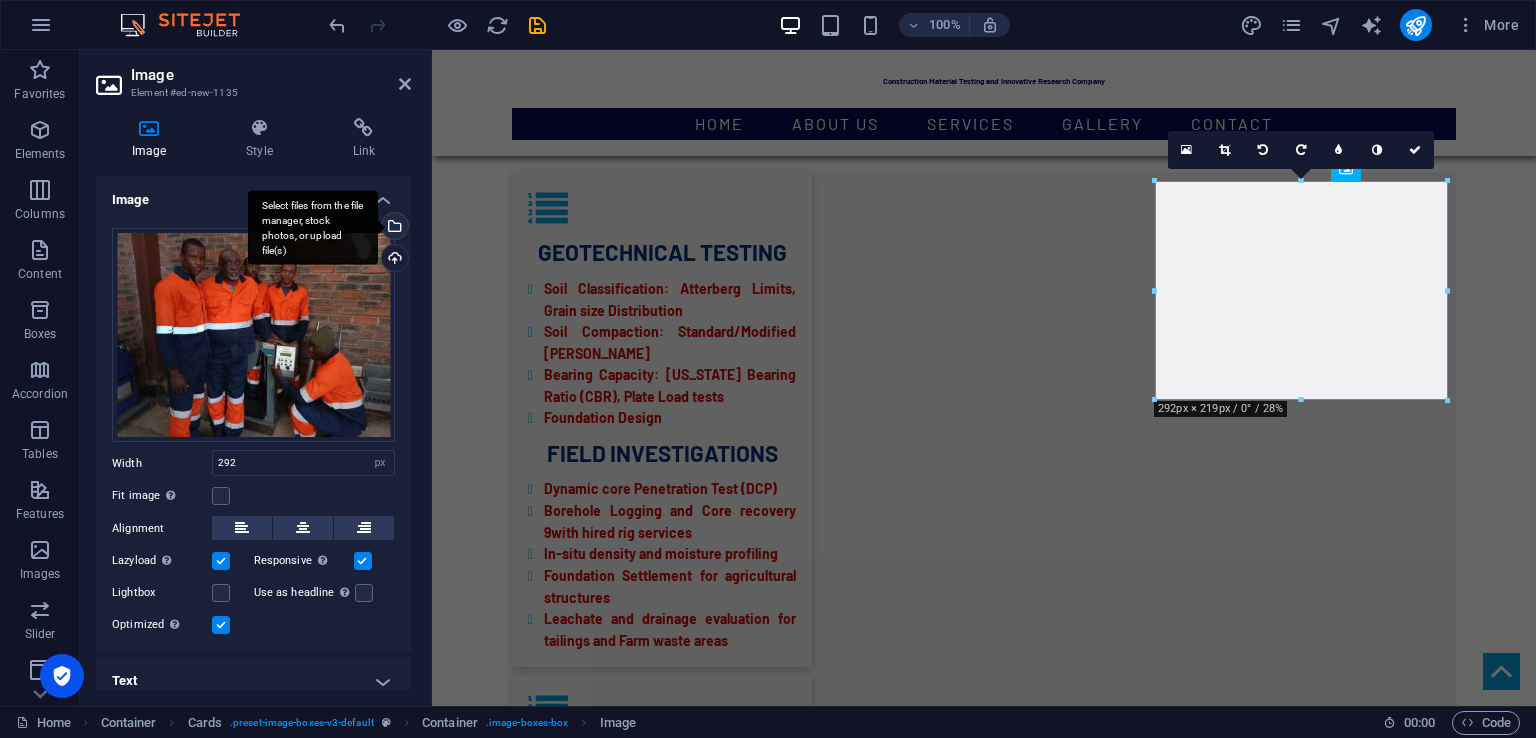 click on "Select files from the file manager, stock photos, or upload file(s)" at bounding box center (393, 228) 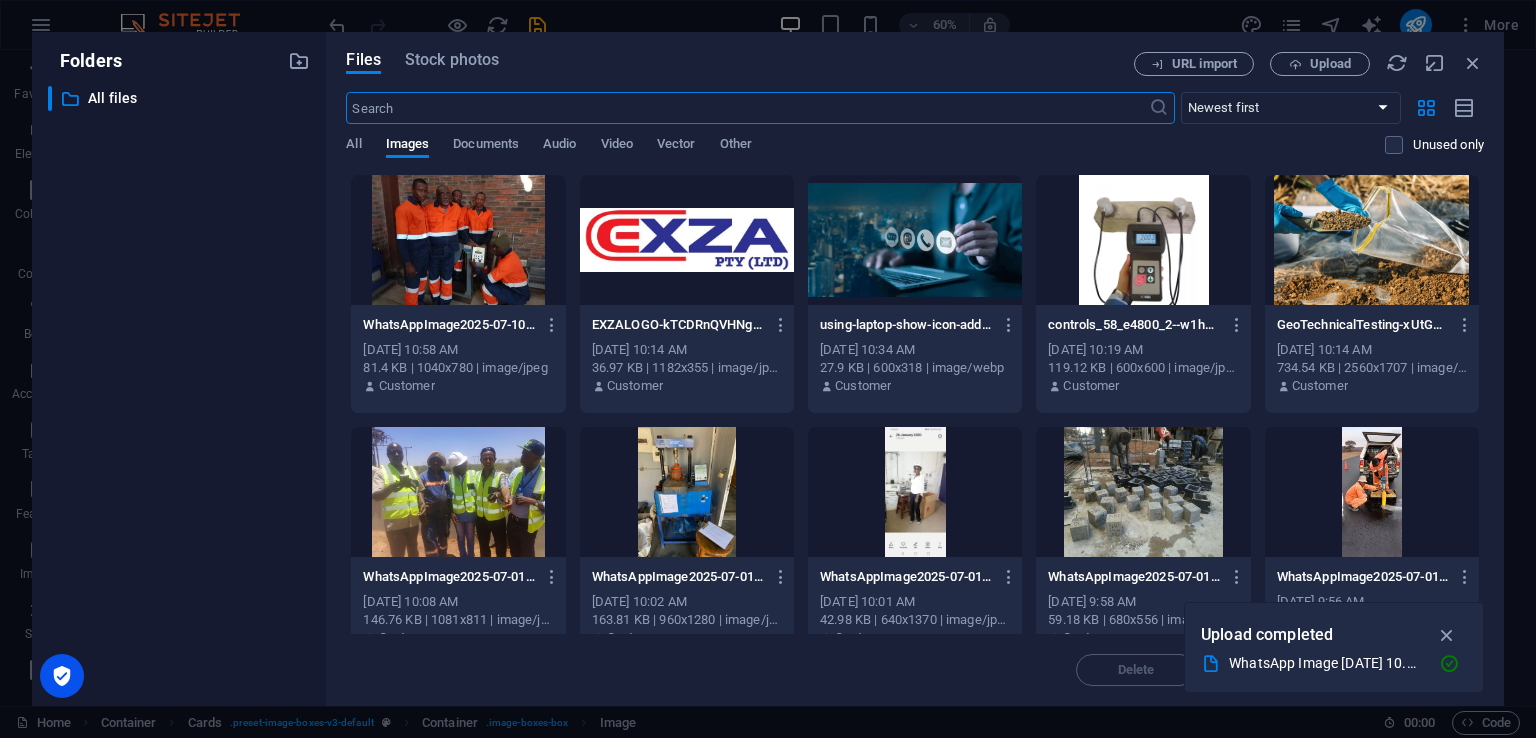 scroll, scrollTop: 3668, scrollLeft: 0, axis: vertical 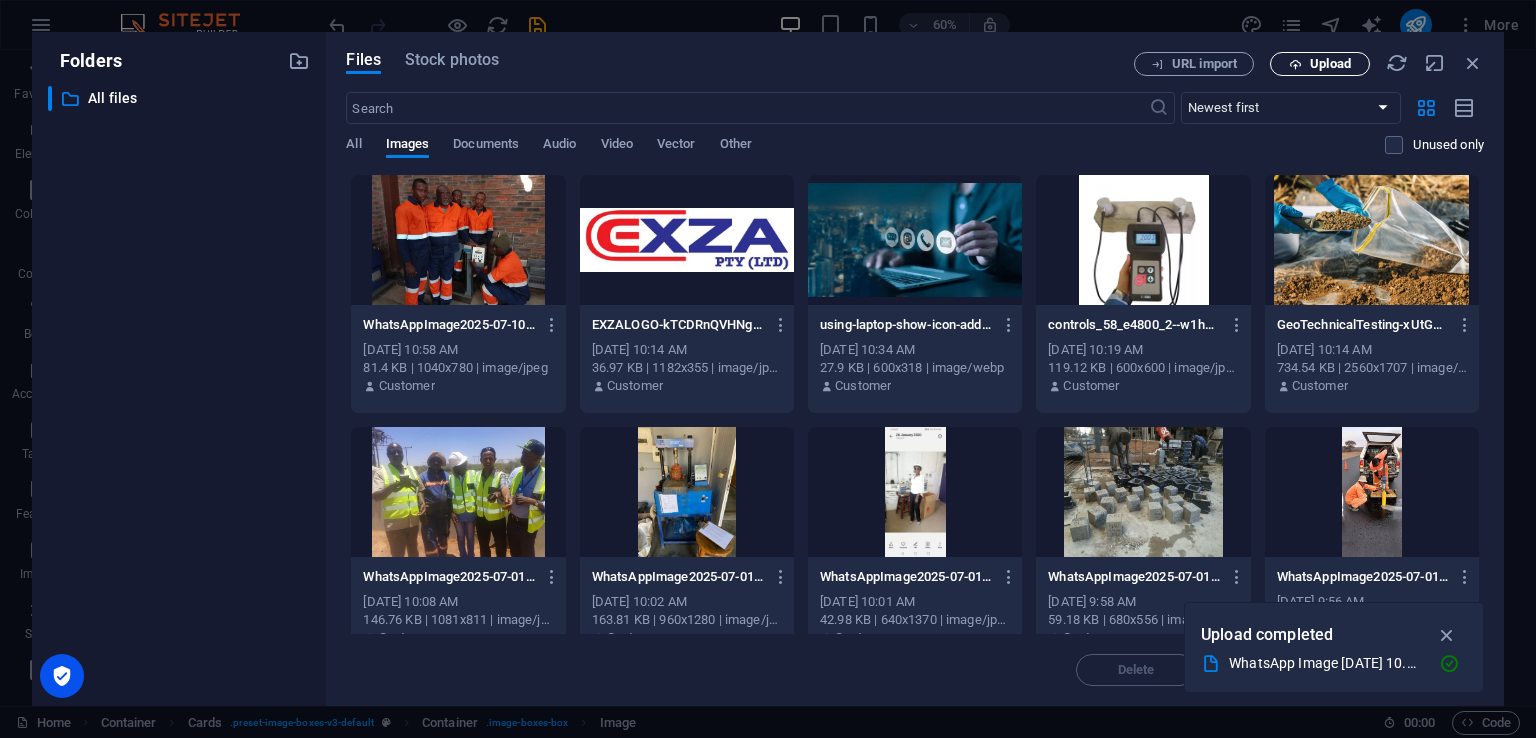 click on "Upload" at bounding box center [1330, 64] 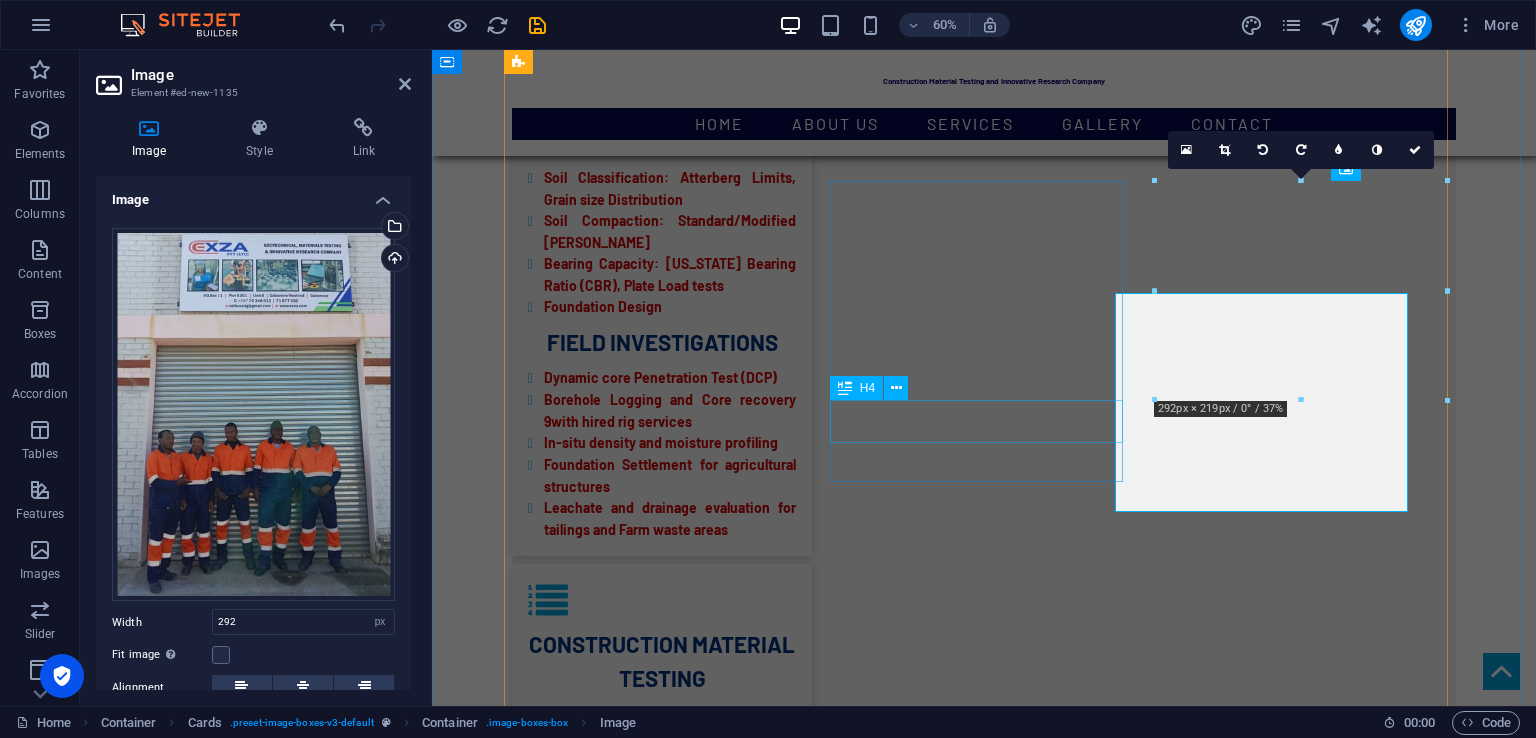 scroll, scrollTop: 3557, scrollLeft: 0, axis: vertical 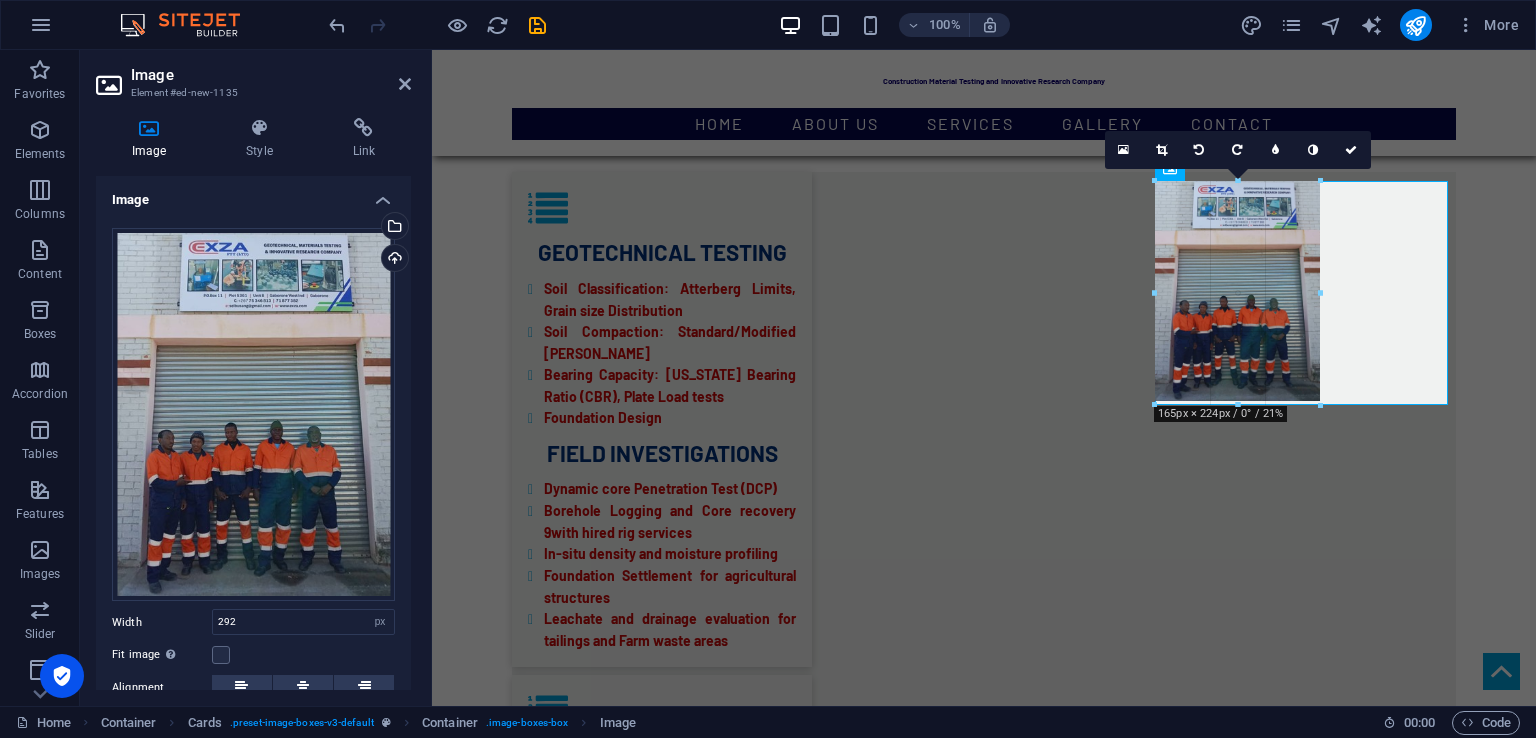 drag, startPoint x: 1443, startPoint y: 180, endPoint x: 1314, endPoint y: 397, distance: 252.44801 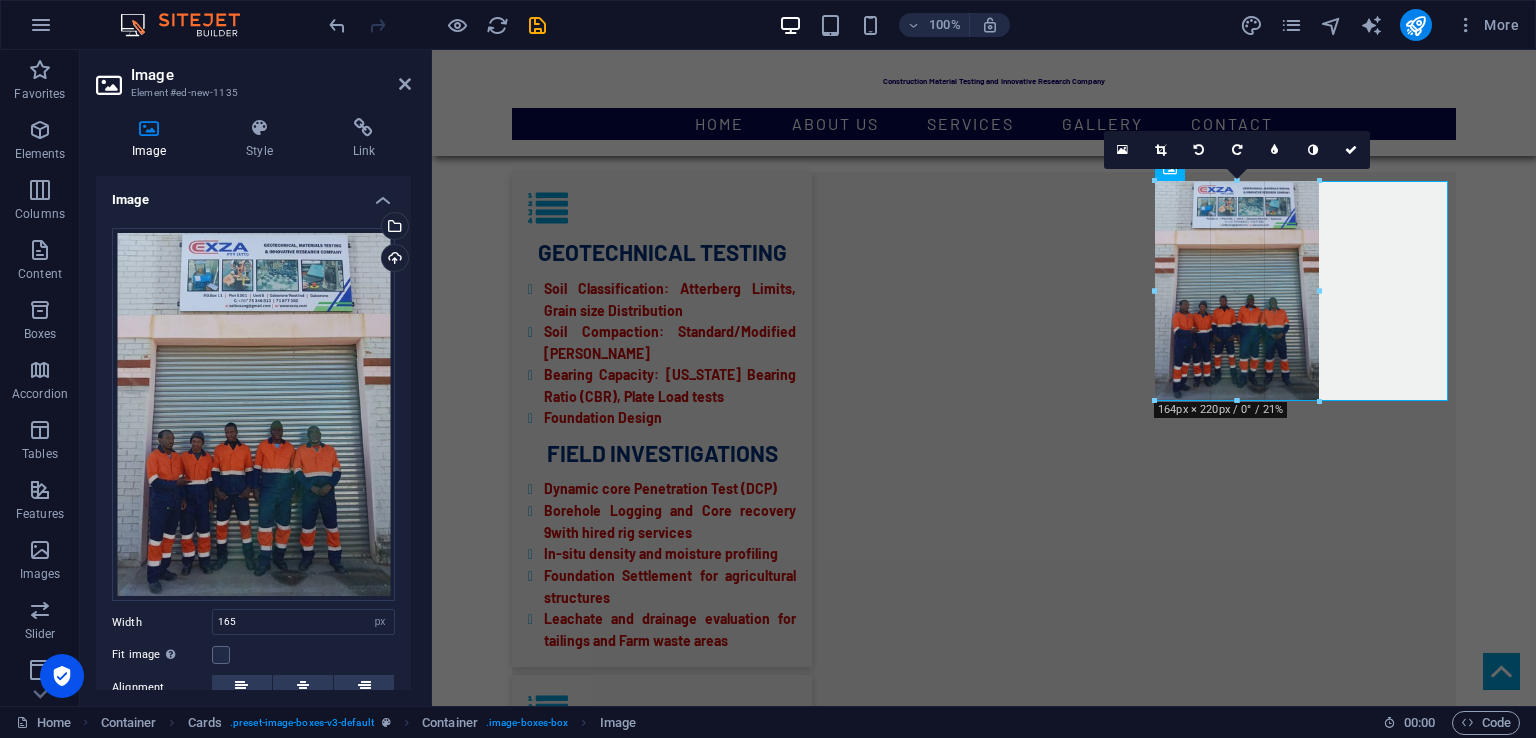 drag, startPoint x: 1318, startPoint y: 291, endPoint x: 1317, endPoint y: 323, distance: 32.01562 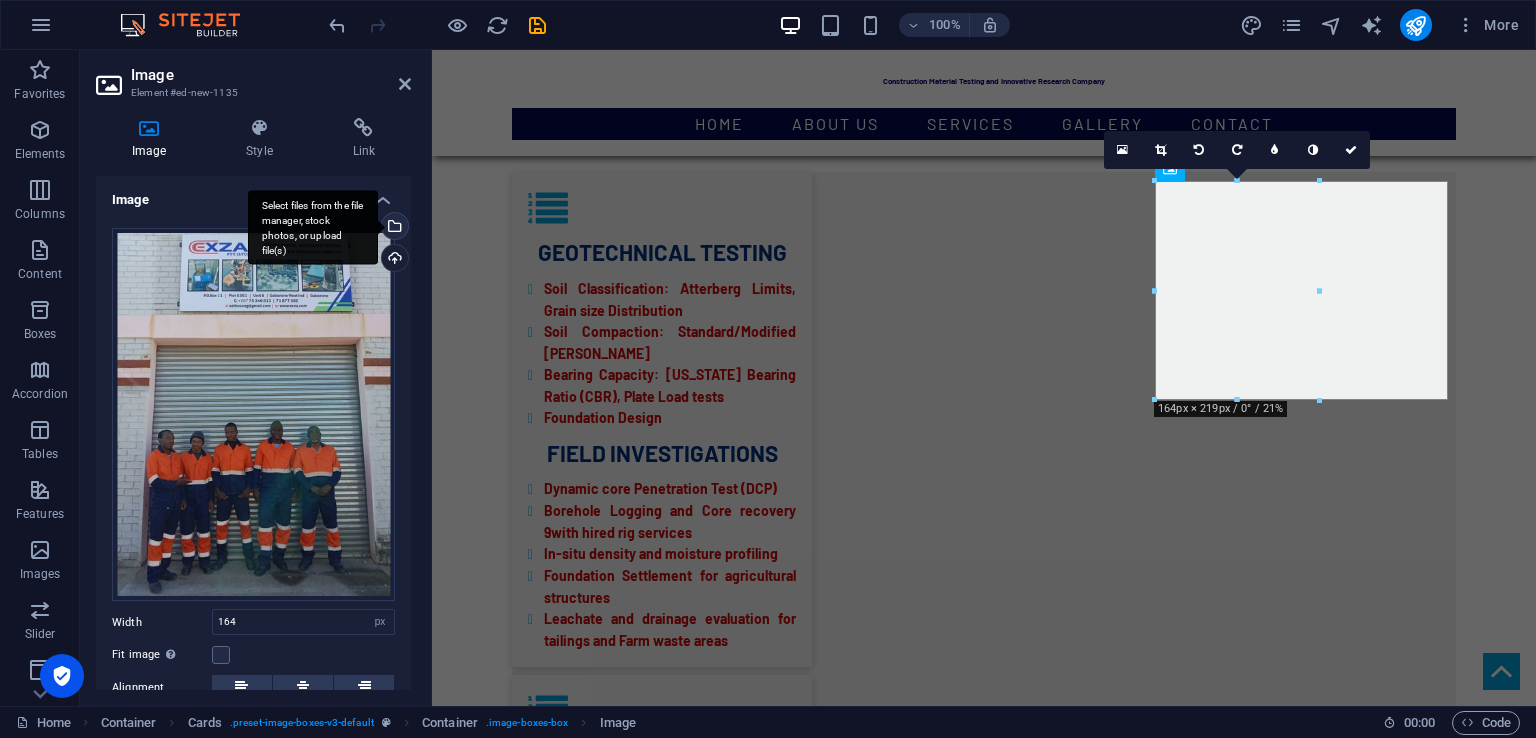 click on "Select files from the file manager, stock photos, or upload file(s)" at bounding box center (313, 227) 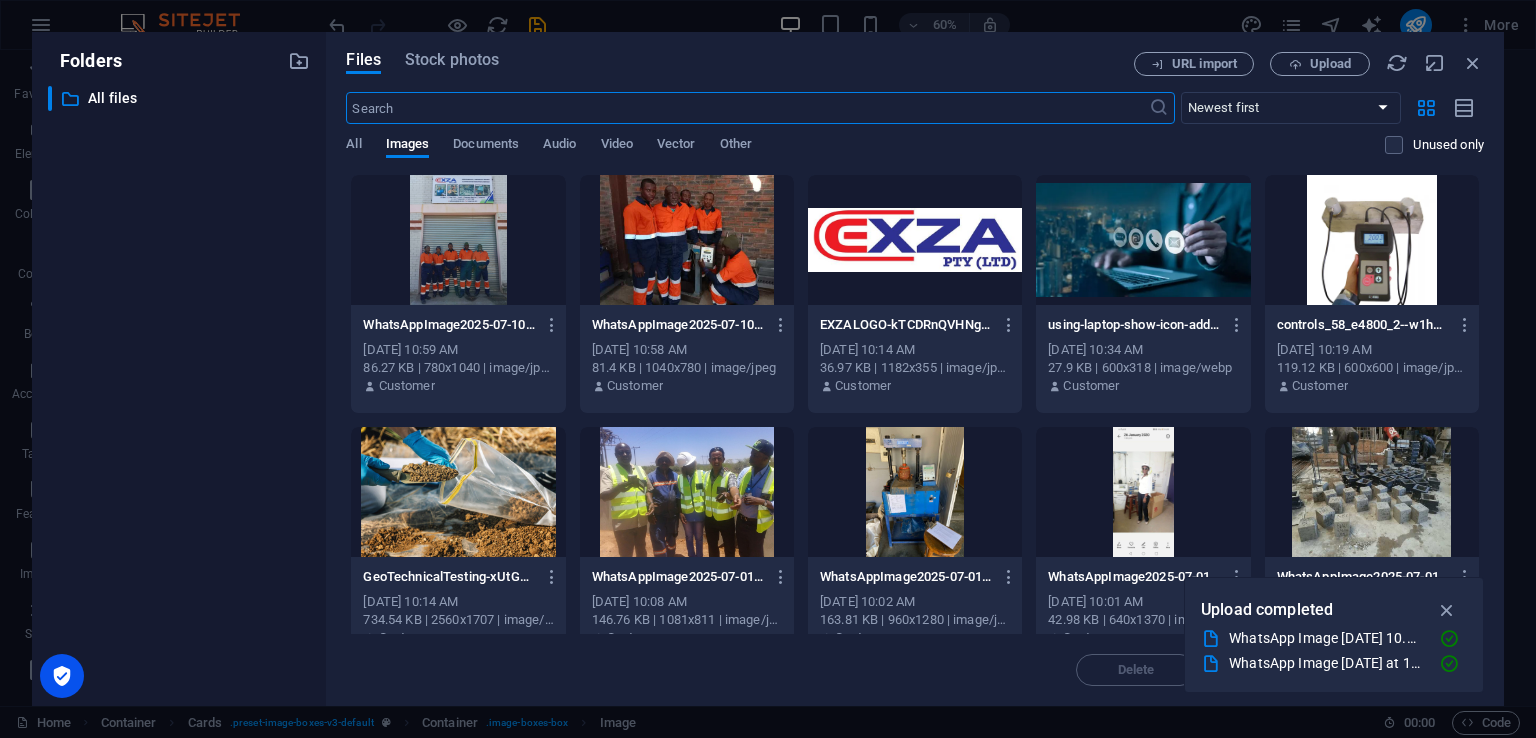 scroll, scrollTop: 3668, scrollLeft: 0, axis: vertical 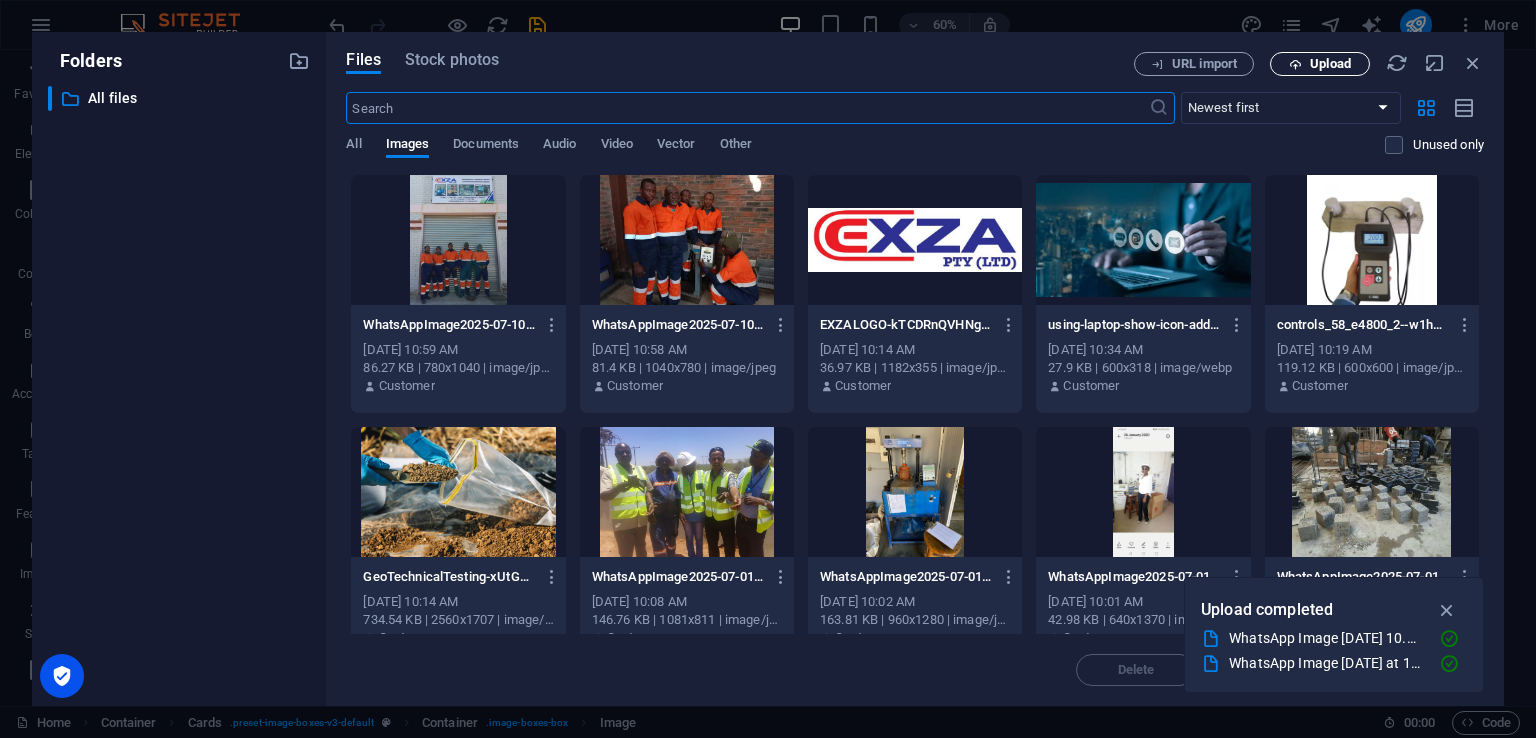 click on "Upload" at bounding box center (1330, 64) 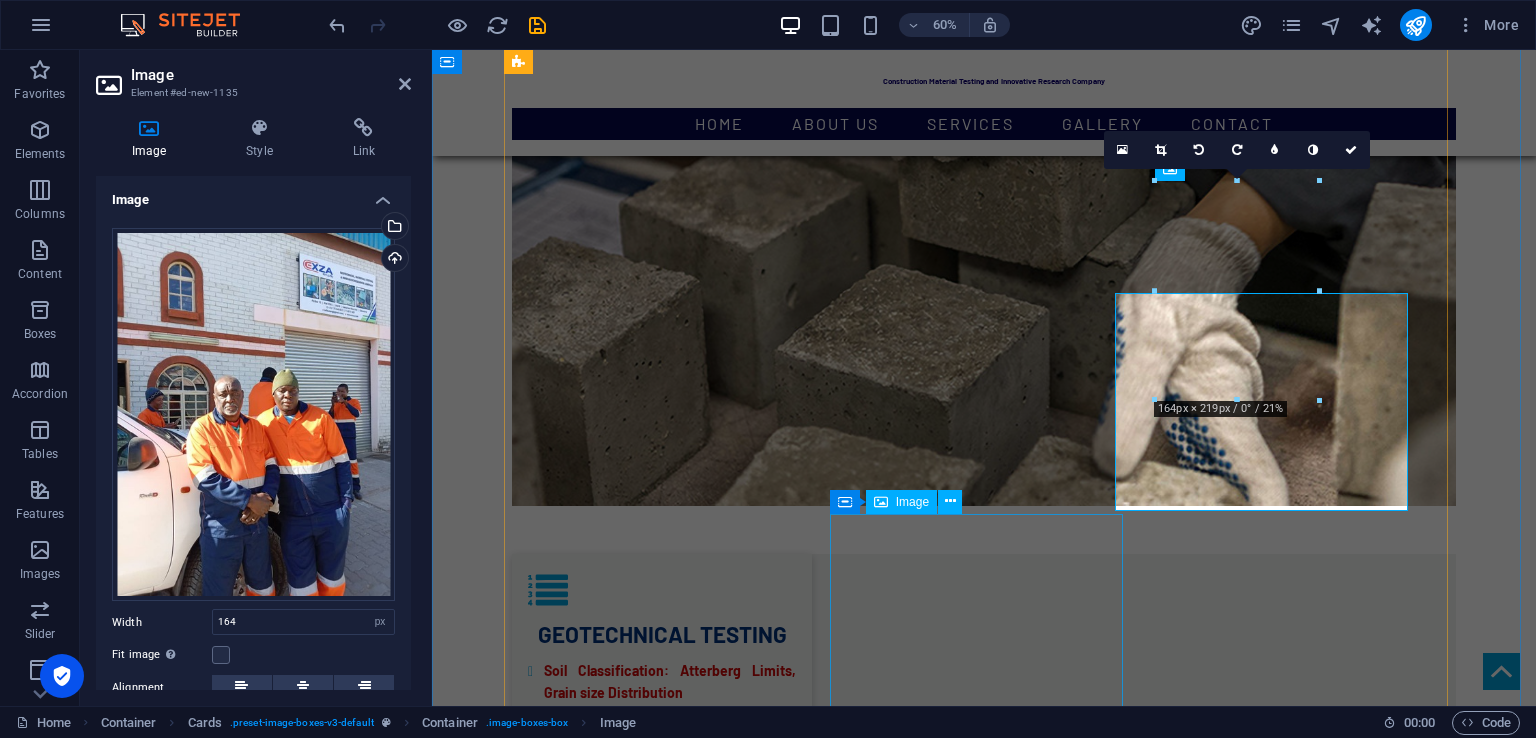 scroll, scrollTop: 3557, scrollLeft: 0, axis: vertical 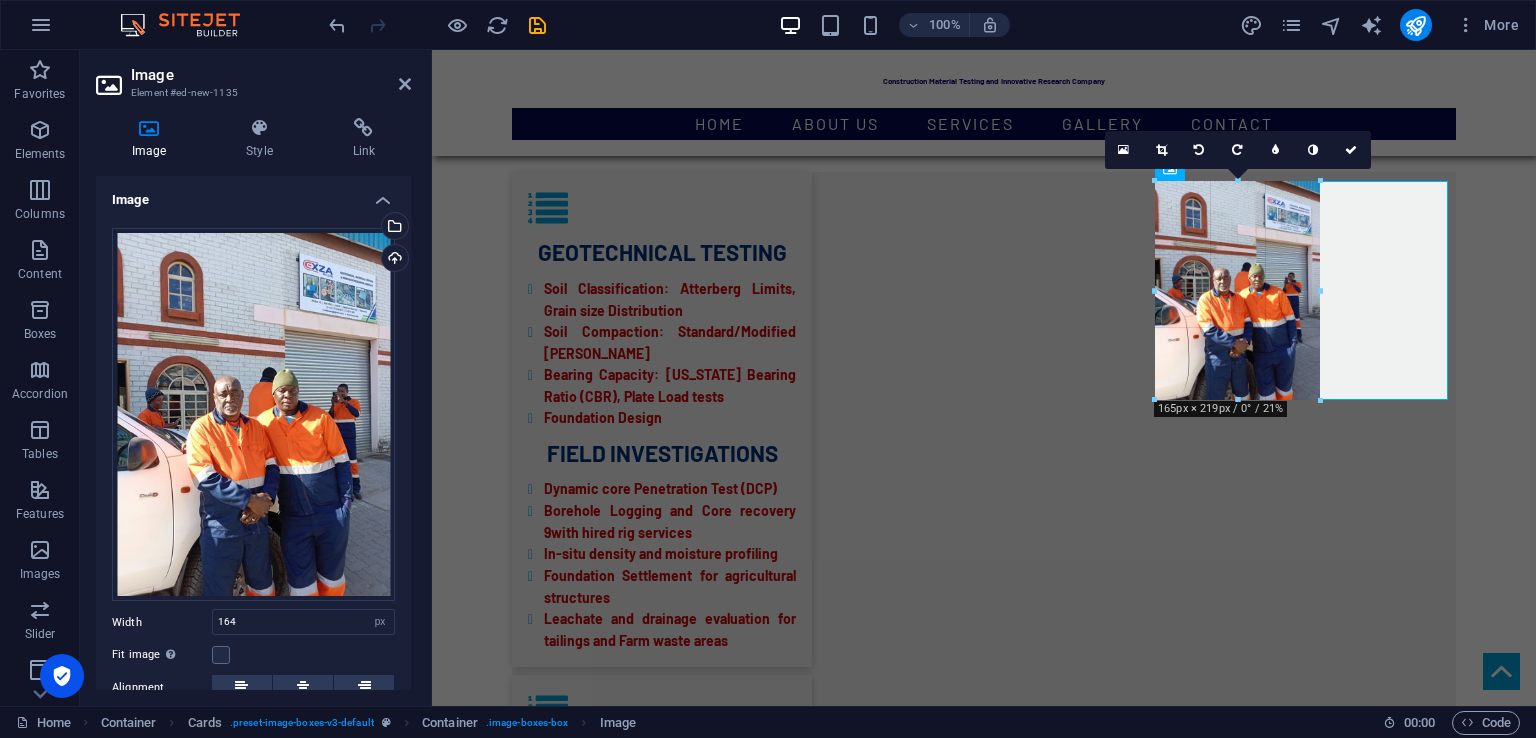 type on "165" 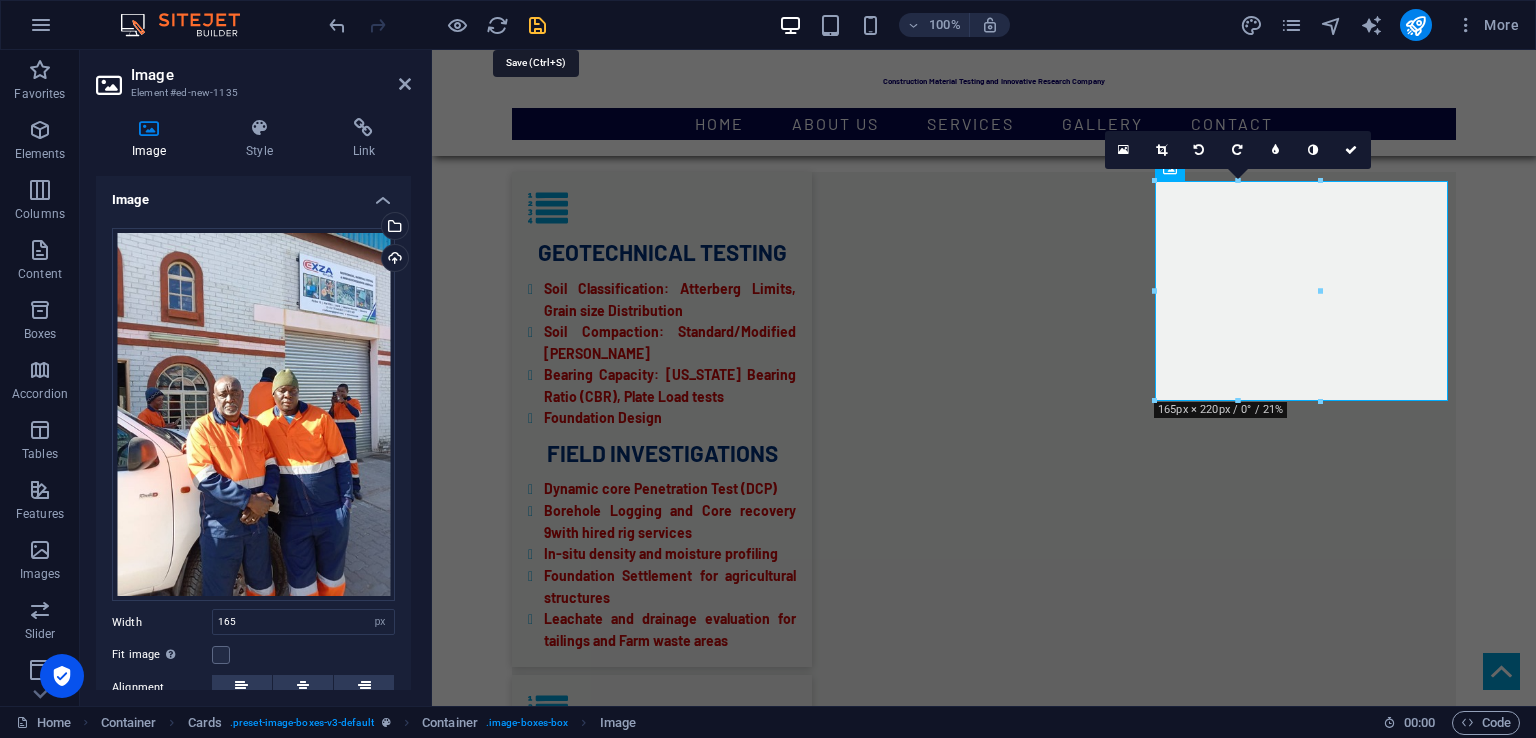 click at bounding box center (537, 25) 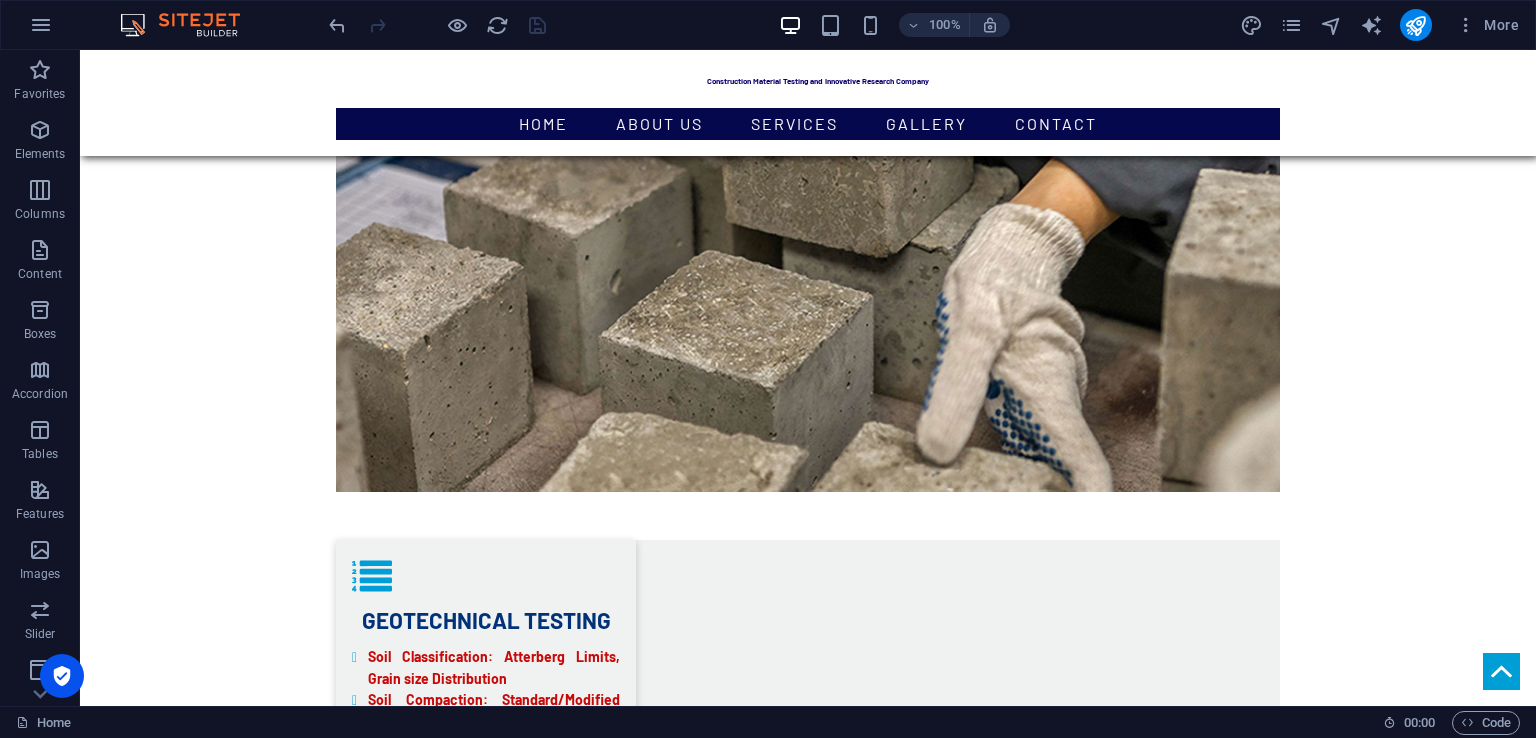 scroll, scrollTop: 3198, scrollLeft: 0, axis: vertical 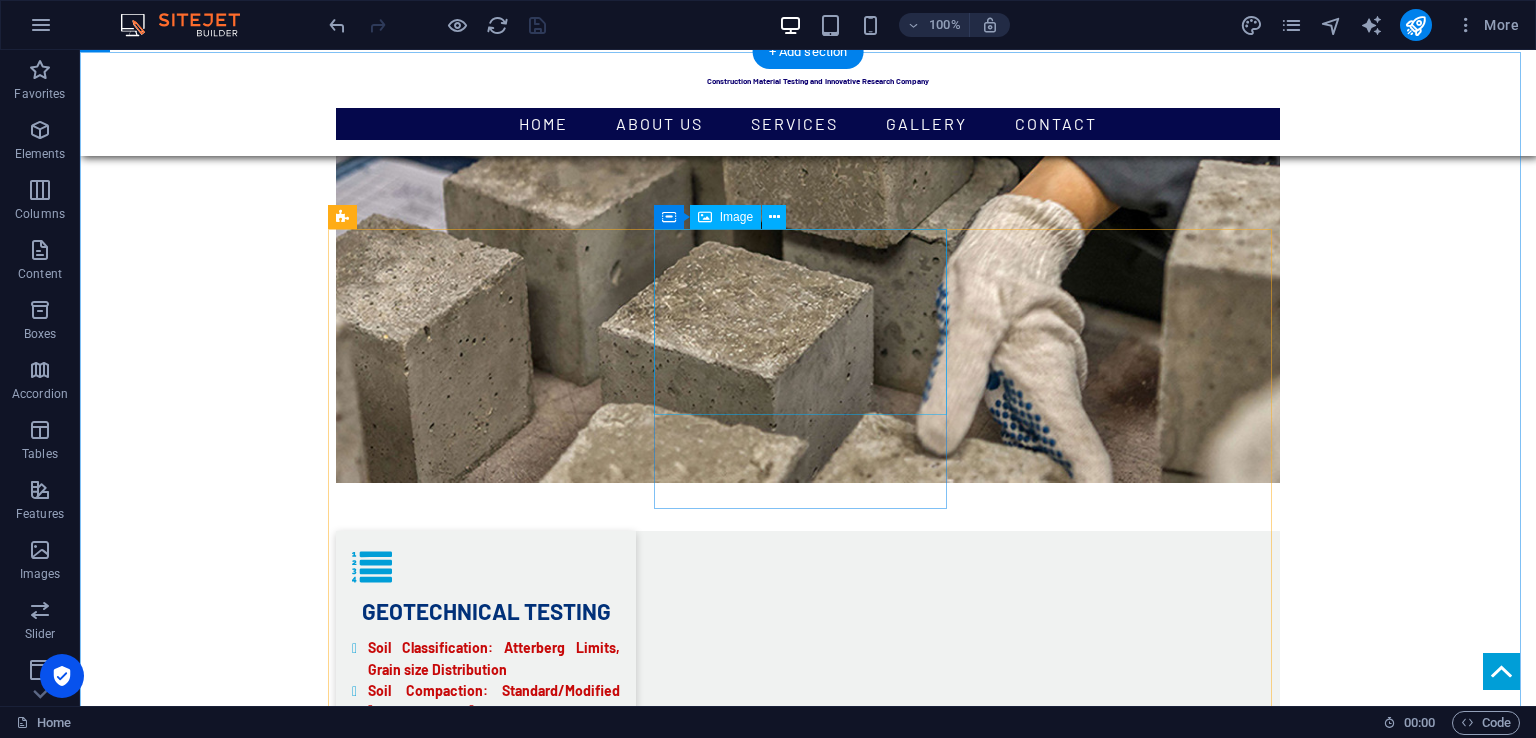 click at bounding box center [482, 4907] 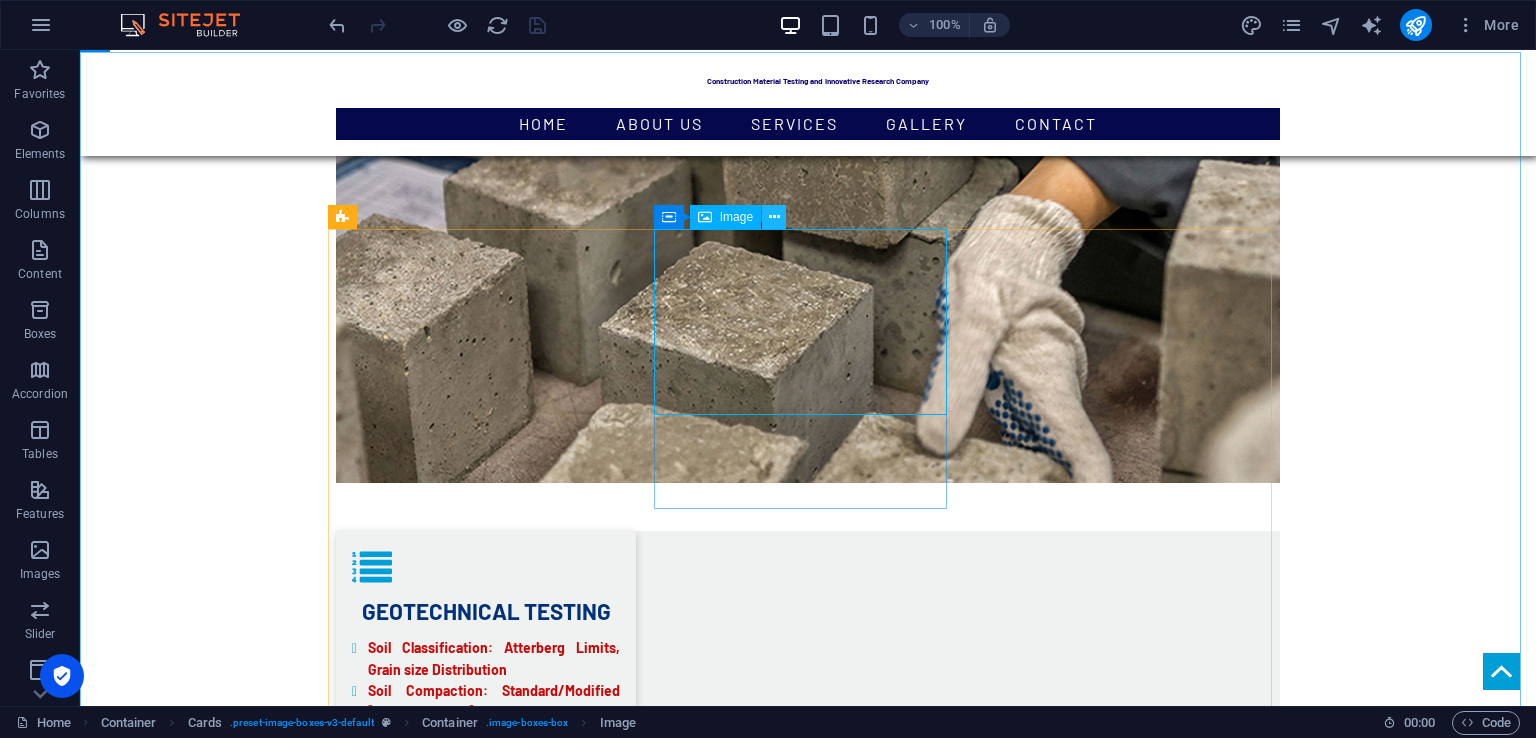 click at bounding box center [774, 217] 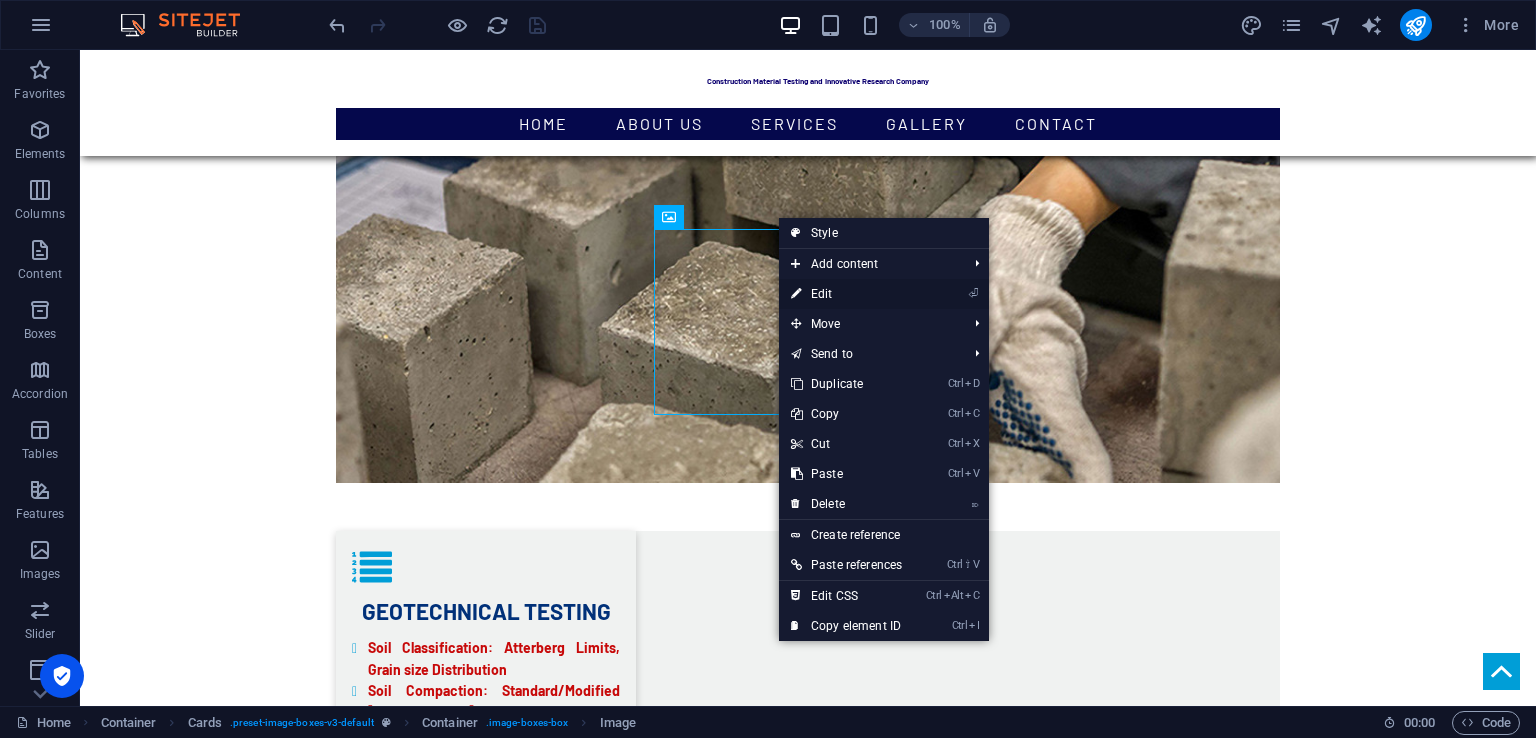 drag, startPoint x: 825, startPoint y: 296, endPoint x: 306, endPoint y: 246, distance: 521.4029 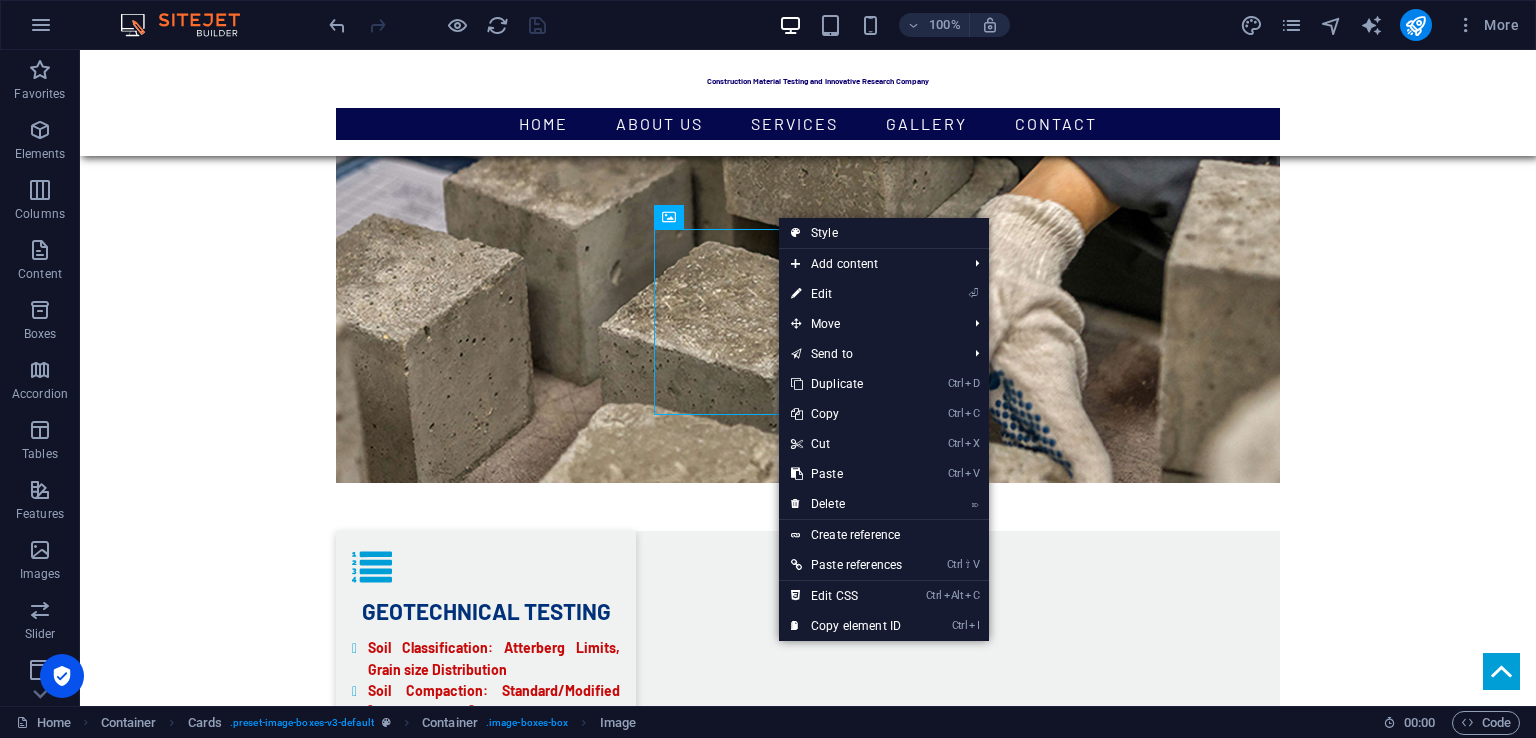 select on "px" 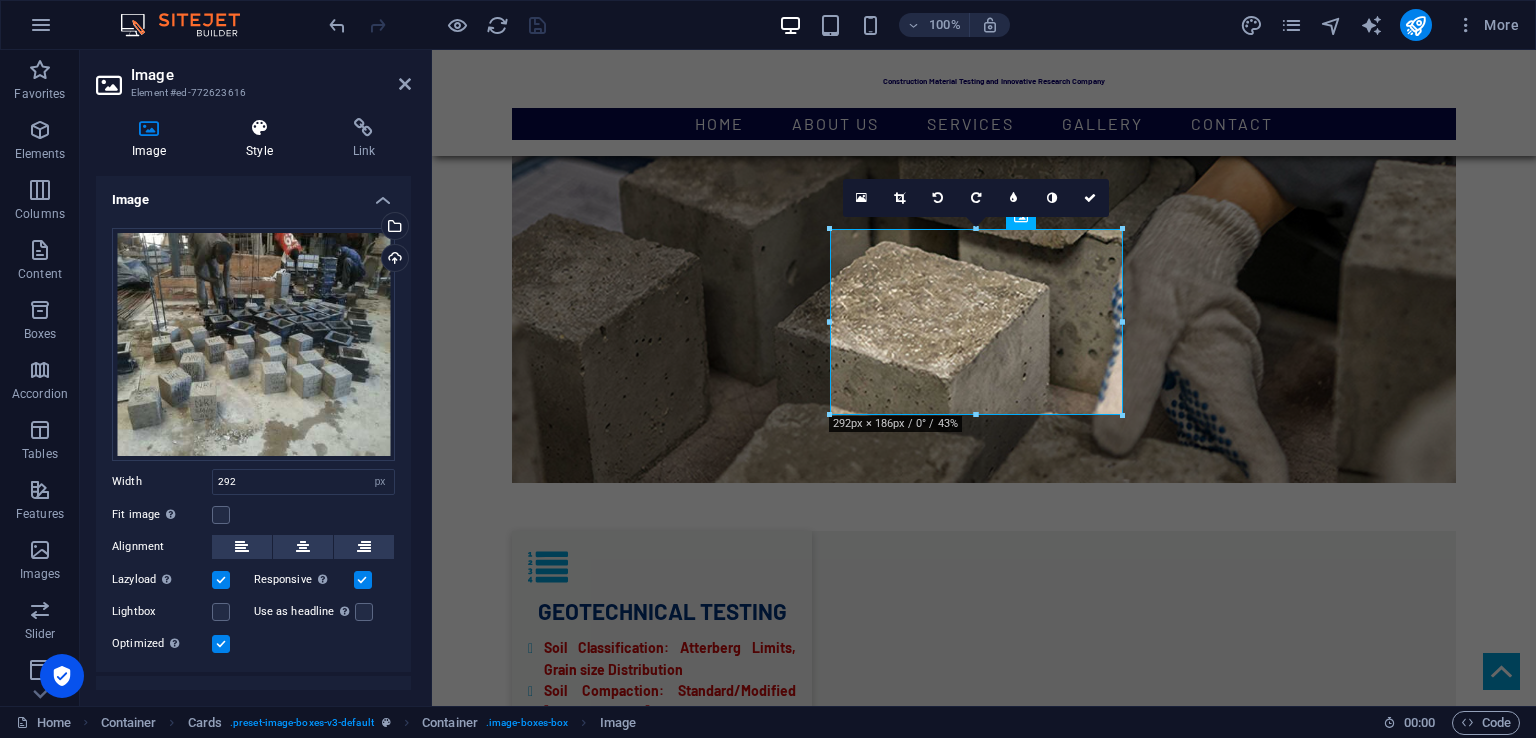 click at bounding box center (259, 128) 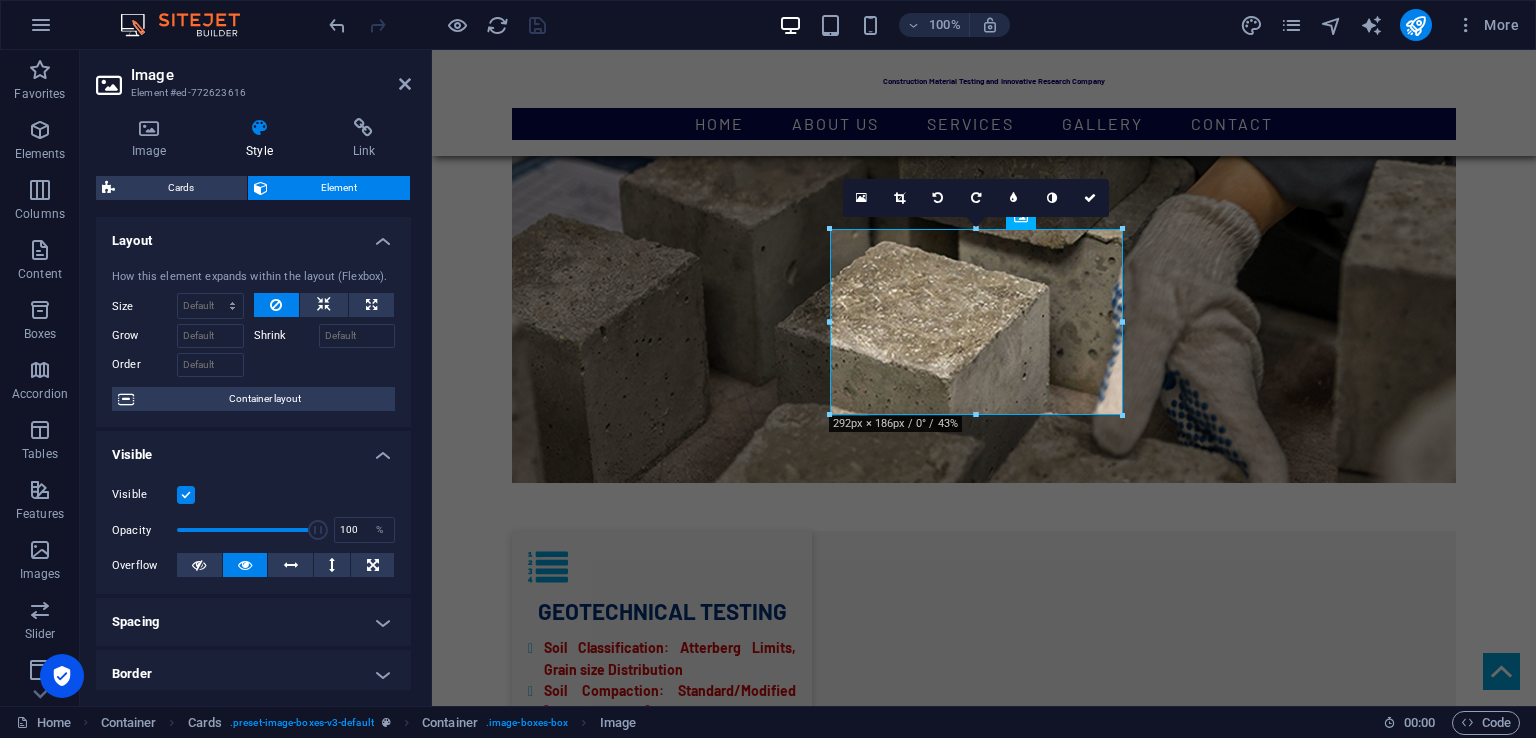 drag, startPoint x: 412, startPoint y: 452, endPoint x: 404, endPoint y: 517, distance: 65.490456 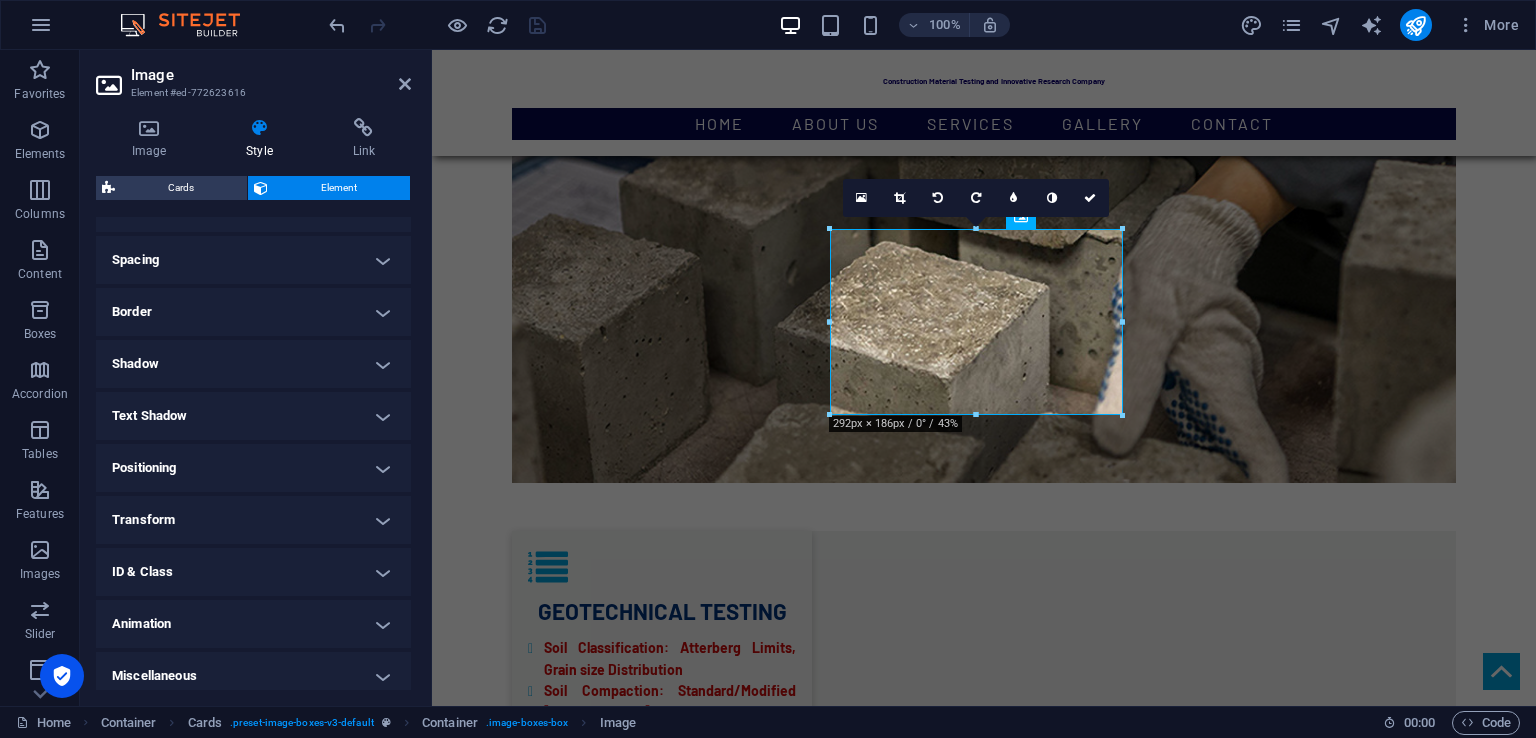 scroll, scrollTop: 372, scrollLeft: 0, axis: vertical 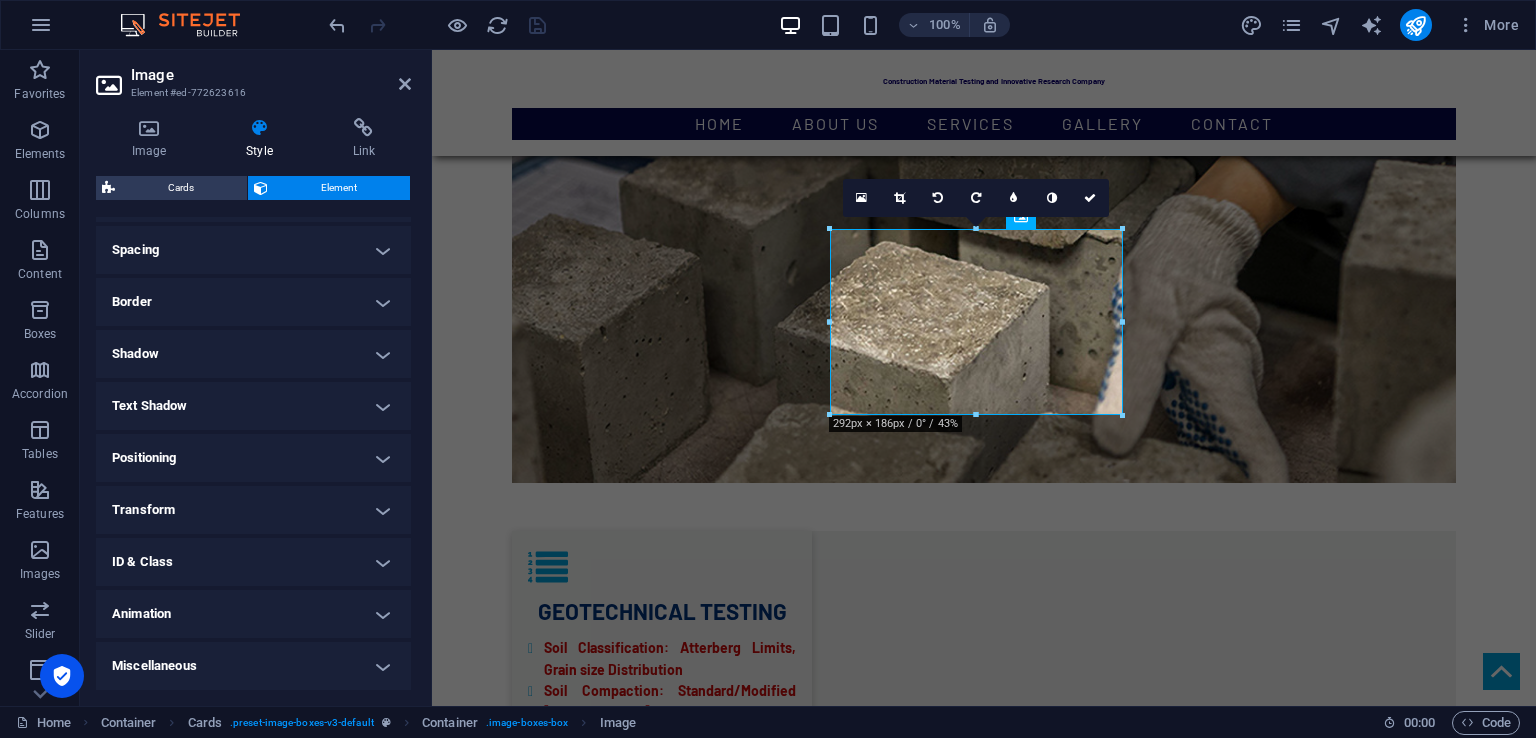click on "Border" at bounding box center (253, 302) 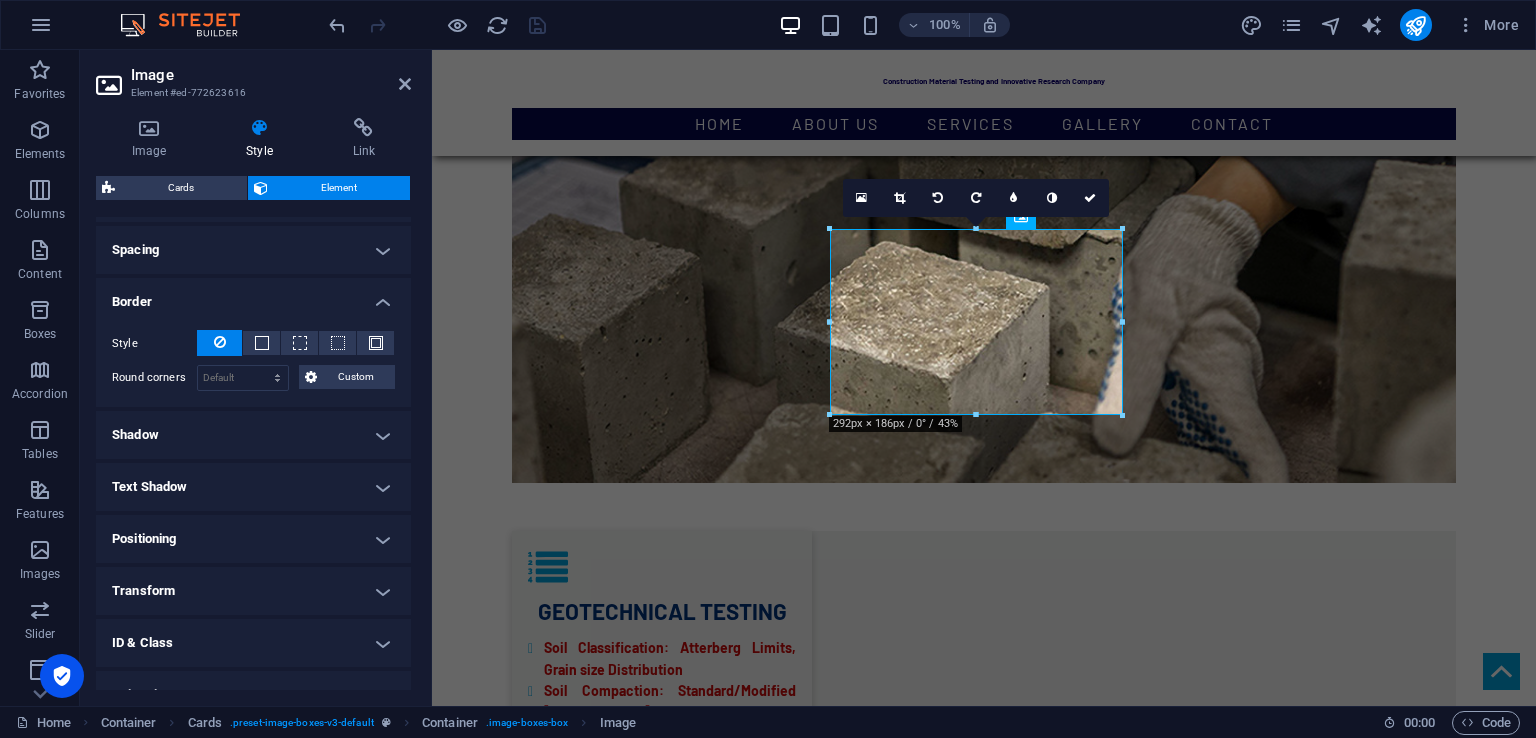 click on "Border" at bounding box center [253, 296] 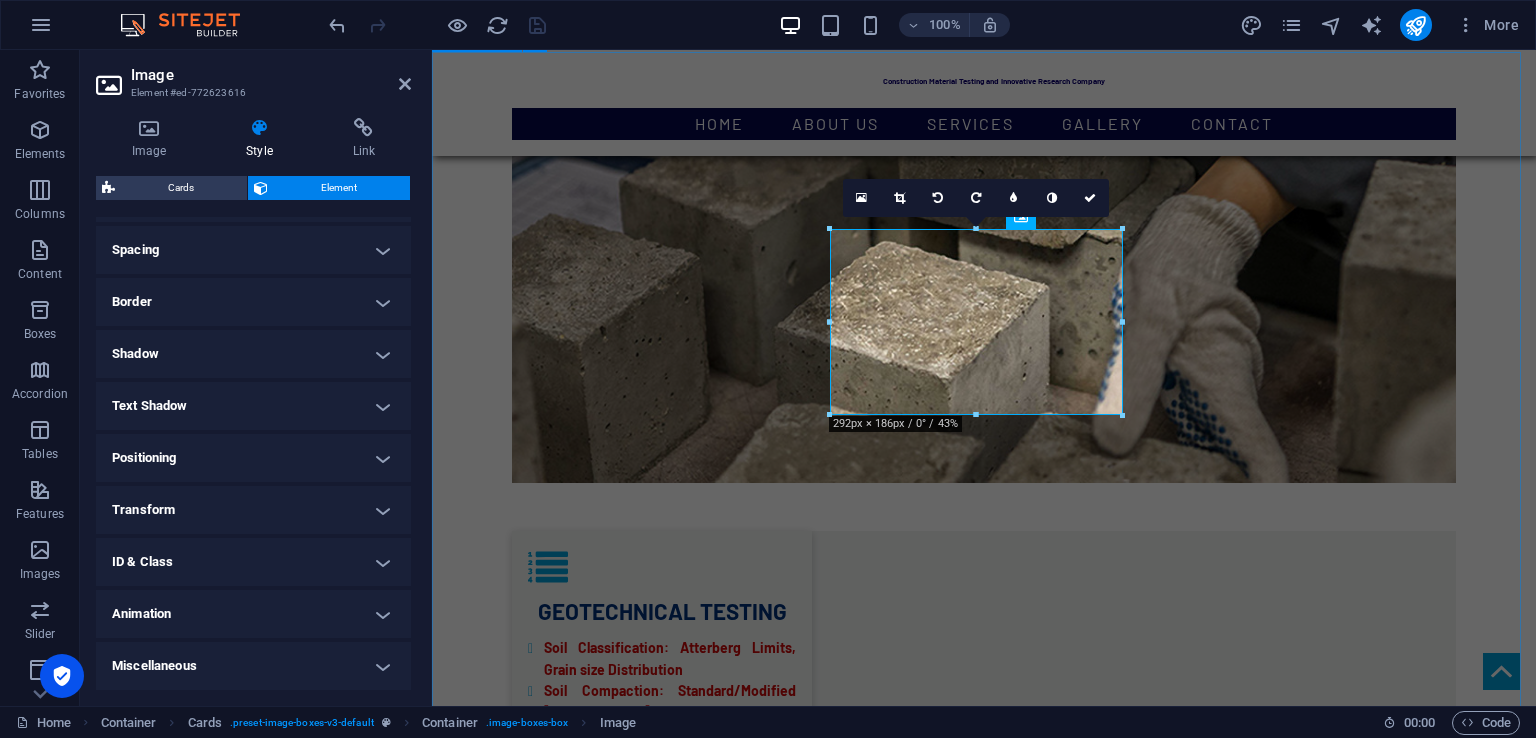 click on "GALLERY OUR GALLERY Asphalt coring construction material design ADVANCED SPECIALIZED TESTING EXZA TEAM EXZA TEAM EXZA TEAM SOIL TESTING ULTrasonic pulse velocity testing" at bounding box center (984, 5704) 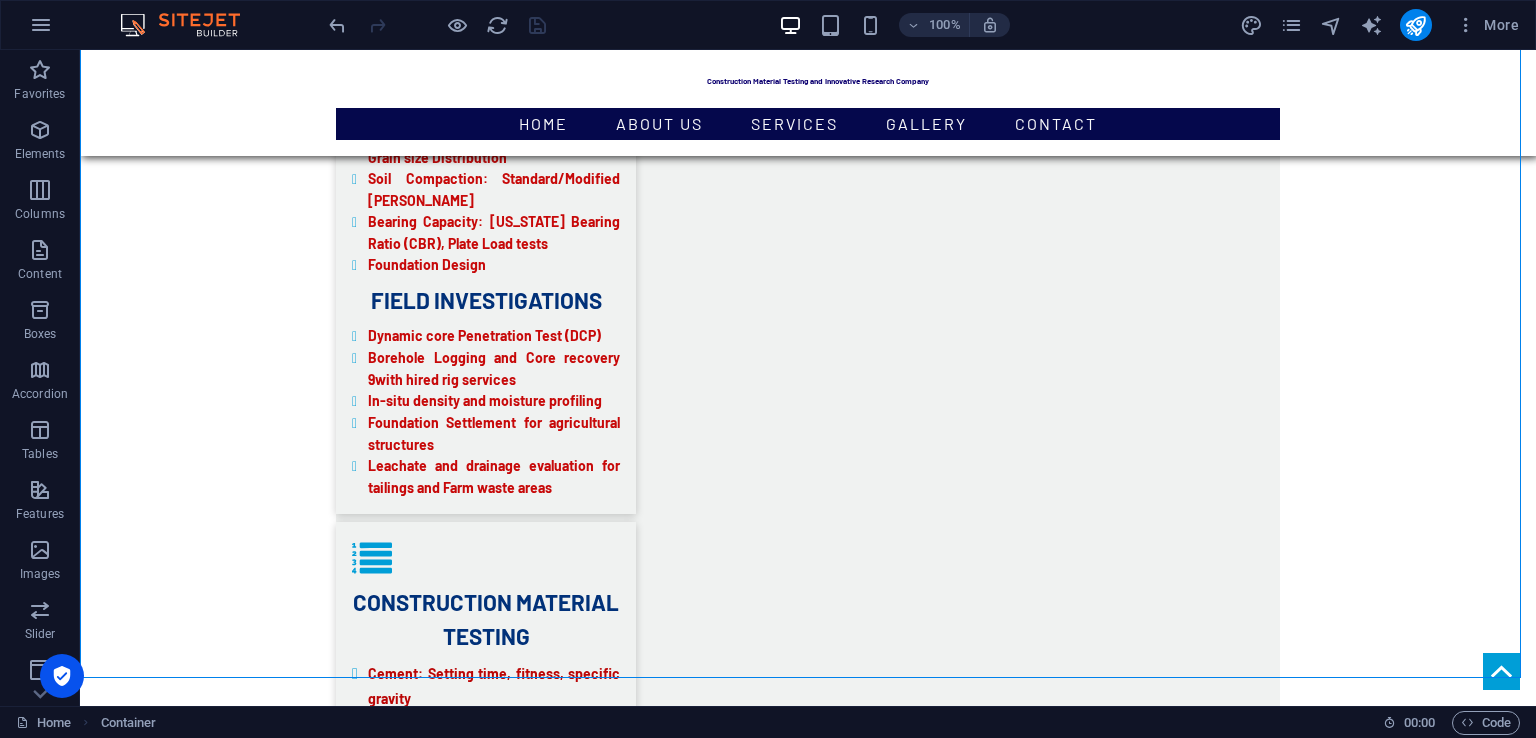 scroll, scrollTop: 3711, scrollLeft: 0, axis: vertical 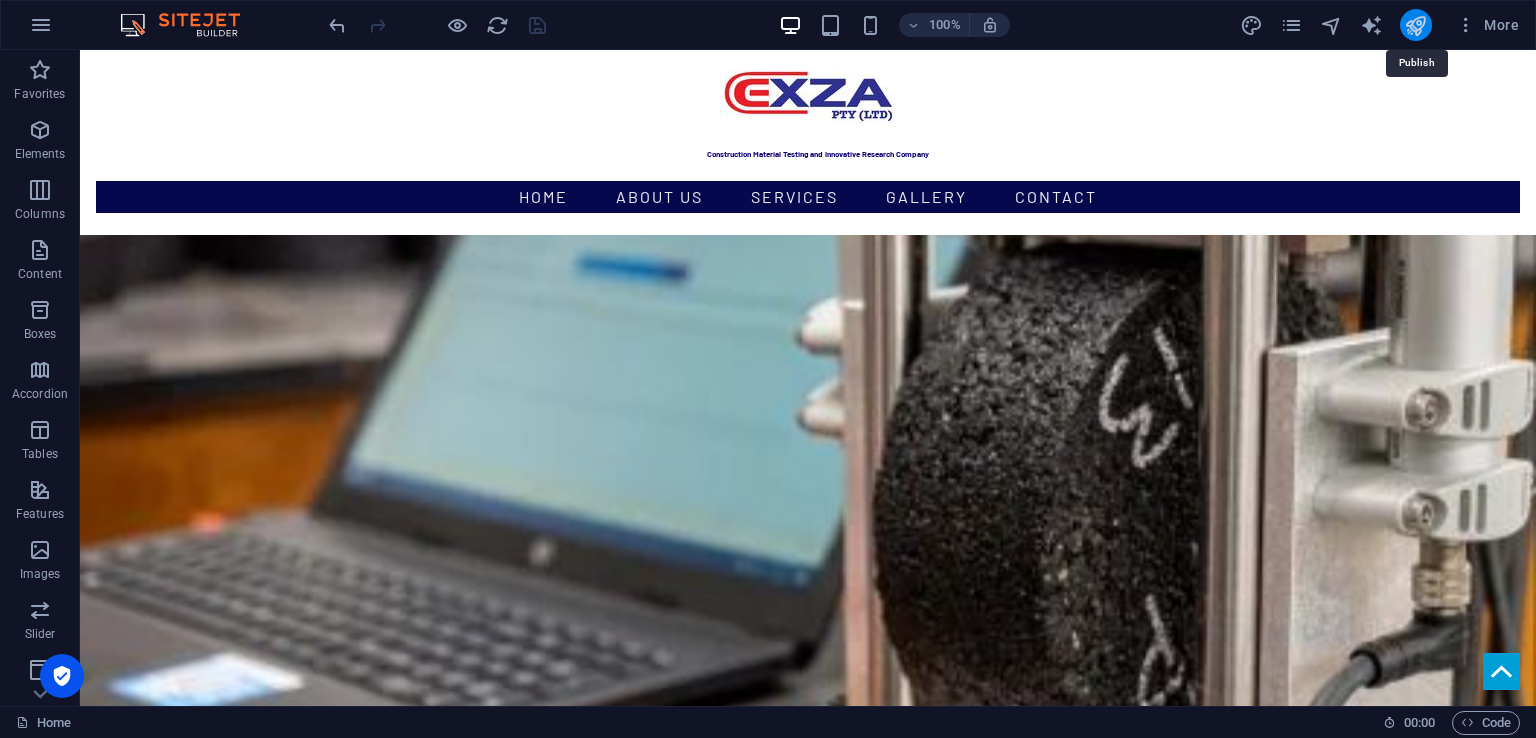 click at bounding box center (1415, 25) 